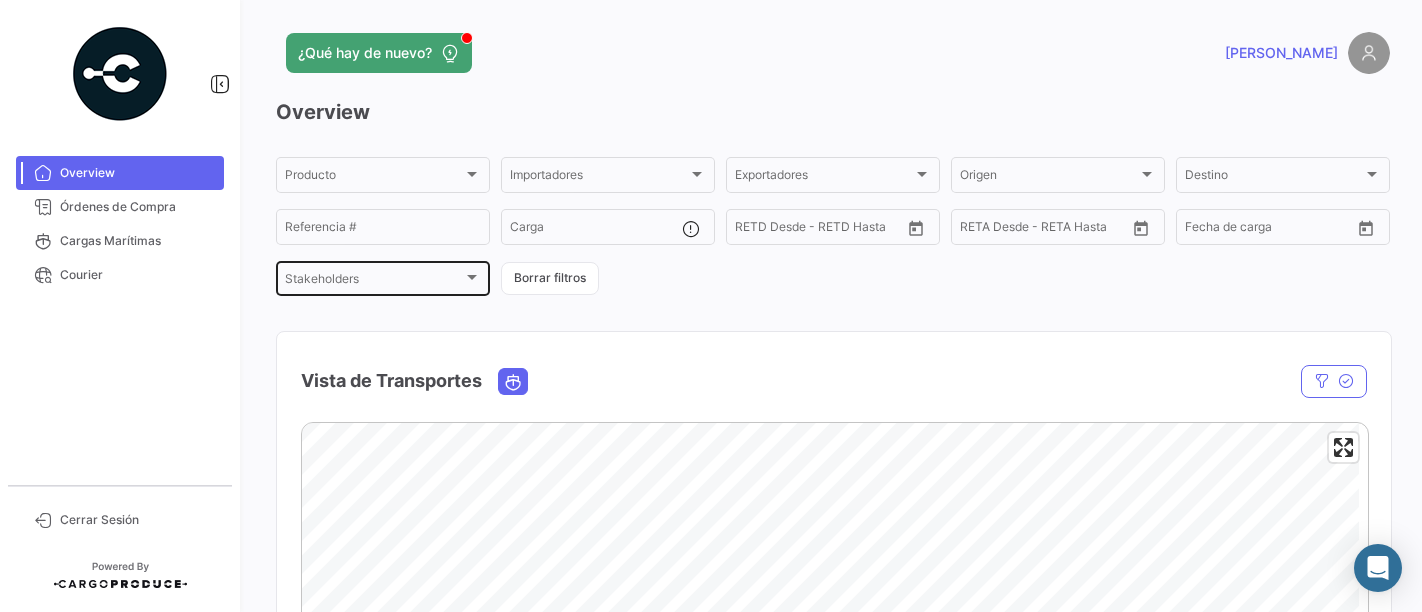 scroll, scrollTop: 0, scrollLeft: 0, axis: both 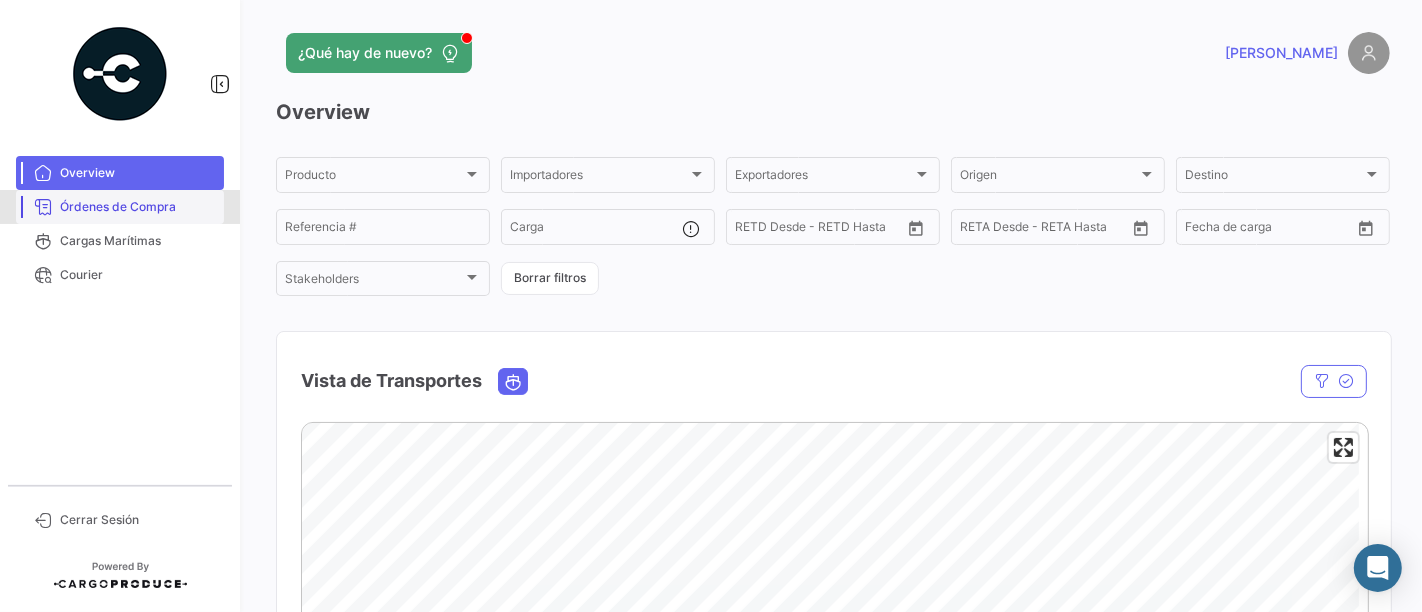 click on "Órdenes de Compra" at bounding box center [138, 207] 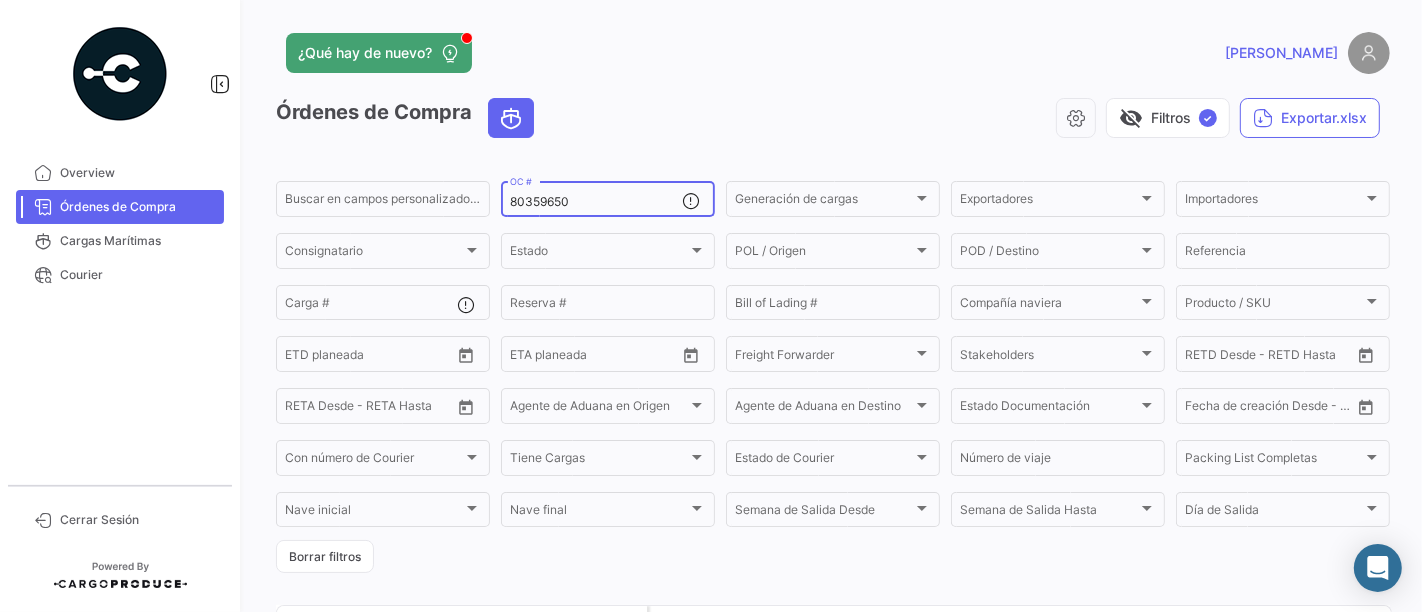 click on "80359650" at bounding box center [596, 202] 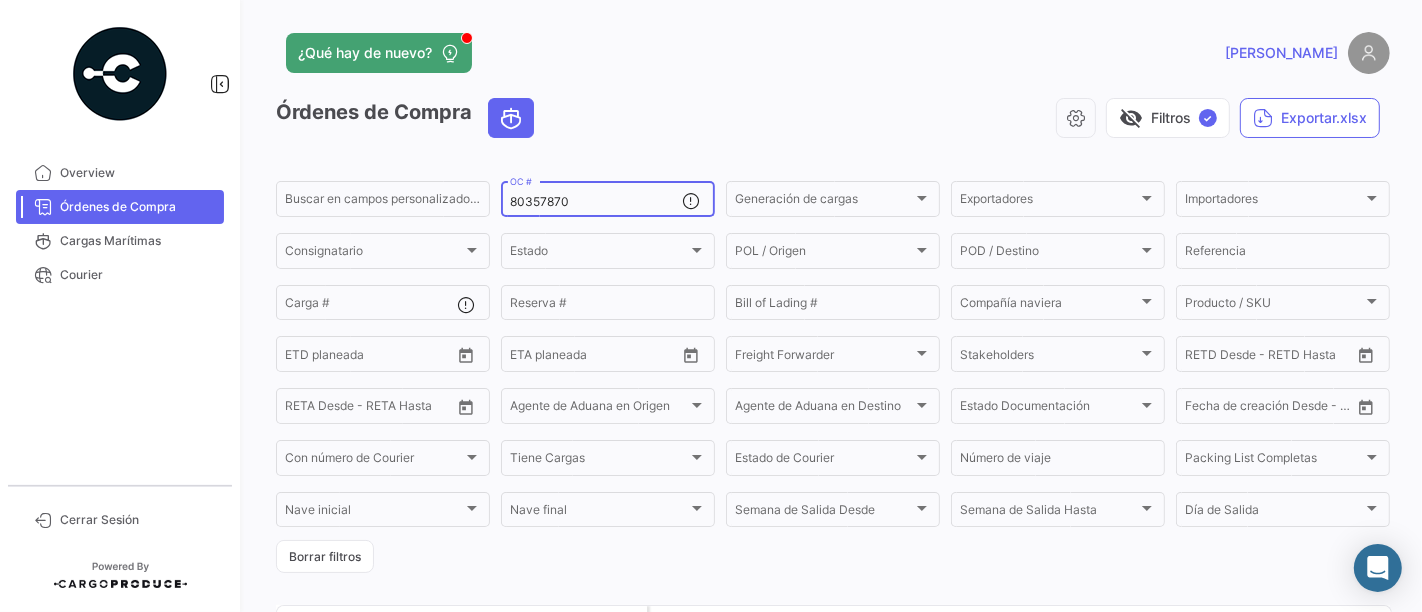 scroll, scrollTop: 121, scrollLeft: 0, axis: vertical 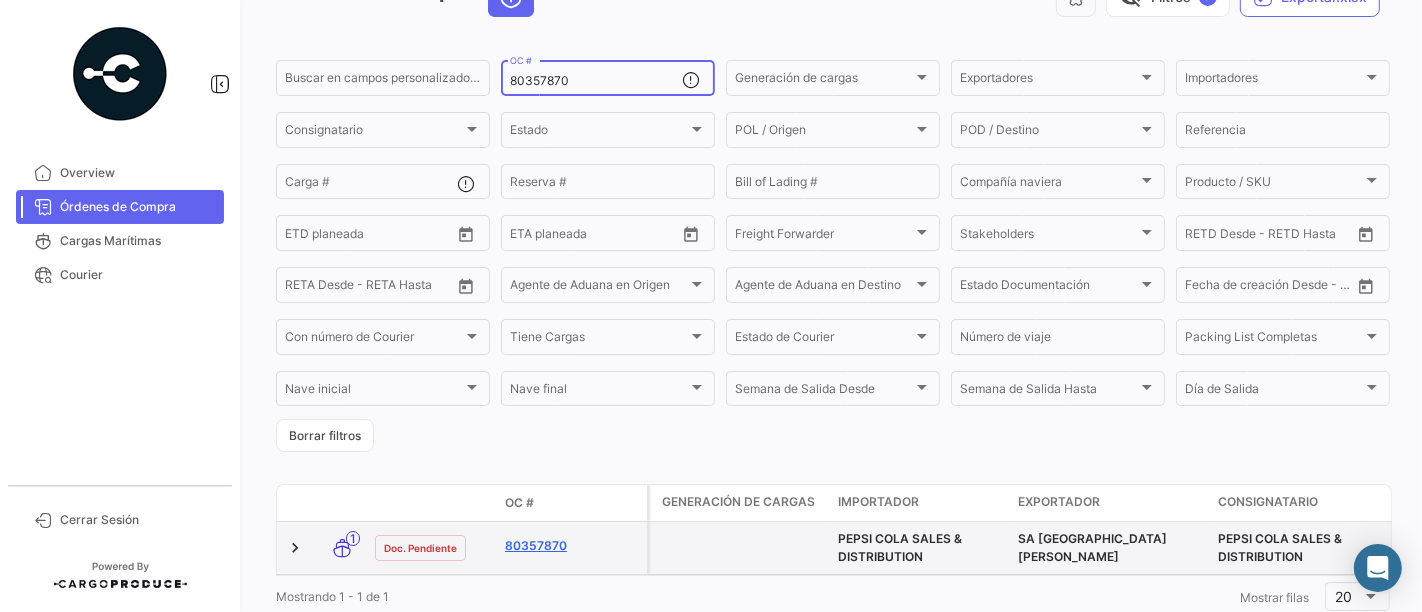 type on "80357870" 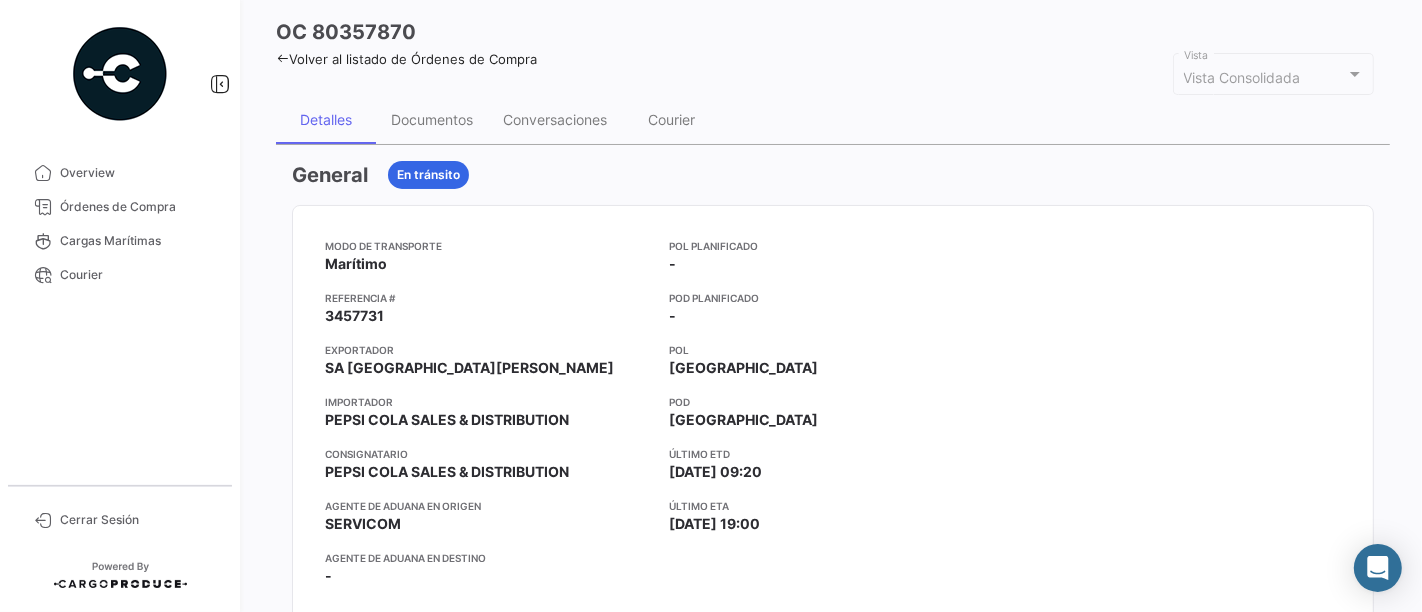 scroll, scrollTop: 111, scrollLeft: 0, axis: vertical 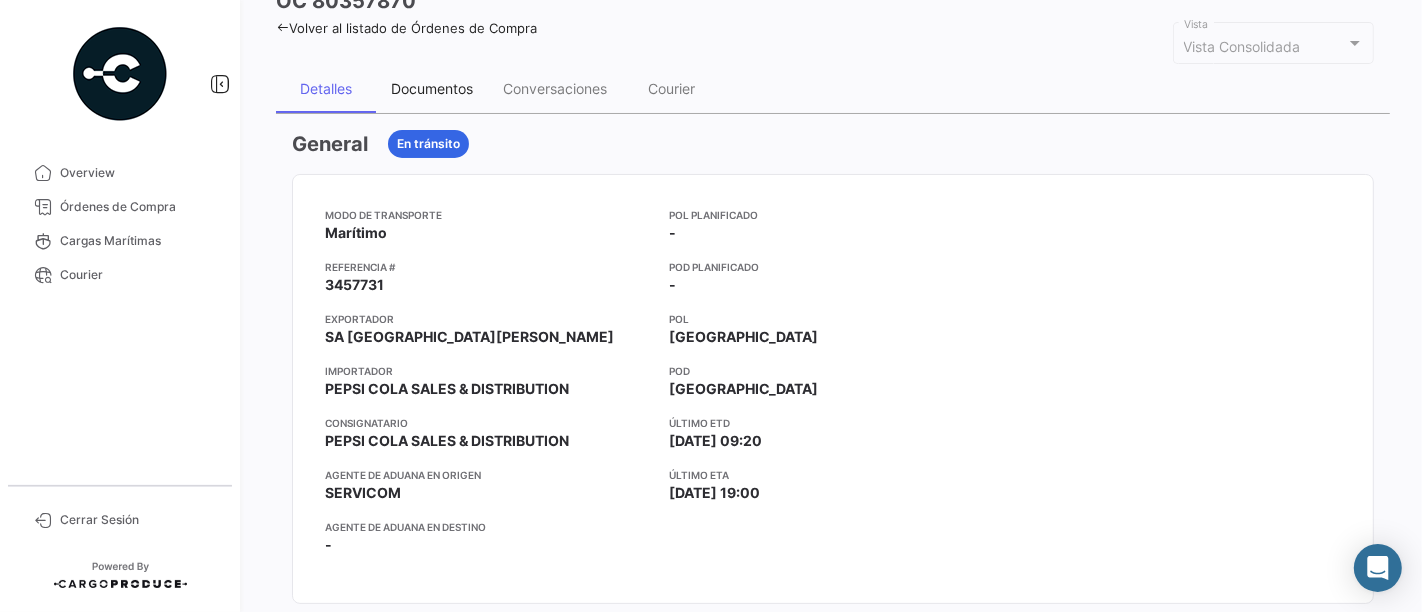 click on "Documentos" at bounding box center (432, 88) 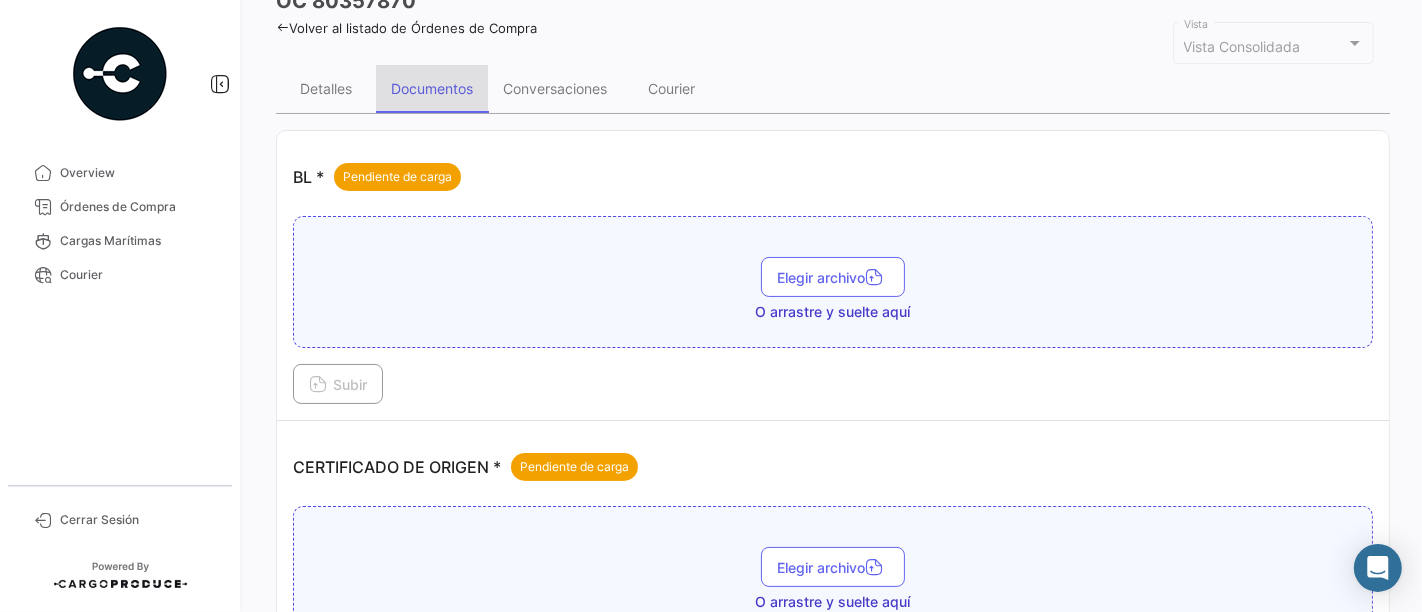 scroll, scrollTop: 0, scrollLeft: 0, axis: both 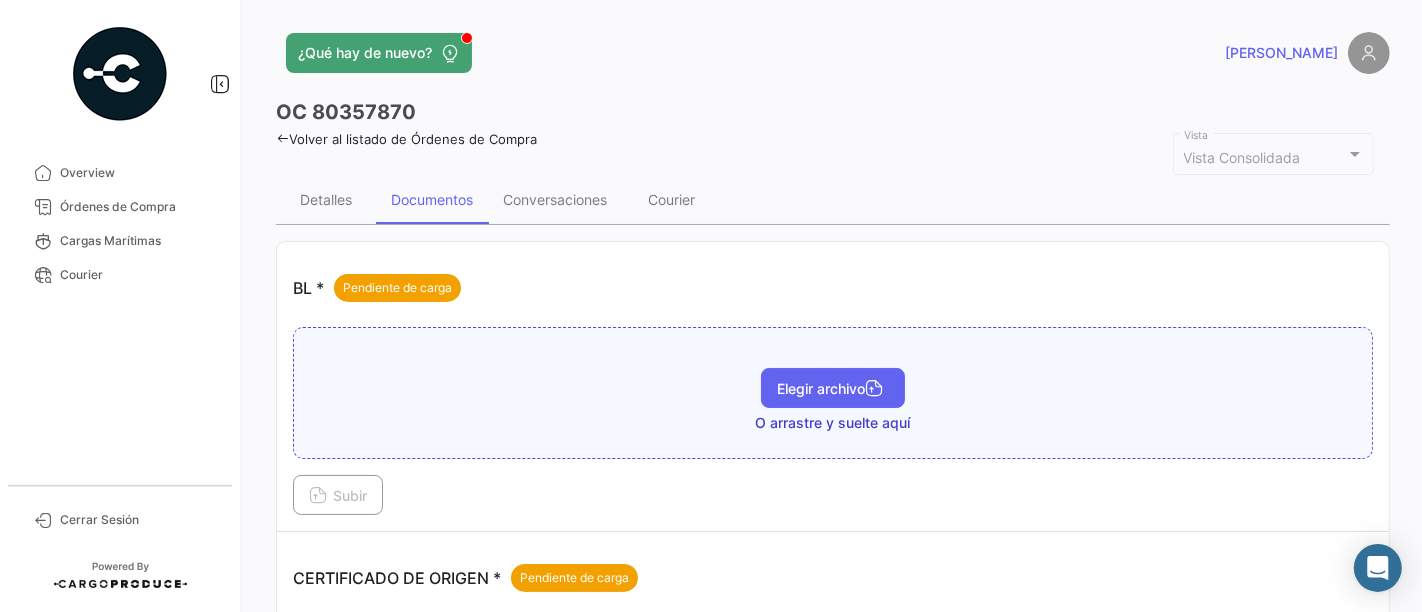 click on "Elegir archivo" at bounding box center (833, 388) 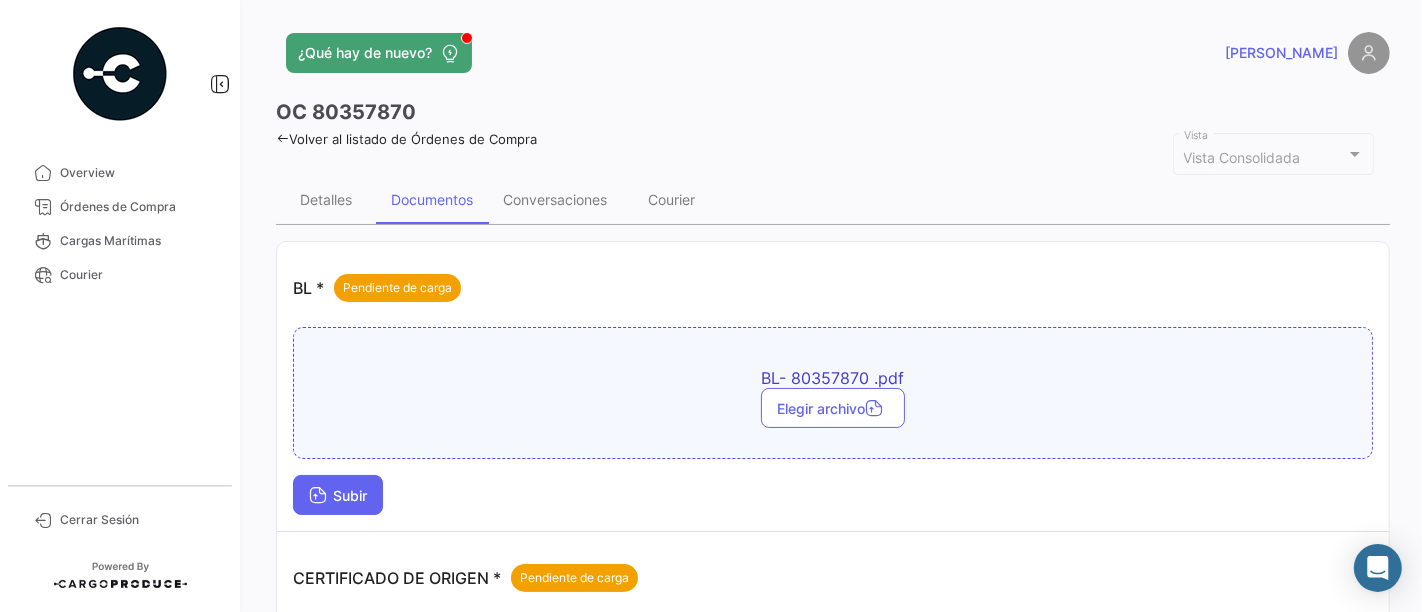 click on "Subir" at bounding box center [338, 495] 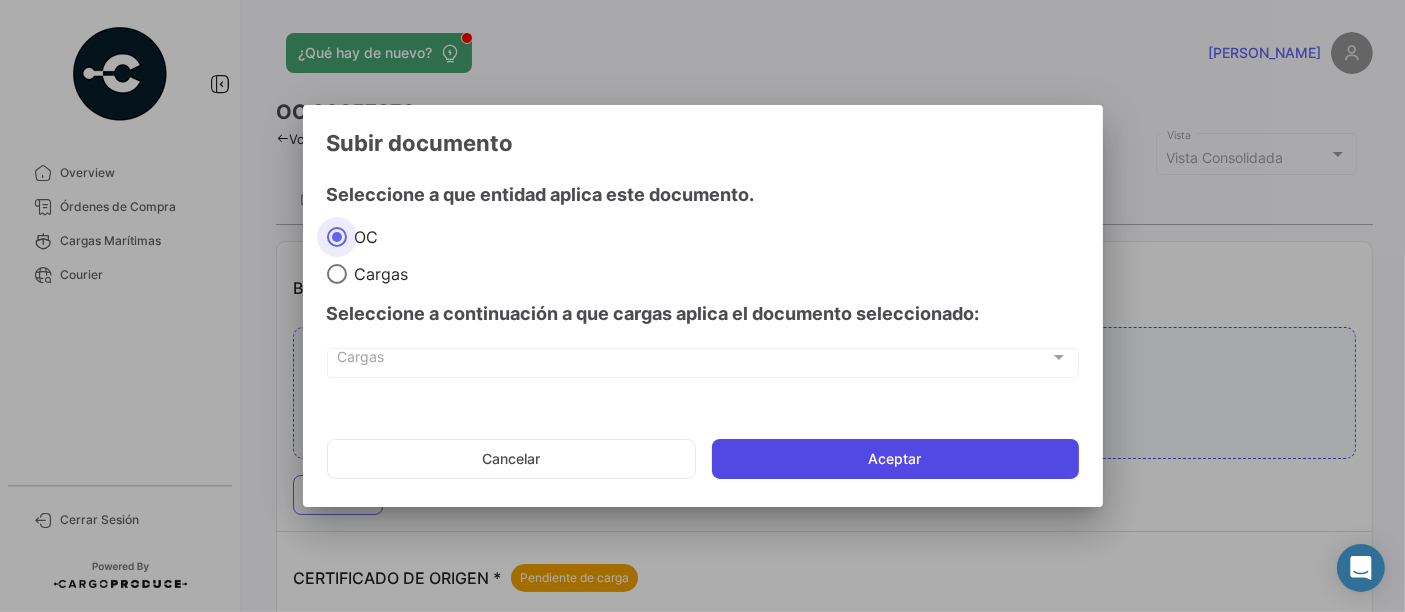 click on "Aceptar" 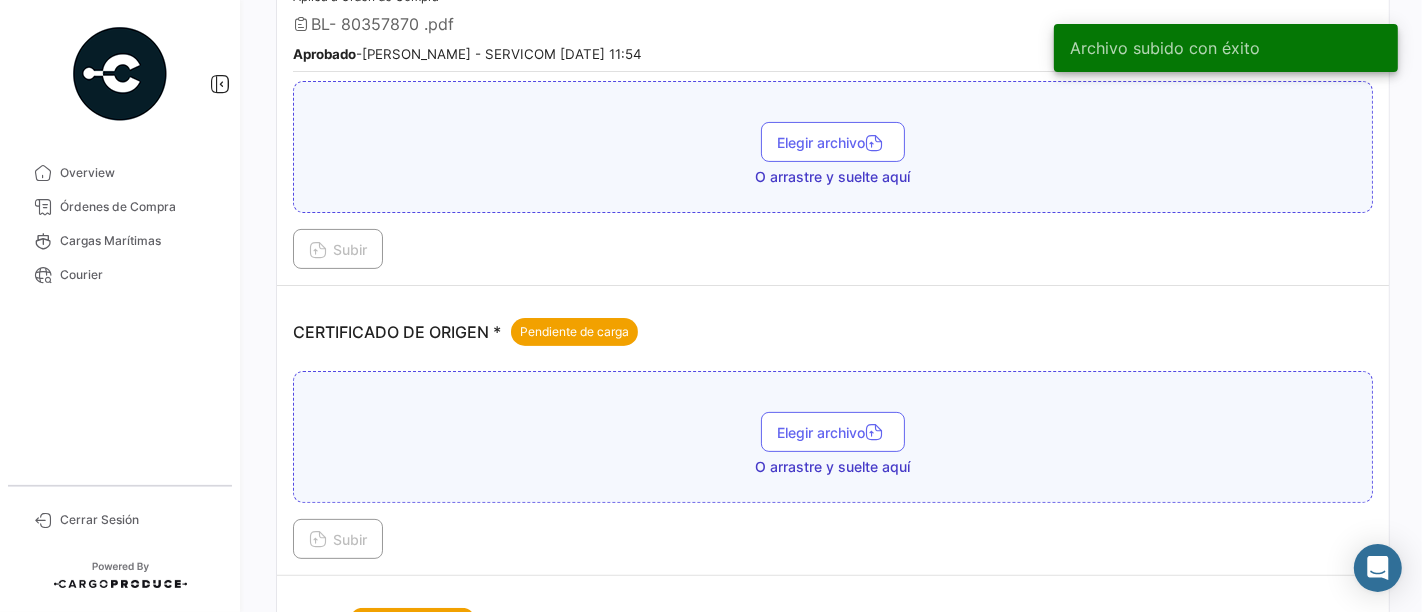 scroll, scrollTop: 555, scrollLeft: 0, axis: vertical 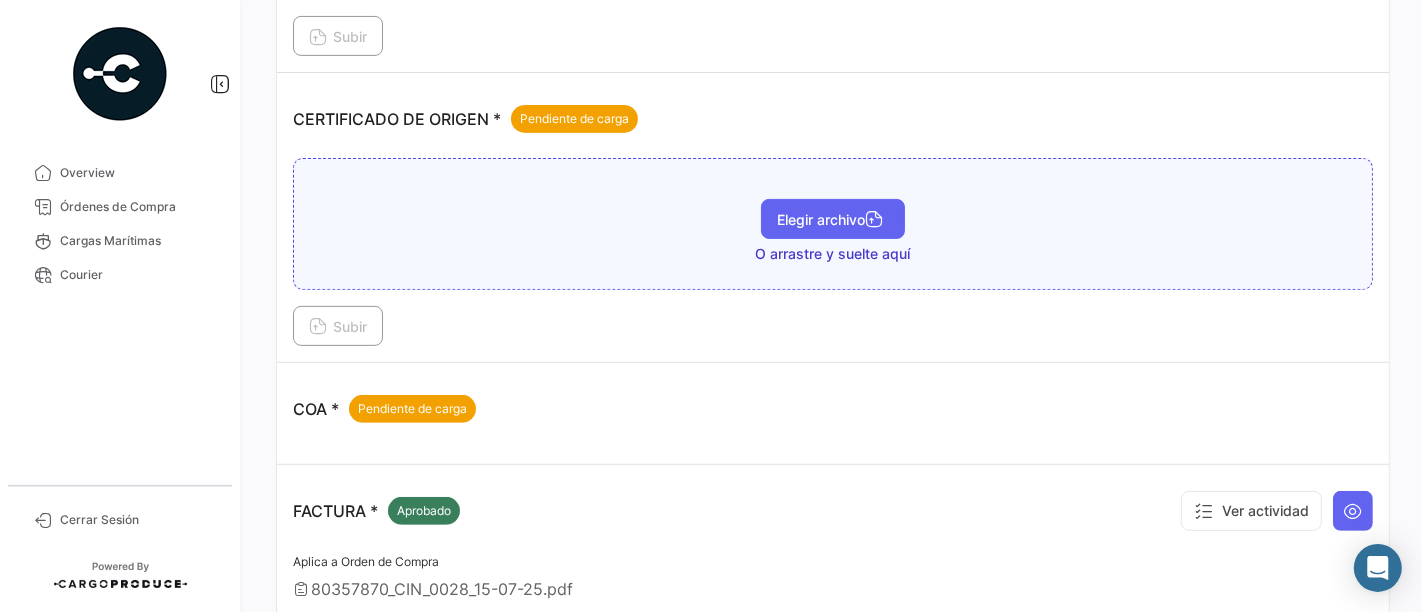 click on "Elegir archivo" at bounding box center [833, 219] 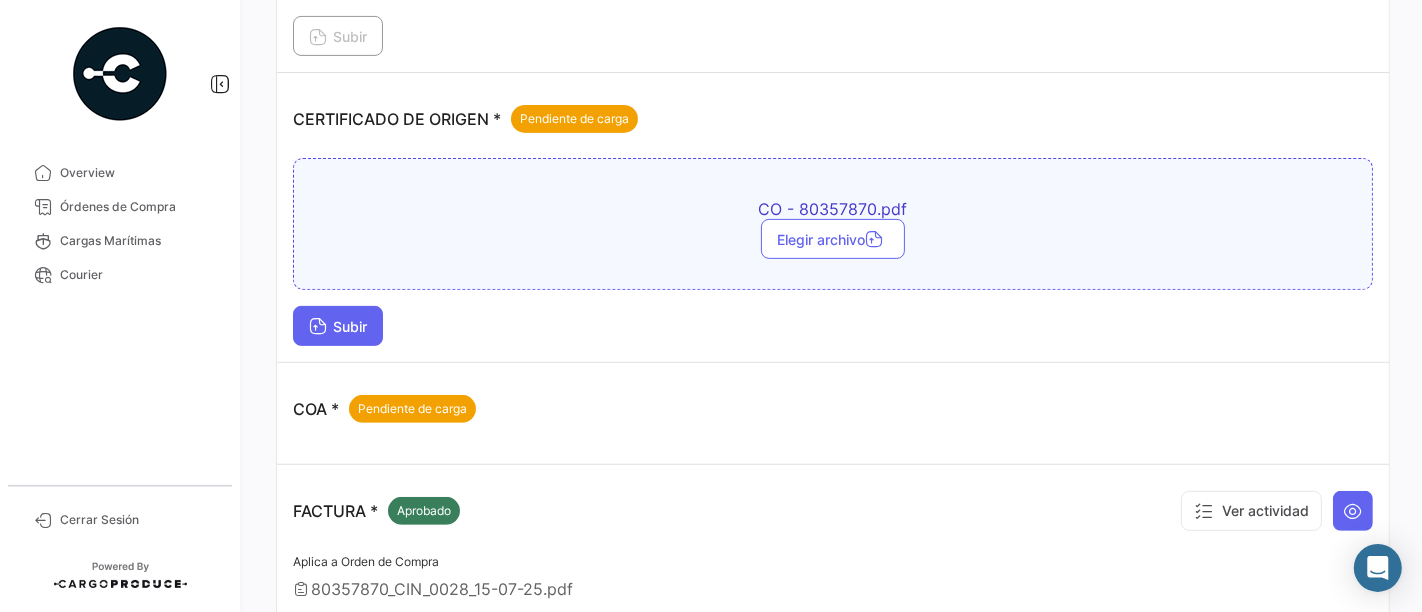 click on "Subir" at bounding box center [338, 326] 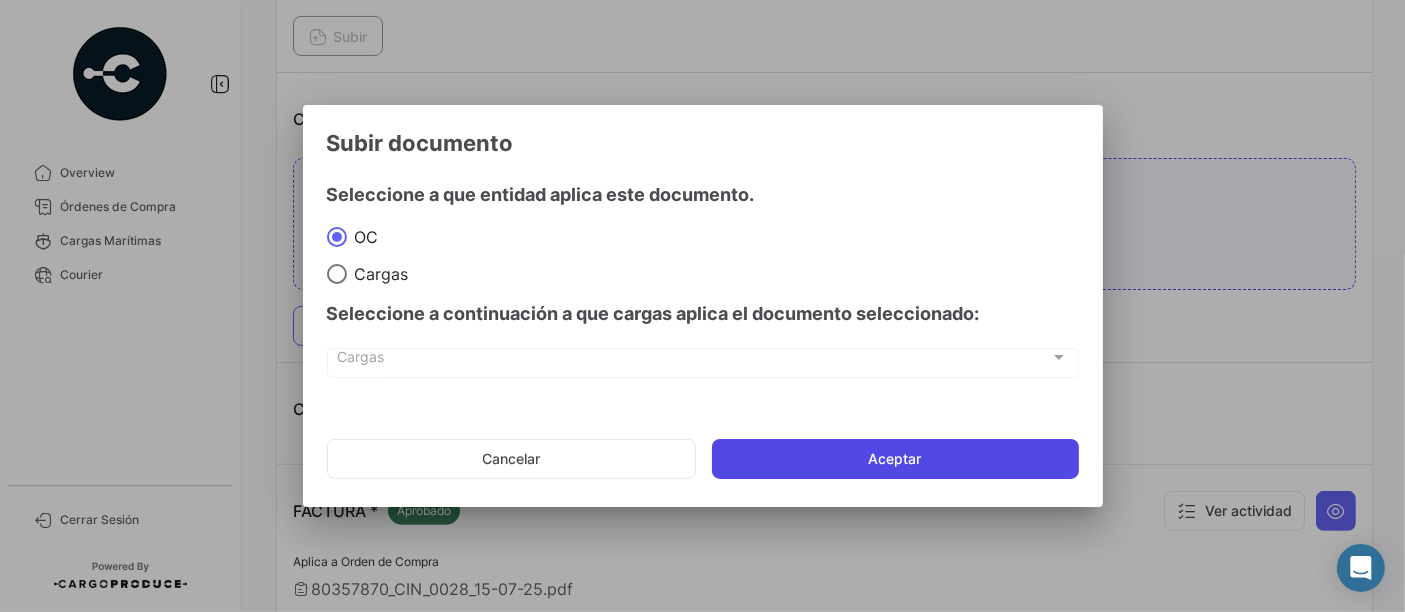 click on "Aceptar" 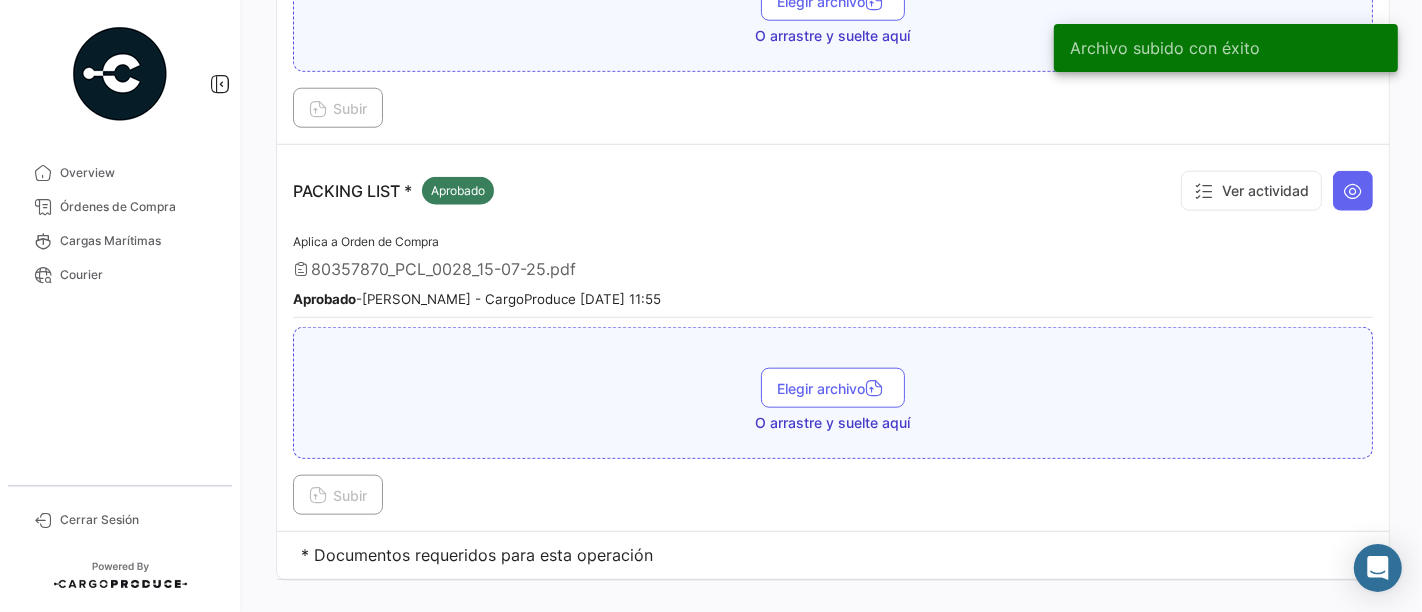 scroll, scrollTop: 1754, scrollLeft: 0, axis: vertical 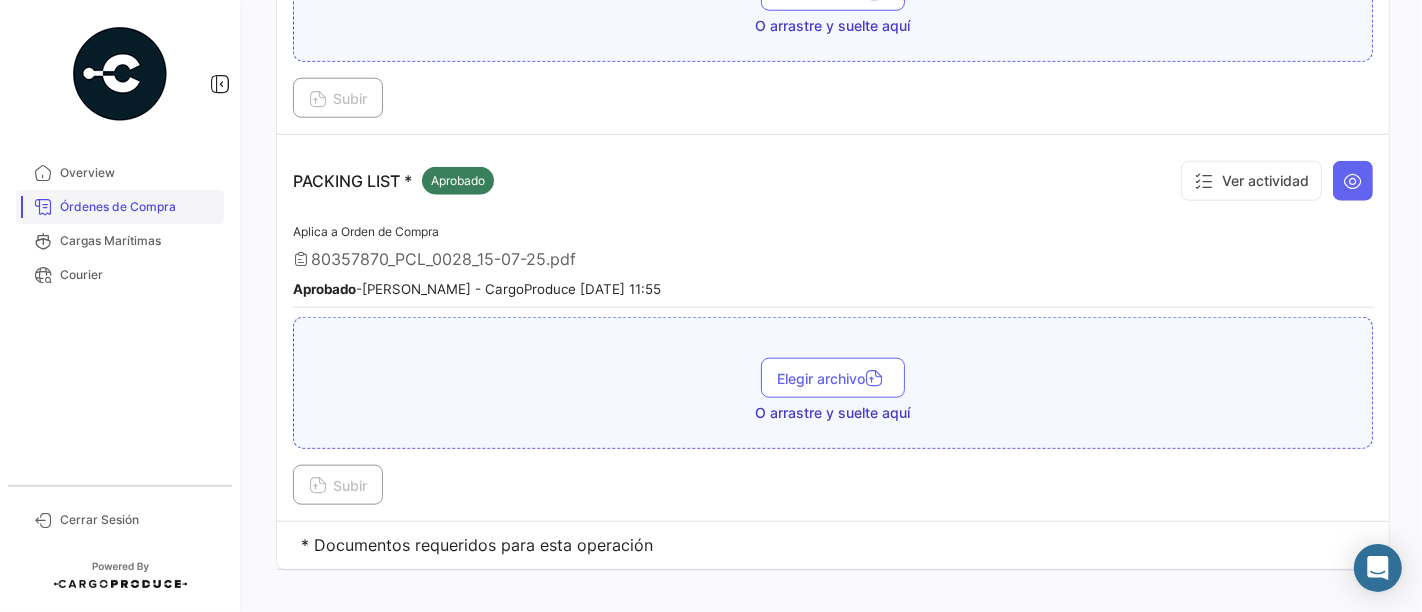 click on "Órdenes de Compra" at bounding box center [138, 207] 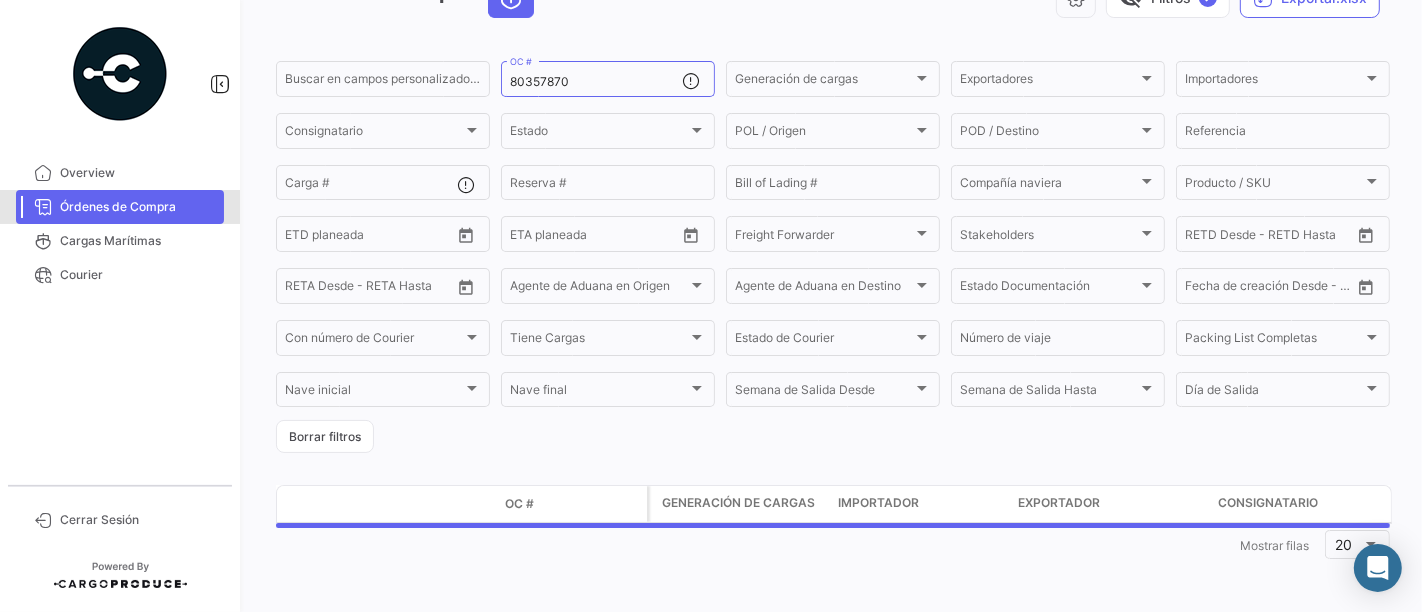 scroll, scrollTop: 0, scrollLeft: 0, axis: both 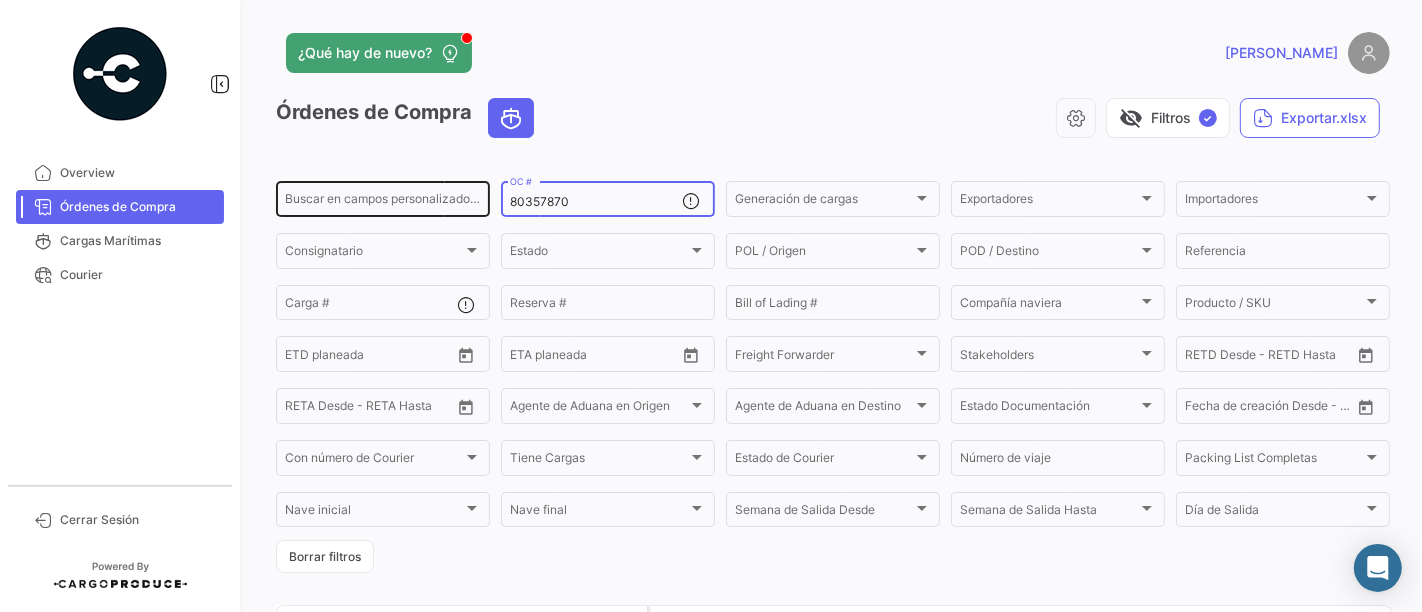 drag, startPoint x: 601, startPoint y: 200, endPoint x: 425, endPoint y: 184, distance: 176.72577 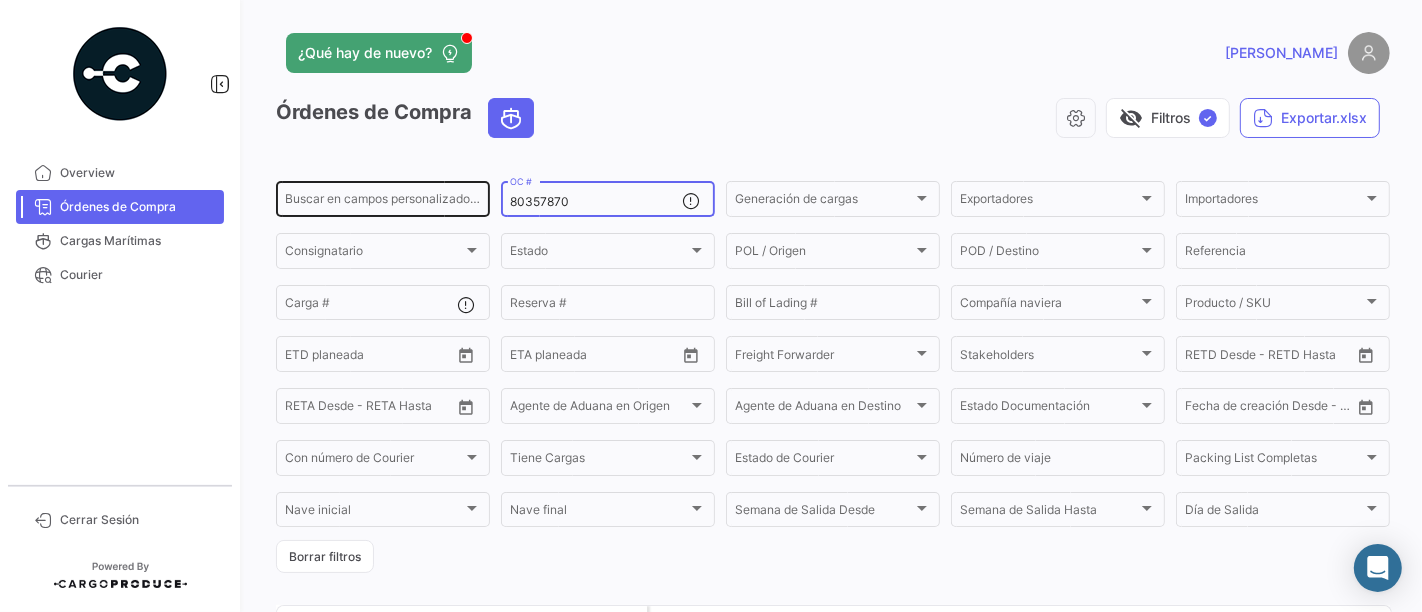 click on "Buscar en [PERSON_NAME] personalizados... 80357870  OC #  Generación [PERSON_NAME] Generación [PERSON_NAME] Exportadores Exportadores Importadores Importadores Consignatario Consignatario Estado Estado POL / Origen  POL / Origen  POD / Destino POD / Destino  Referencia  Carga # Reserva # Bill of Lading # Compañía naviera Compañía naviera Producto / SKU Producto / SKU Desde –  ETD planeada  Desde –  ETA planeada  Freight Forwarder Freight Forwarder Stakeholders Stakeholders Desde –  RETD Desde - RETD Hasta  Desde –  [PERSON_NAME] Desde - [PERSON_NAME] Hasta  Agente de Aduana en Origen Agente de Aduana en Origen Agente de Aduana en Destino Agente de Aduana en Destino Estado Documentación Estado Documentación Desde –  Fecha de creación Desde - Hasta  Con número de Courier Con número de Courier Tiene Cargas Tiene Cargas Estado de Courier Estado de Courier Número de viaje Packing List Completas Packing List Completas [PERSON_NAME] inicial [PERSON_NAME] inicial [PERSON_NAME] final [PERSON_NAME] final Semana de Salida
Desde Día de Salida" 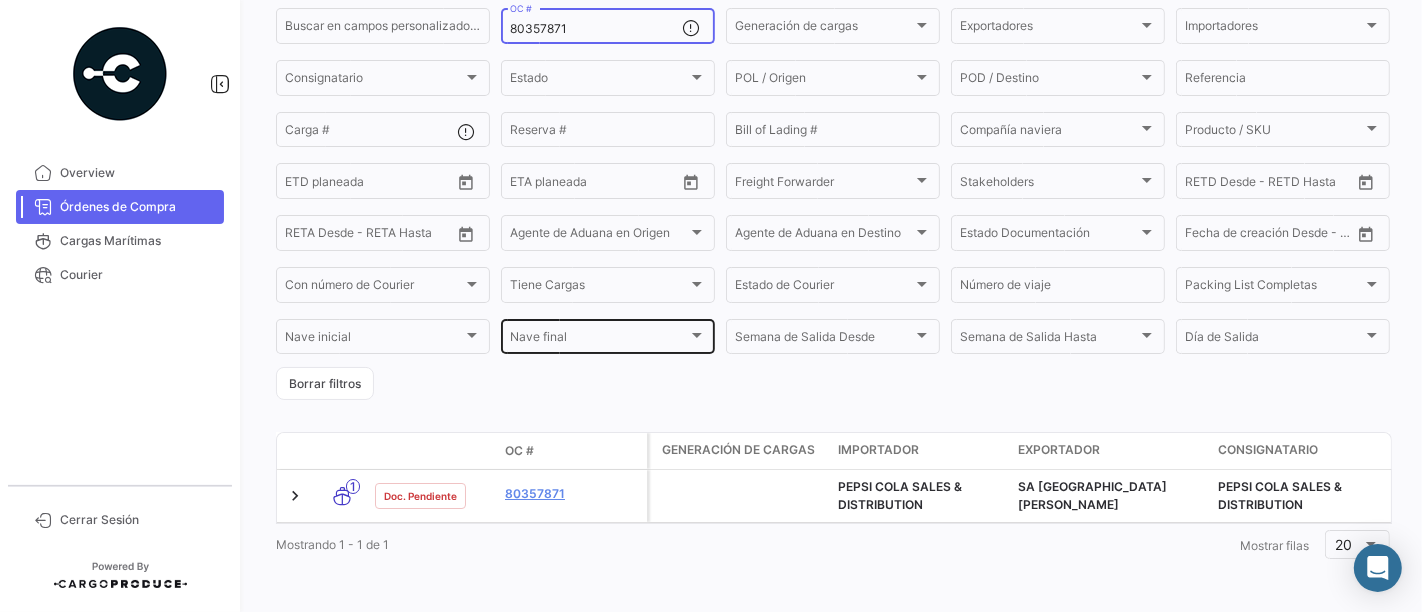 scroll, scrollTop: 191, scrollLeft: 0, axis: vertical 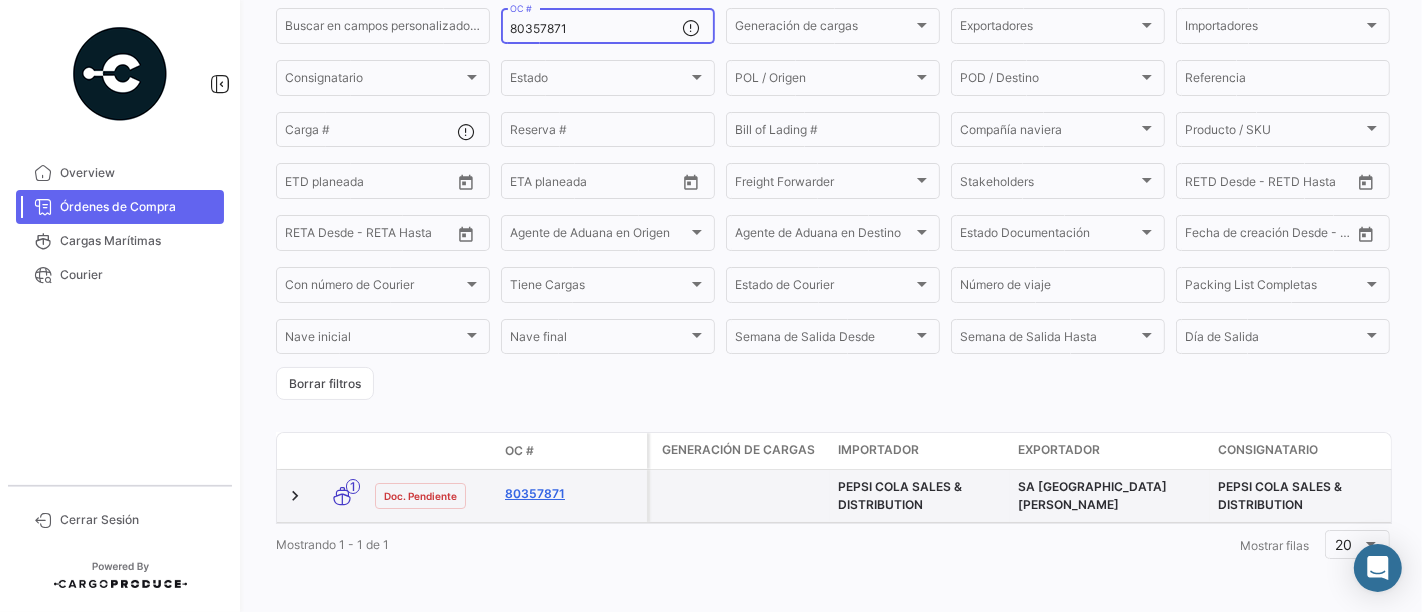 type on "80357871" 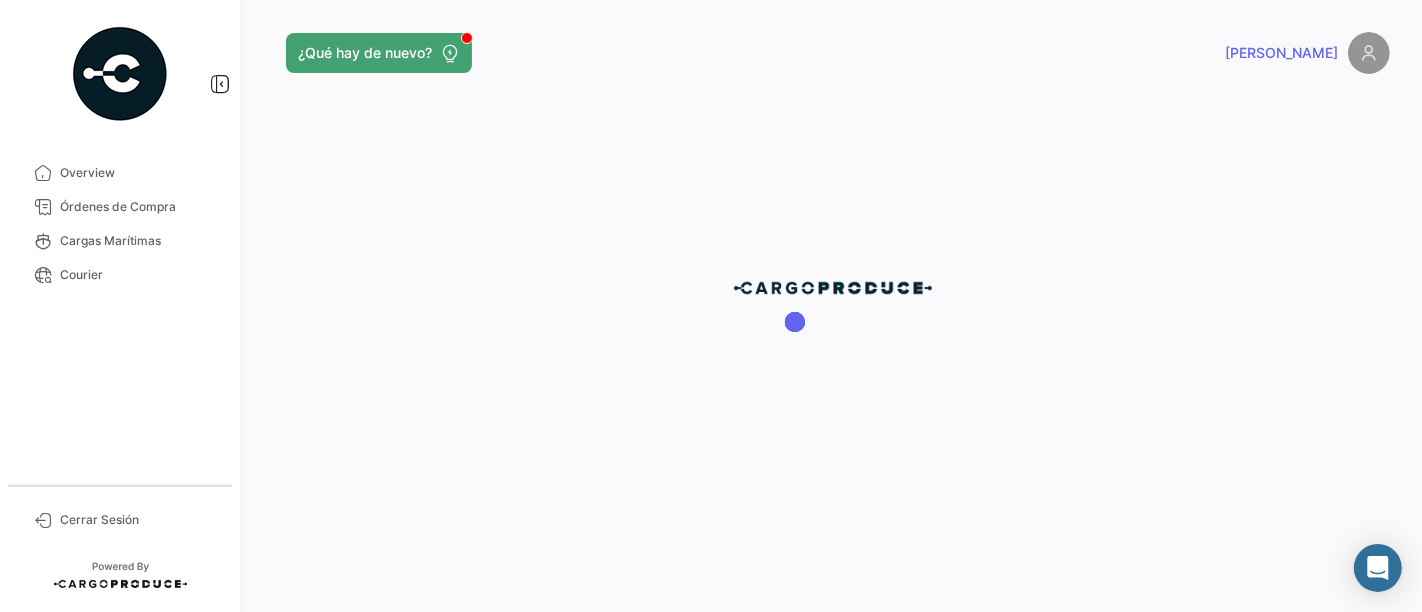 scroll, scrollTop: 0, scrollLeft: 0, axis: both 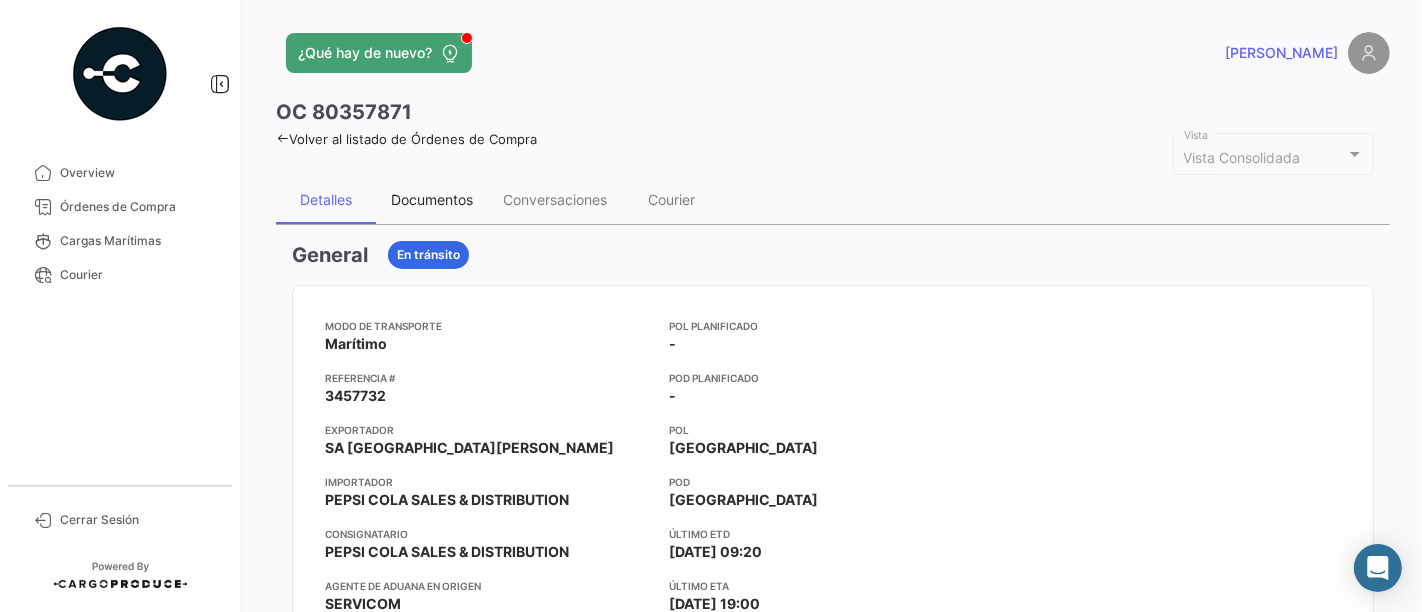 click on "Documentos" at bounding box center (432, 199) 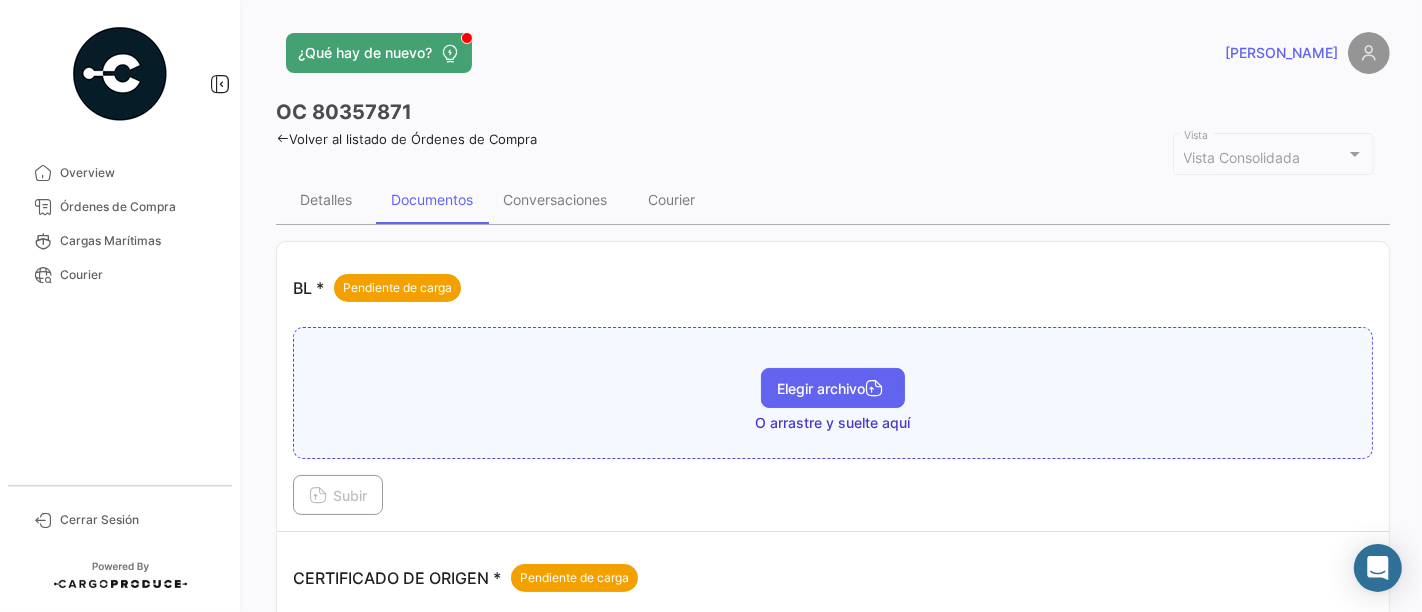 click on "Elegir archivo" at bounding box center (833, 388) 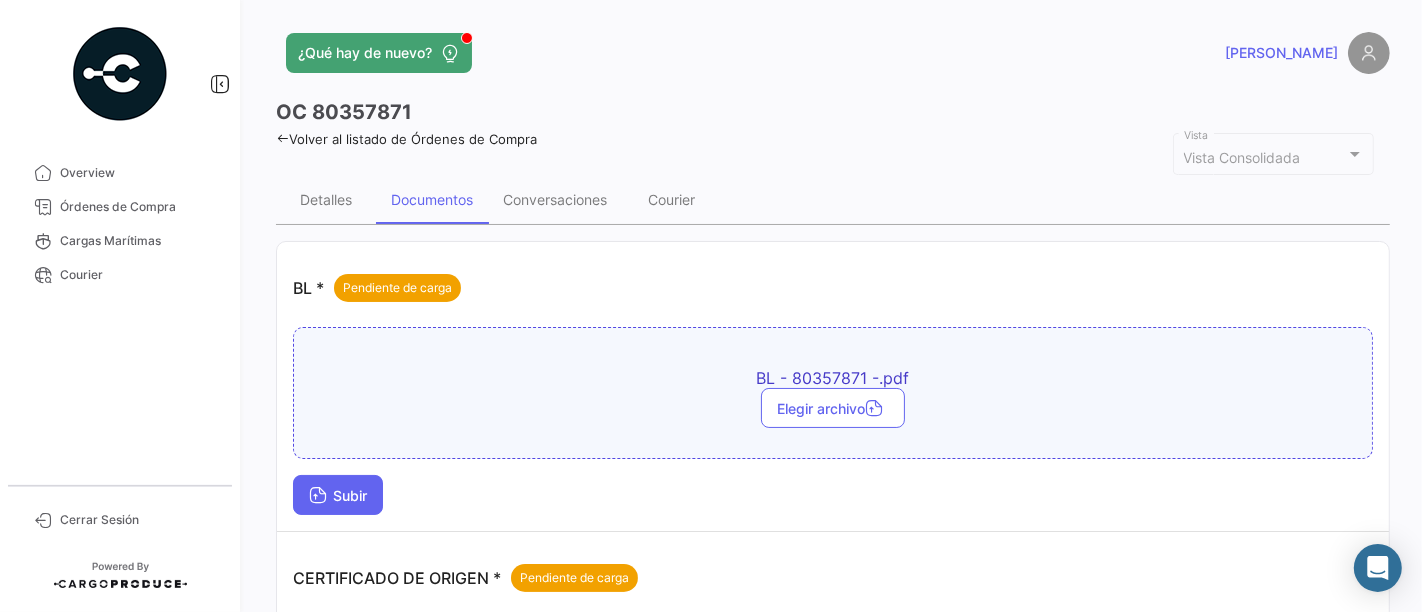 click on "Subir" at bounding box center [338, 495] 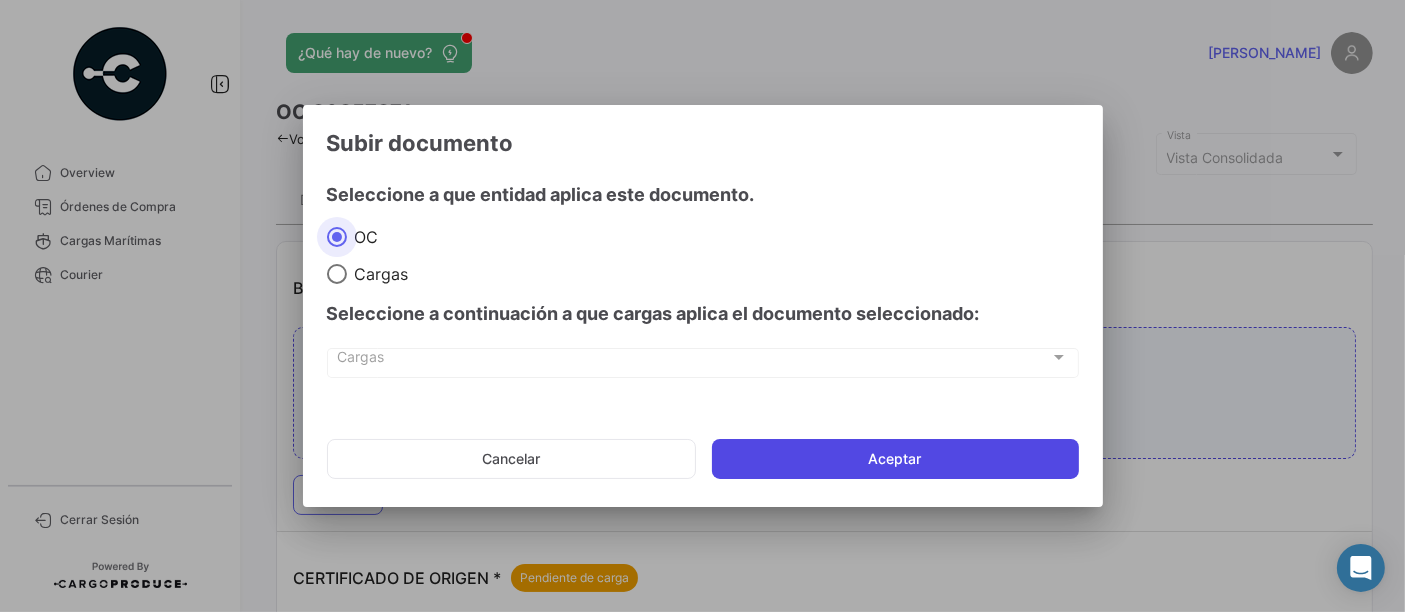 click on "Aceptar" 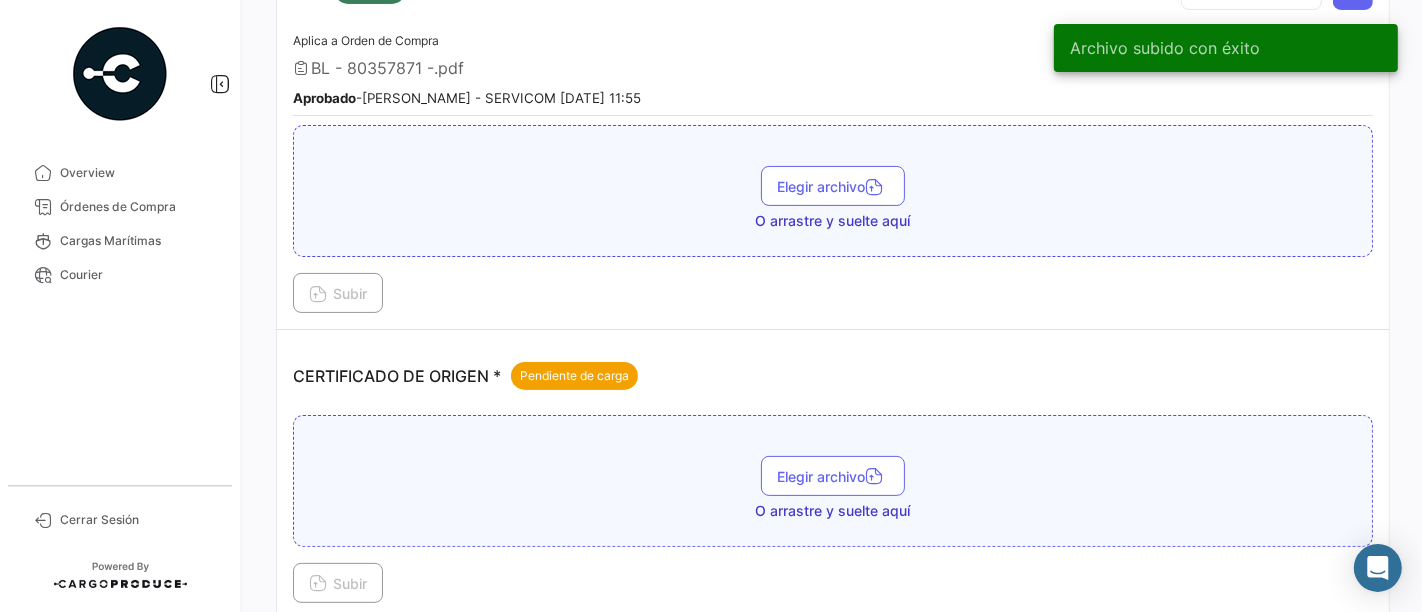 scroll, scrollTop: 333, scrollLeft: 0, axis: vertical 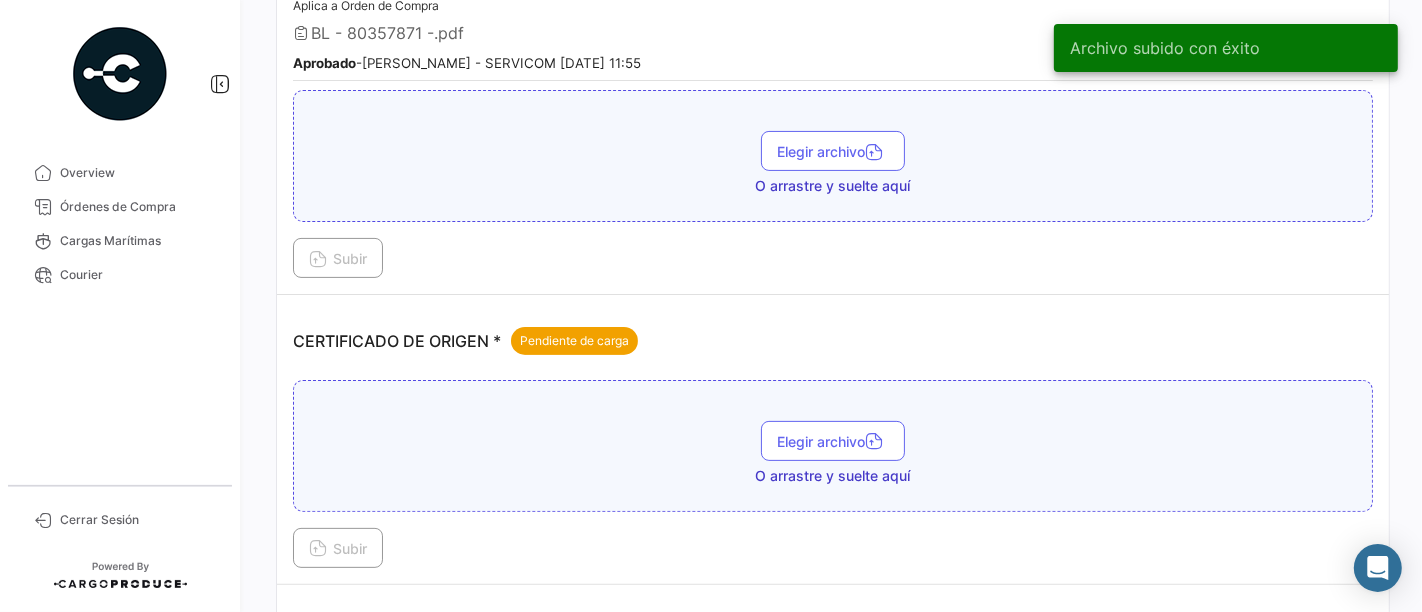 click on "O arrastre y suelte aquí" at bounding box center [833, 476] 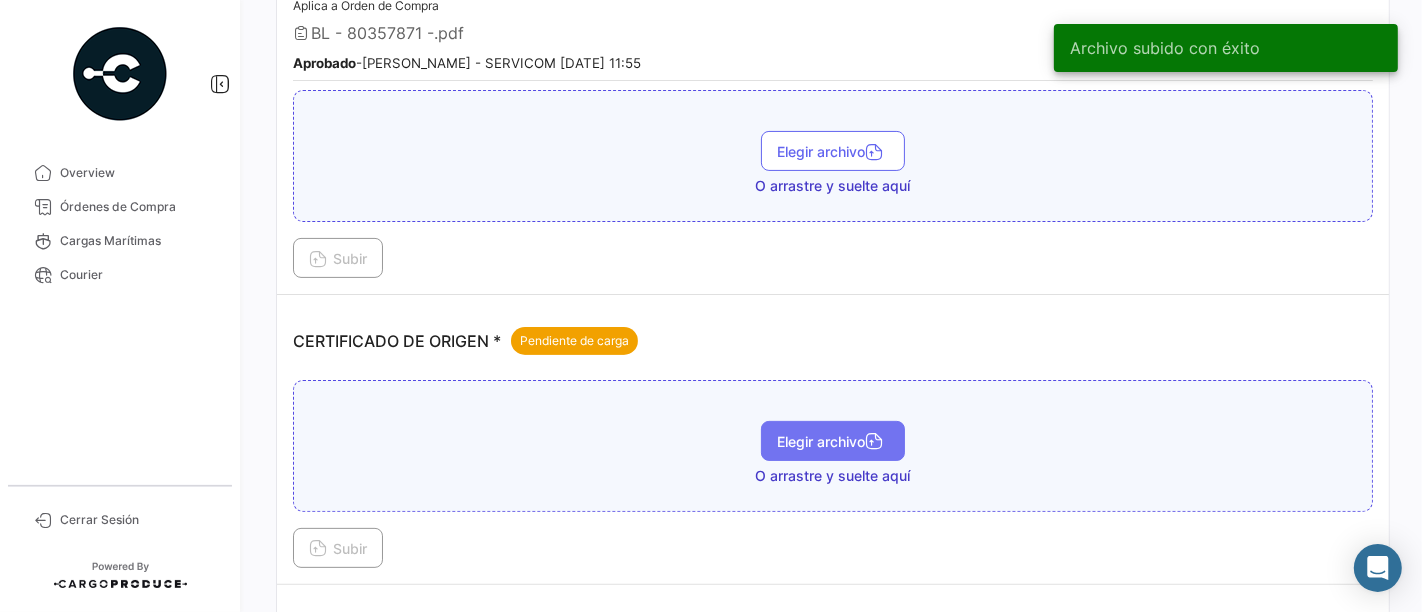 click on "Elegir archivo" at bounding box center [833, 441] 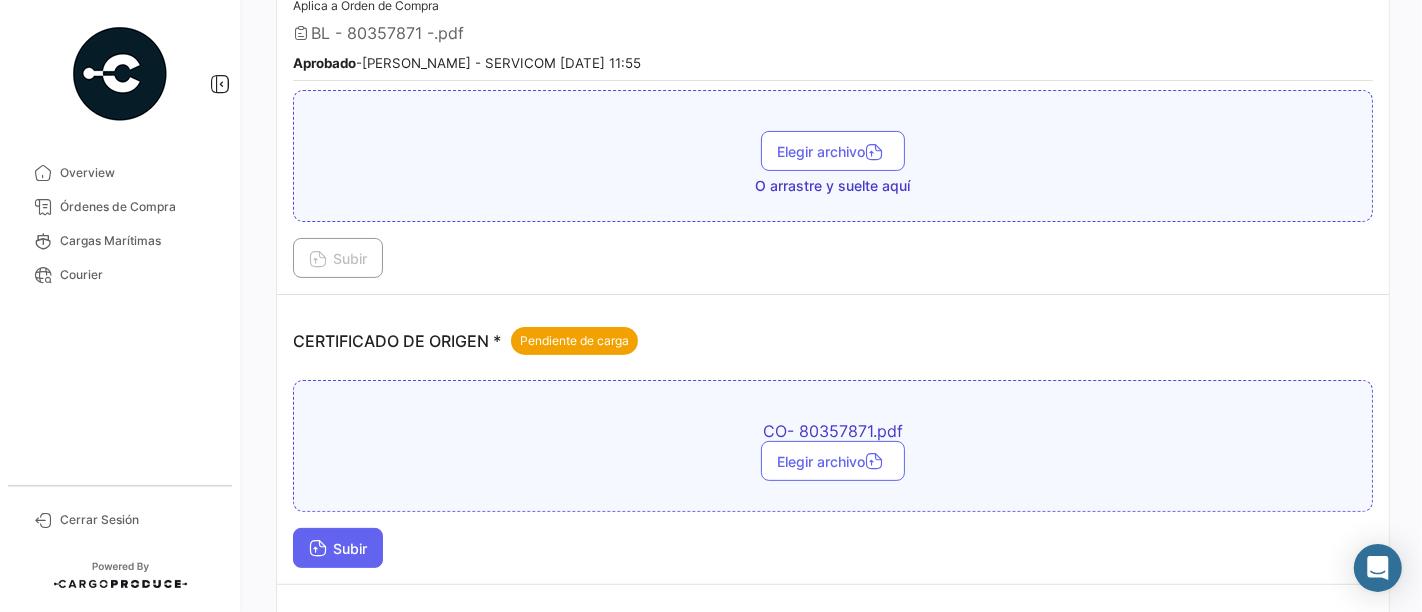 click on "Subir" at bounding box center (338, 548) 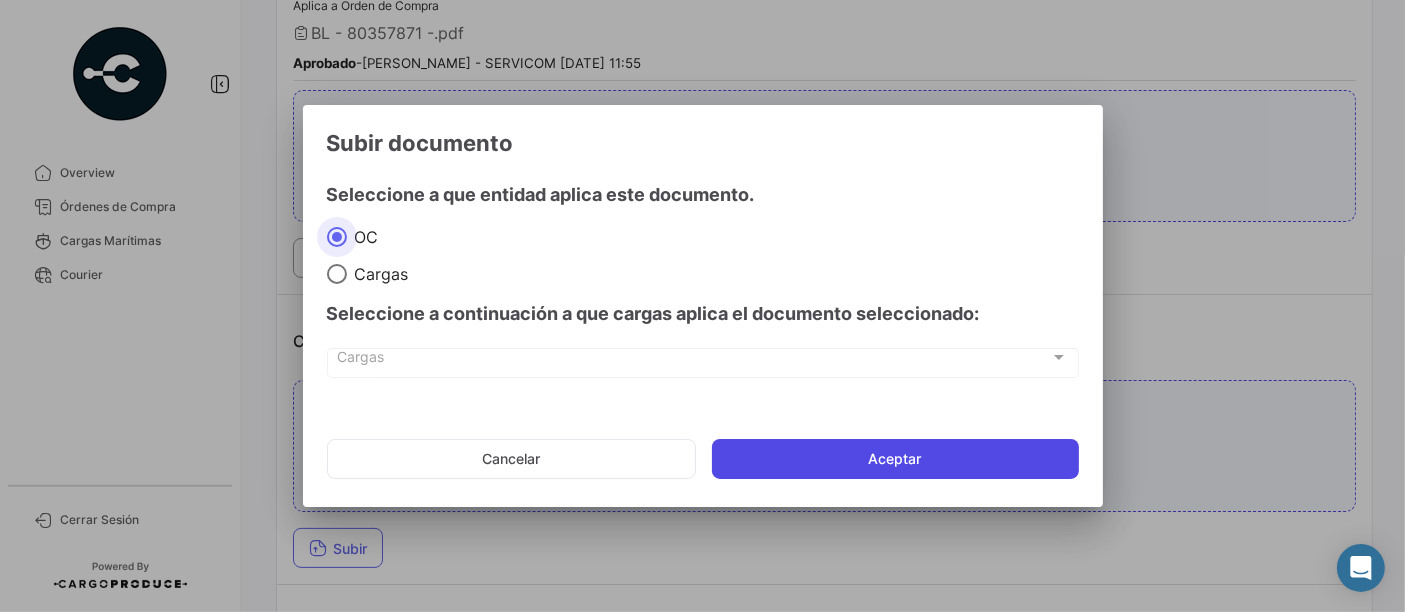click on "Aceptar" 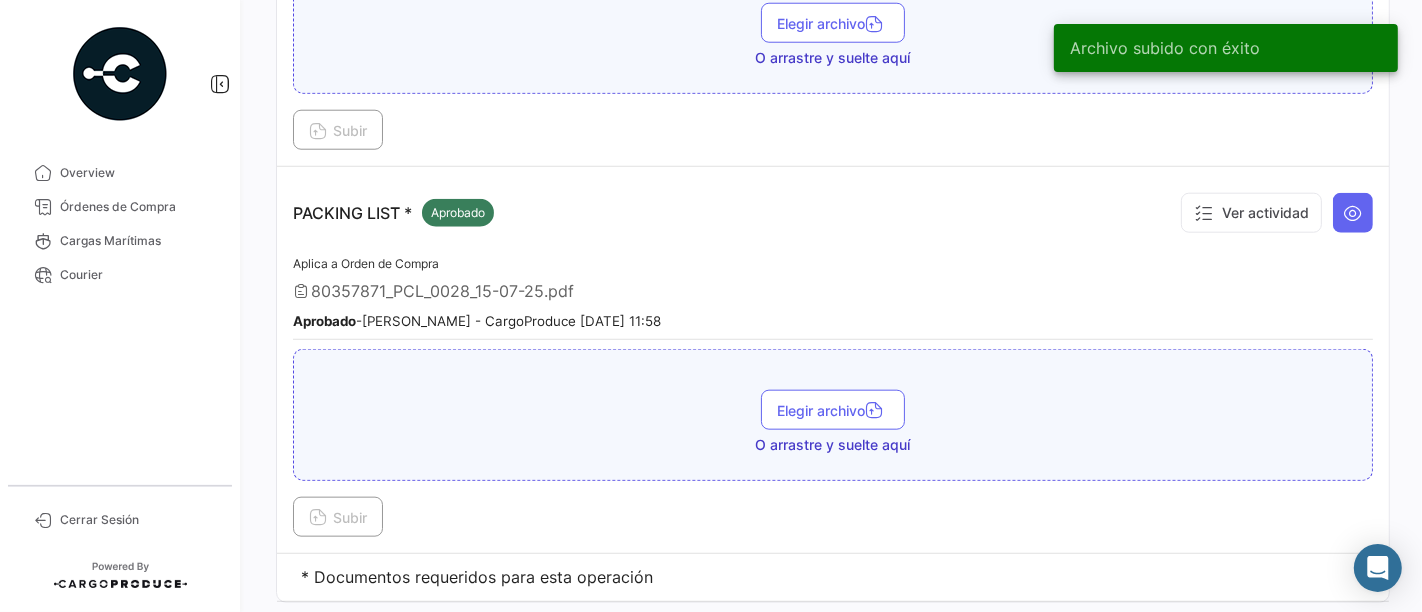 scroll, scrollTop: 1754, scrollLeft: 0, axis: vertical 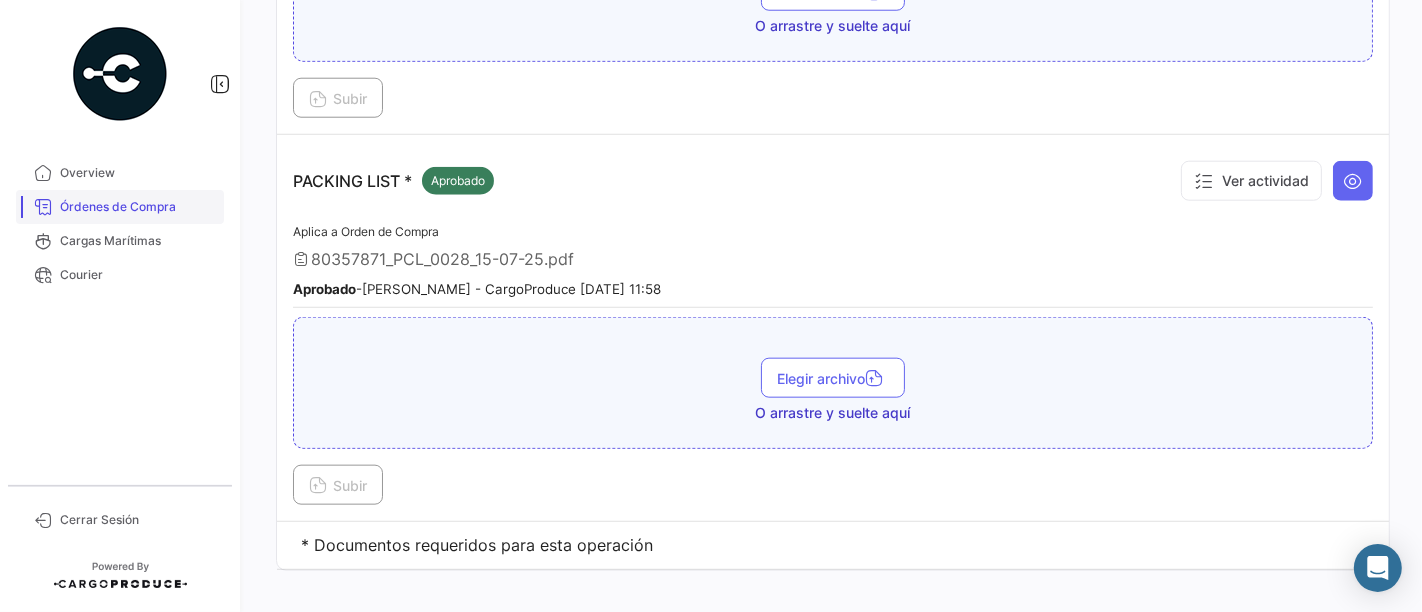 click on "Órdenes de Compra" at bounding box center [138, 207] 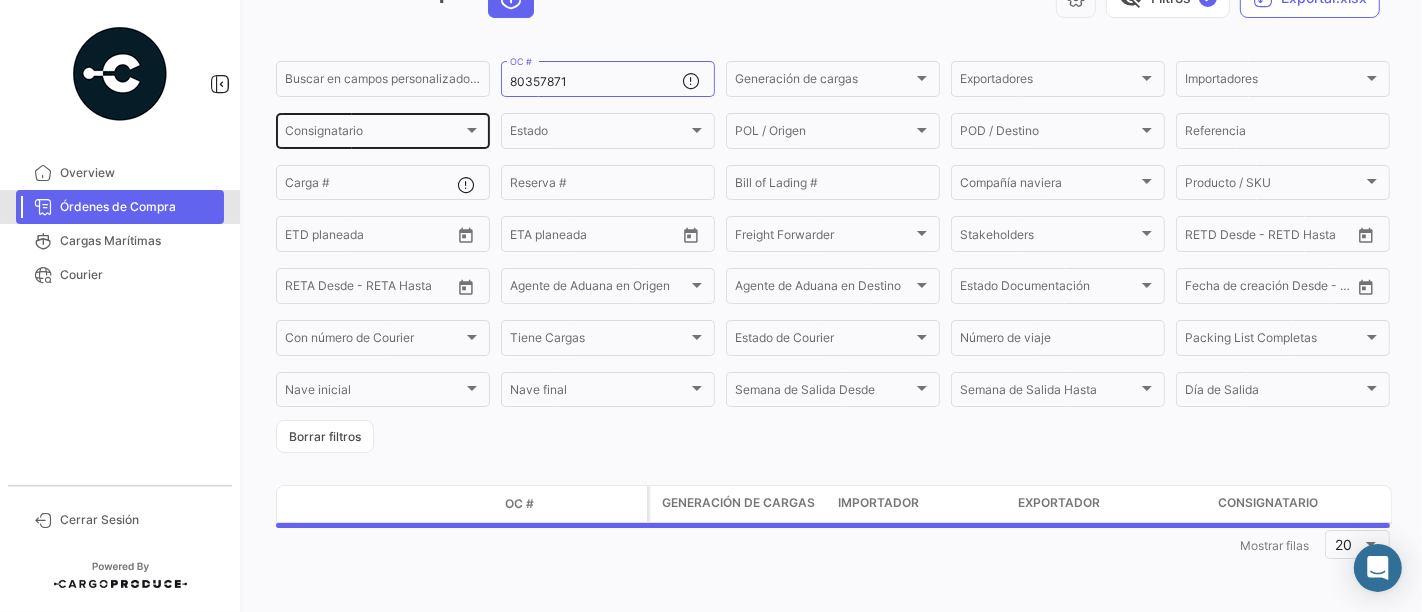 scroll, scrollTop: 0, scrollLeft: 0, axis: both 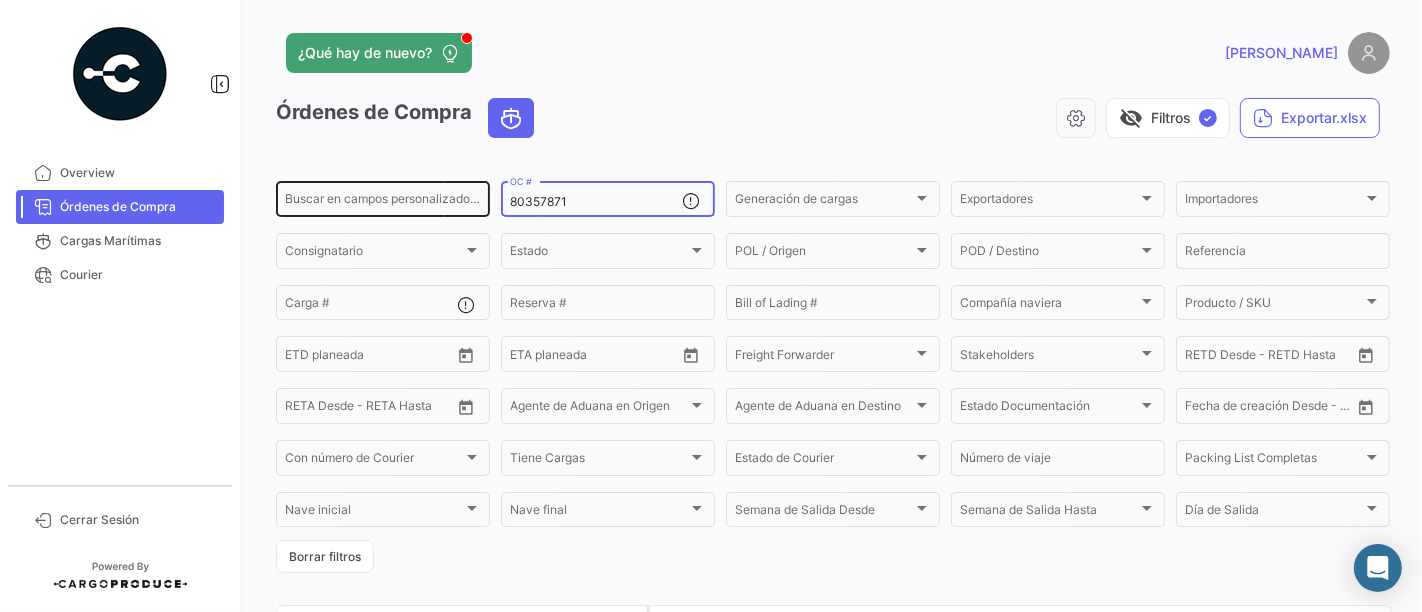 drag, startPoint x: 651, startPoint y: 195, endPoint x: 402, endPoint y: 206, distance: 249.24286 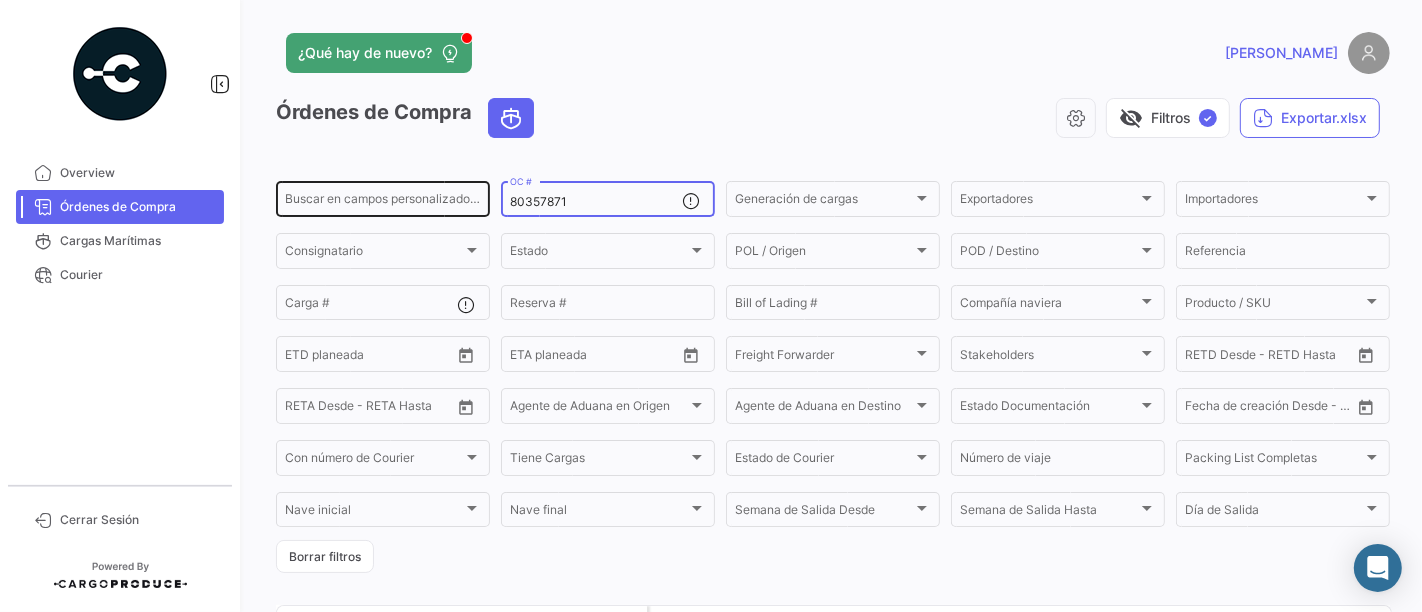 click on "Buscar en [PERSON_NAME] personalizados... 80357871  OC #  Generación [PERSON_NAME] Generación [PERSON_NAME] Exportadores Exportadores Importadores Importadores Consignatario Consignatario Estado Estado POL / Origen  POL / Origen  POD / Destino POD / Destino  Referencia  Carga # Reserva # Bill of Lading # Compañía naviera Compañía naviera Producto / SKU Producto / SKU Desde –  ETD planeada  Desde –  ETA planeada  Freight Forwarder Freight Forwarder Stakeholders Stakeholders Desde –  RETD Desde - RETD Hasta  Desde –  [PERSON_NAME] Desde - [PERSON_NAME] Hasta  Agente de Aduana en Origen Agente de Aduana en Origen Agente de Aduana en Destino Agente de Aduana en Destino Estado Documentación Estado Documentación Desde –  Fecha de creación Desde - Hasta  Con número de Courier Con número de Courier Tiene Cargas Tiene Cargas Estado de Courier Estado de Courier Número de viaje Packing List Completas Packing List Completas [PERSON_NAME] inicial [PERSON_NAME] inicial [PERSON_NAME] final [PERSON_NAME] final Semana de Salida
Desde Día de Salida" 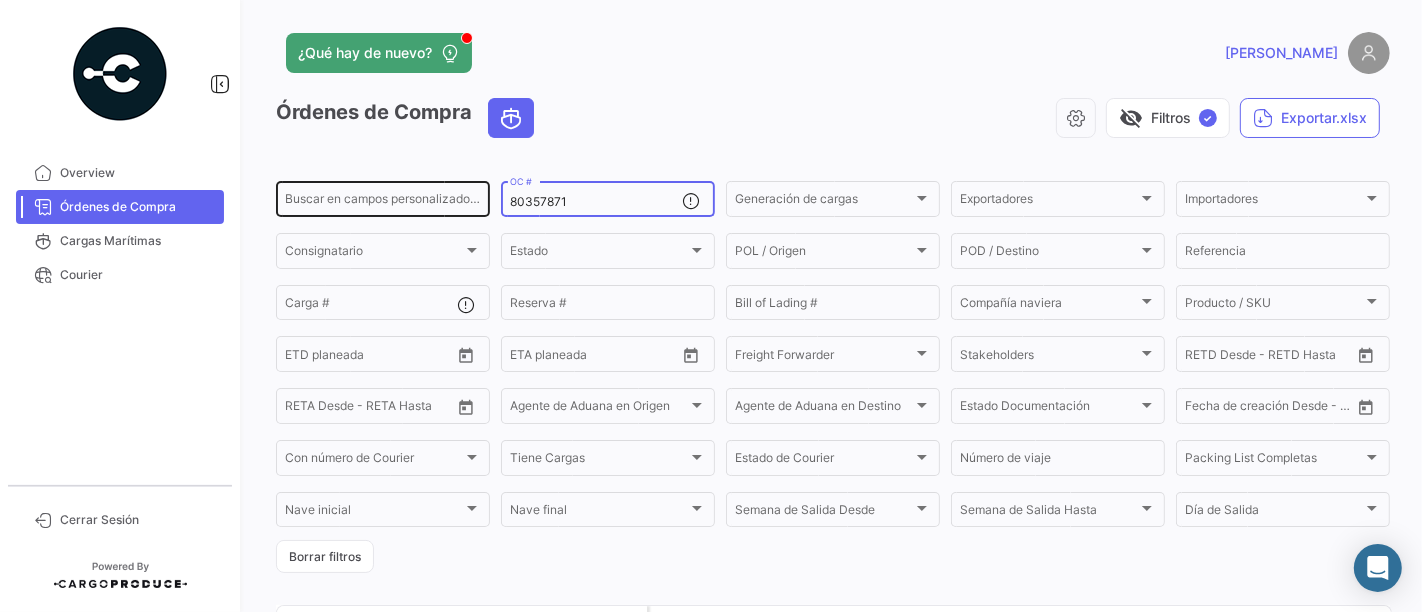 paste on "986" 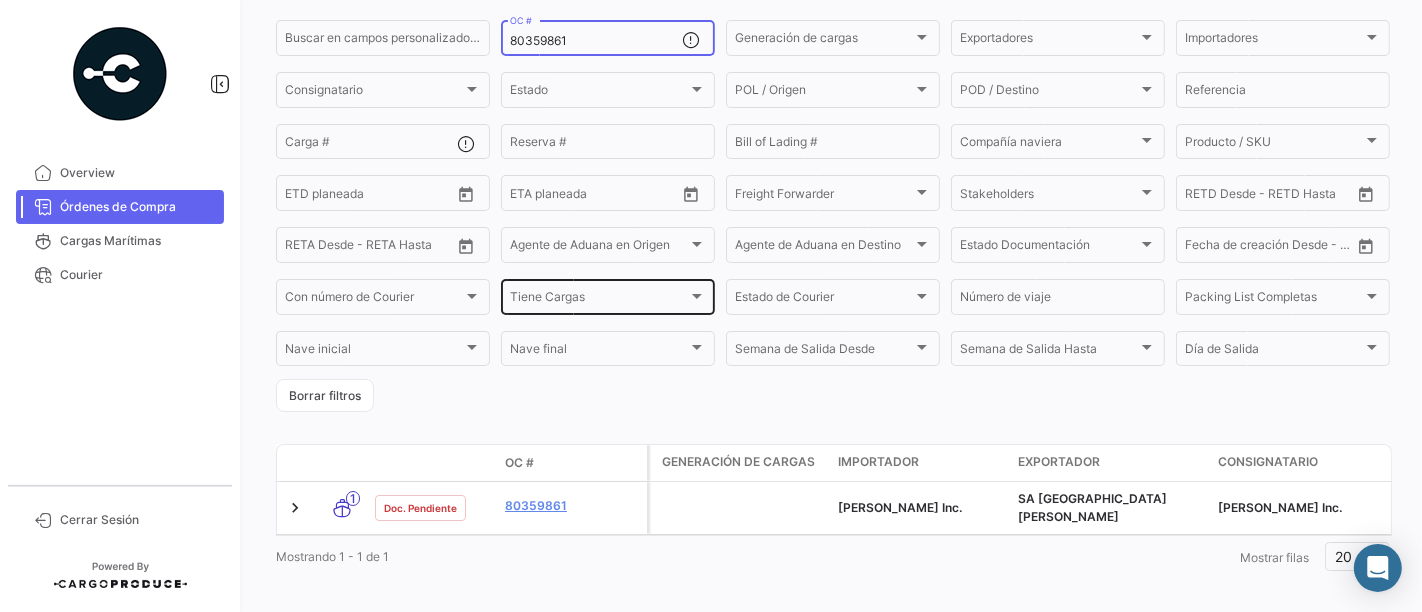scroll, scrollTop: 183, scrollLeft: 0, axis: vertical 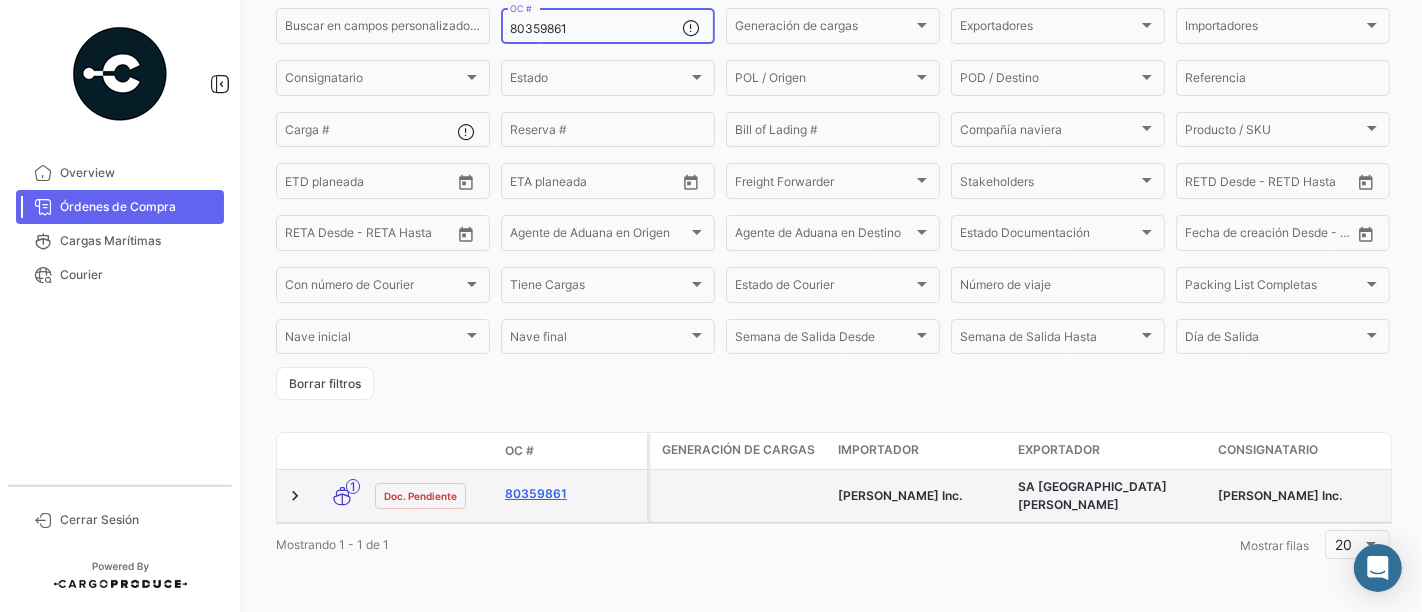 type on "80359861" 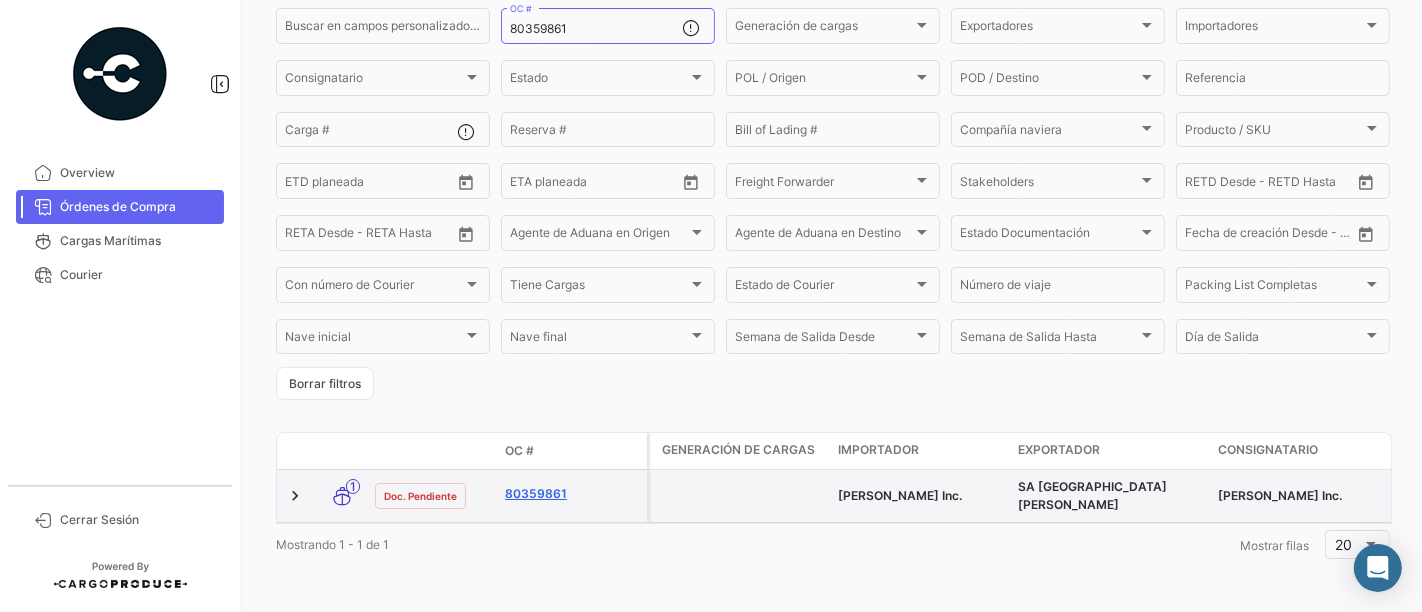 click on "80359861" 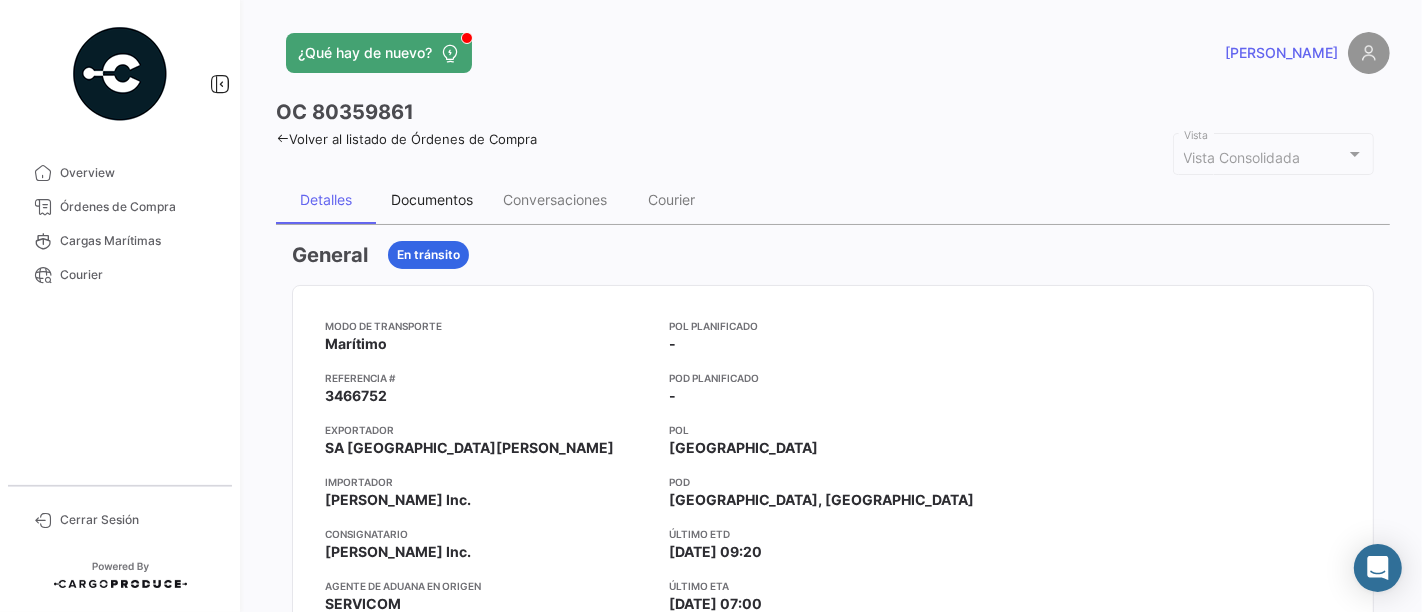 click on "Documentos" at bounding box center [432, 199] 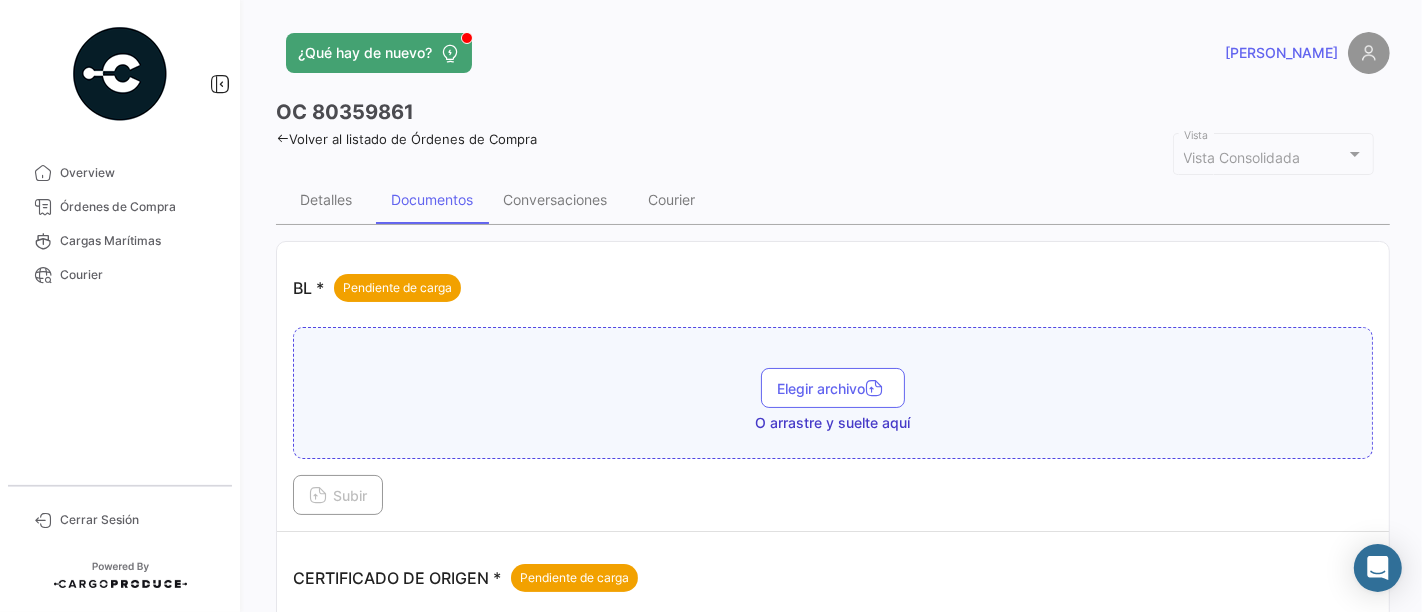 click on "O arrastre y suelte aquí" at bounding box center [833, 423] 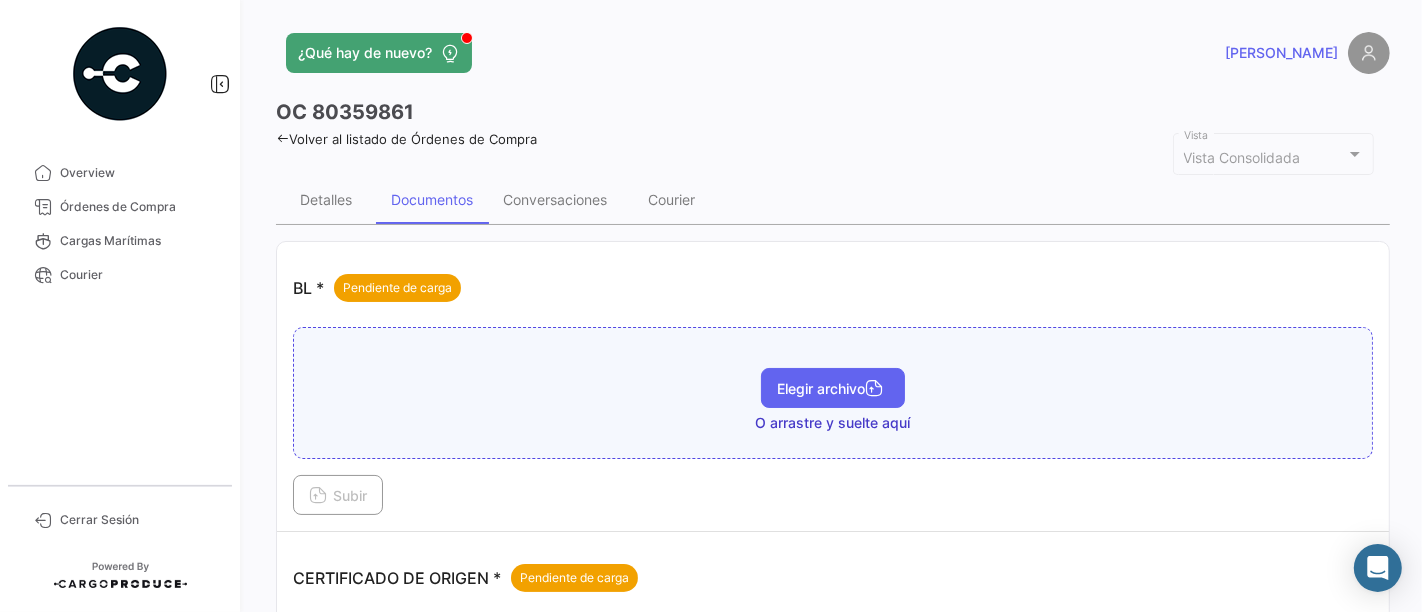 click on "Elegir archivo" at bounding box center (833, 388) 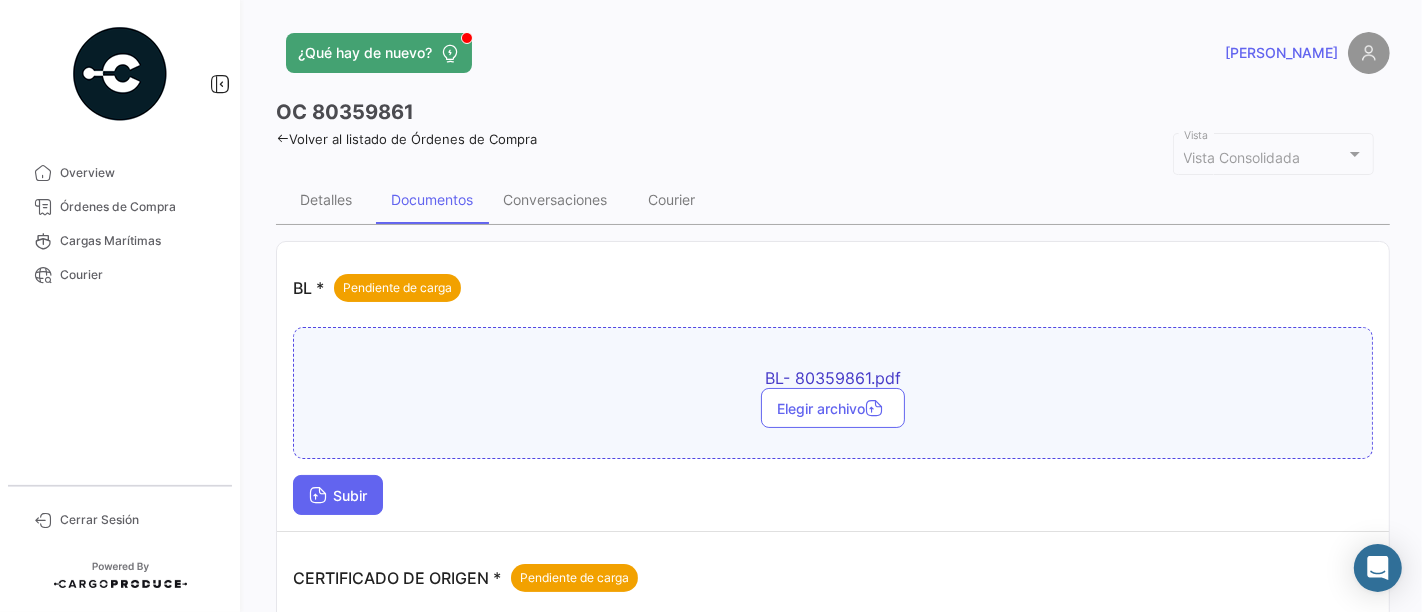 click on "Subir" at bounding box center (338, 495) 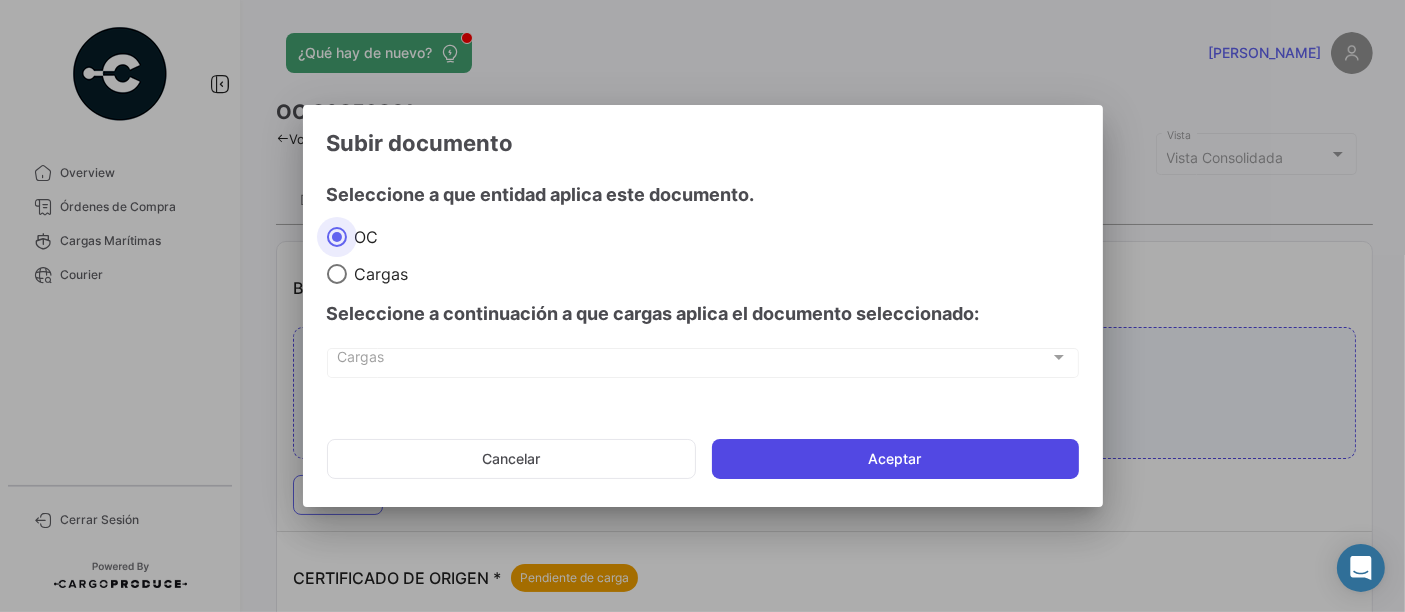 click on "Aceptar" 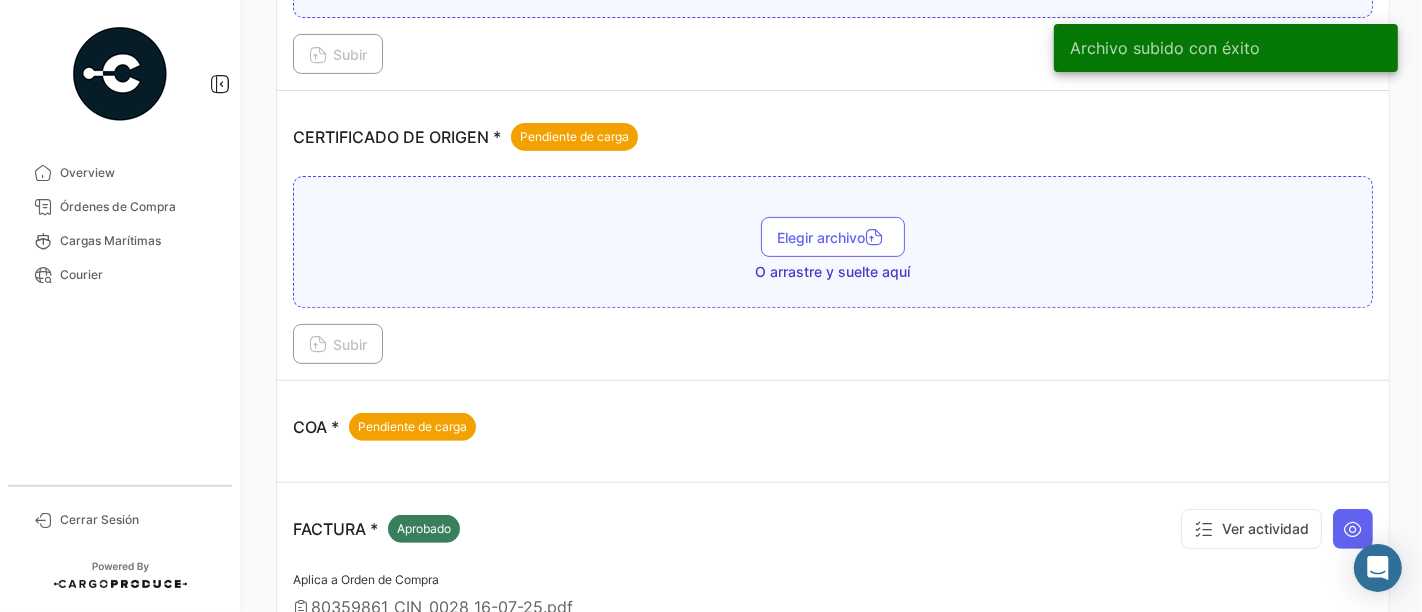 scroll, scrollTop: 555, scrollLeft: 0, axis: vertical 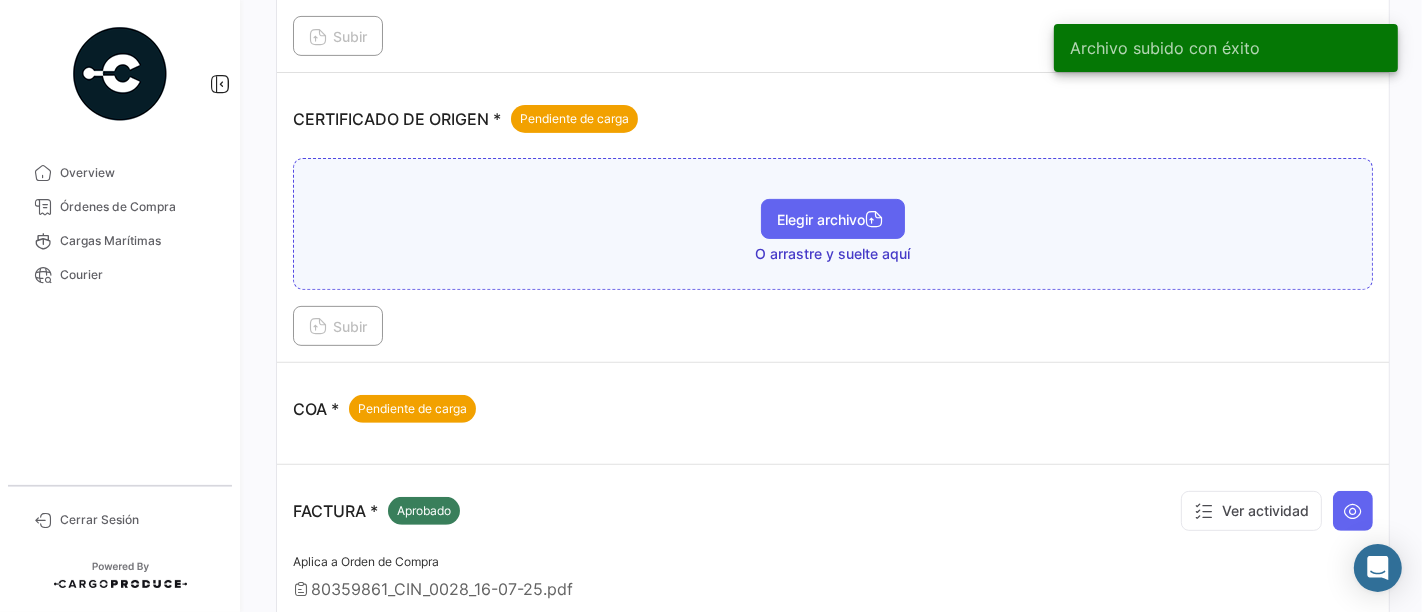click on "Elegir archivo" at bounding box center (833, 219) 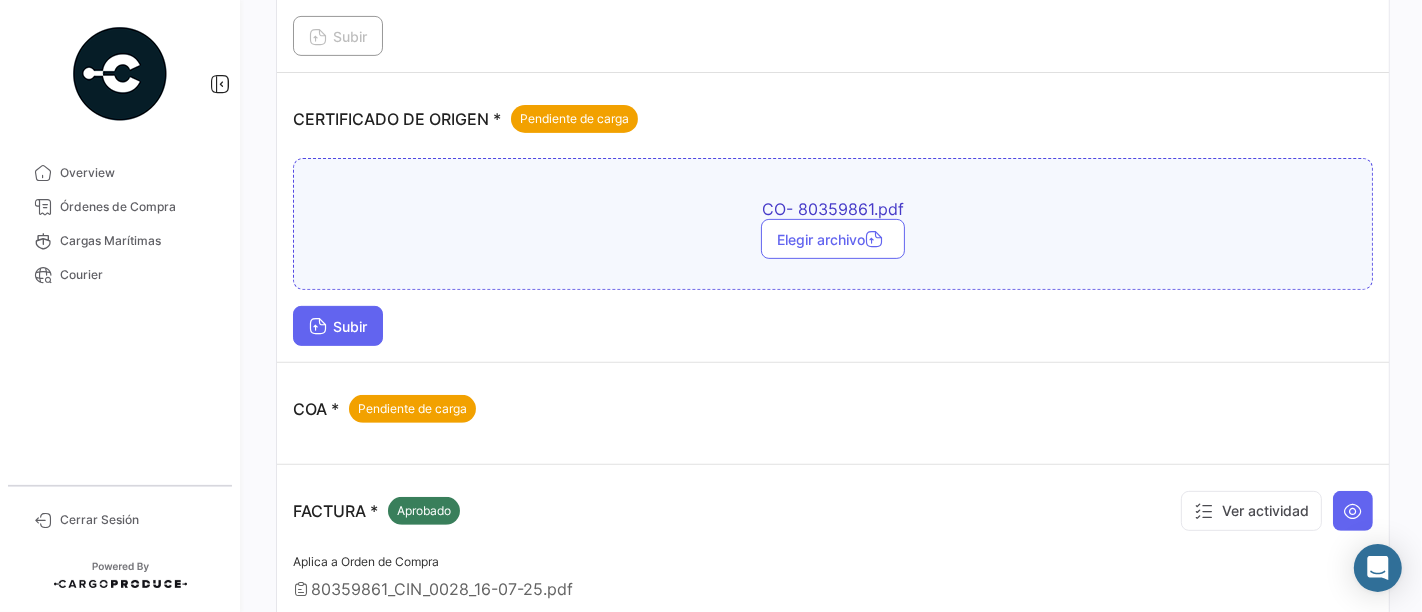 click on "Subir" at bounding box center [338, 326] 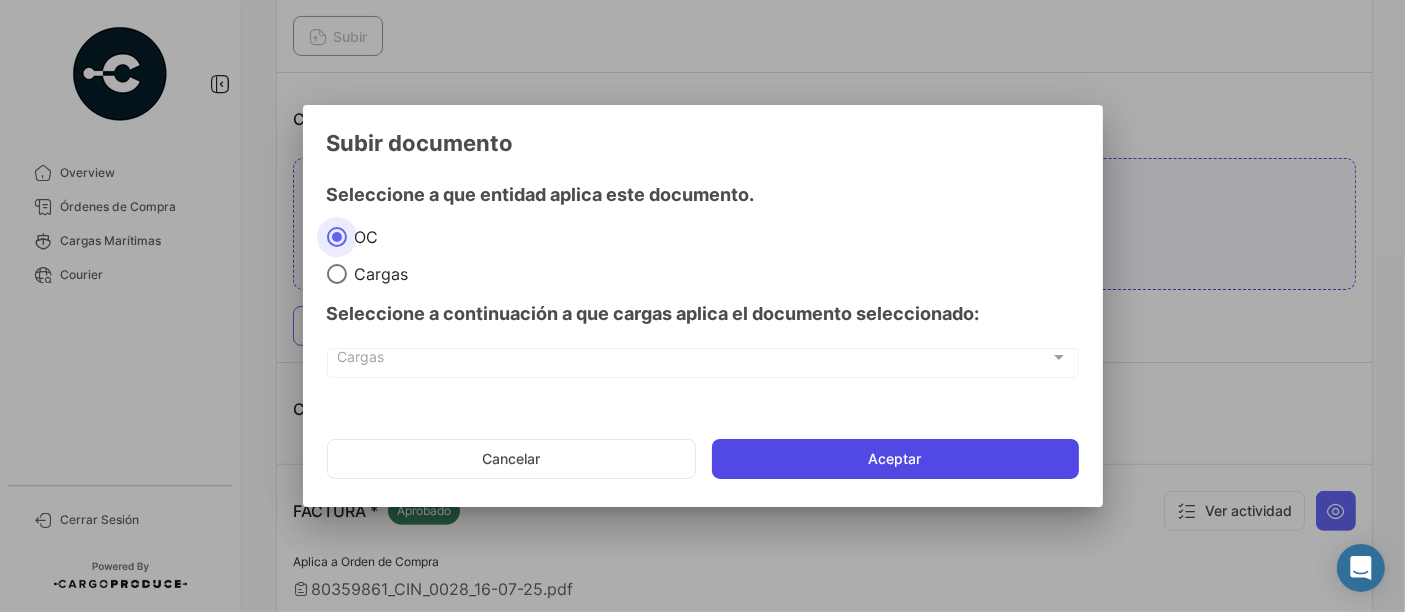 click on "Aceptar" 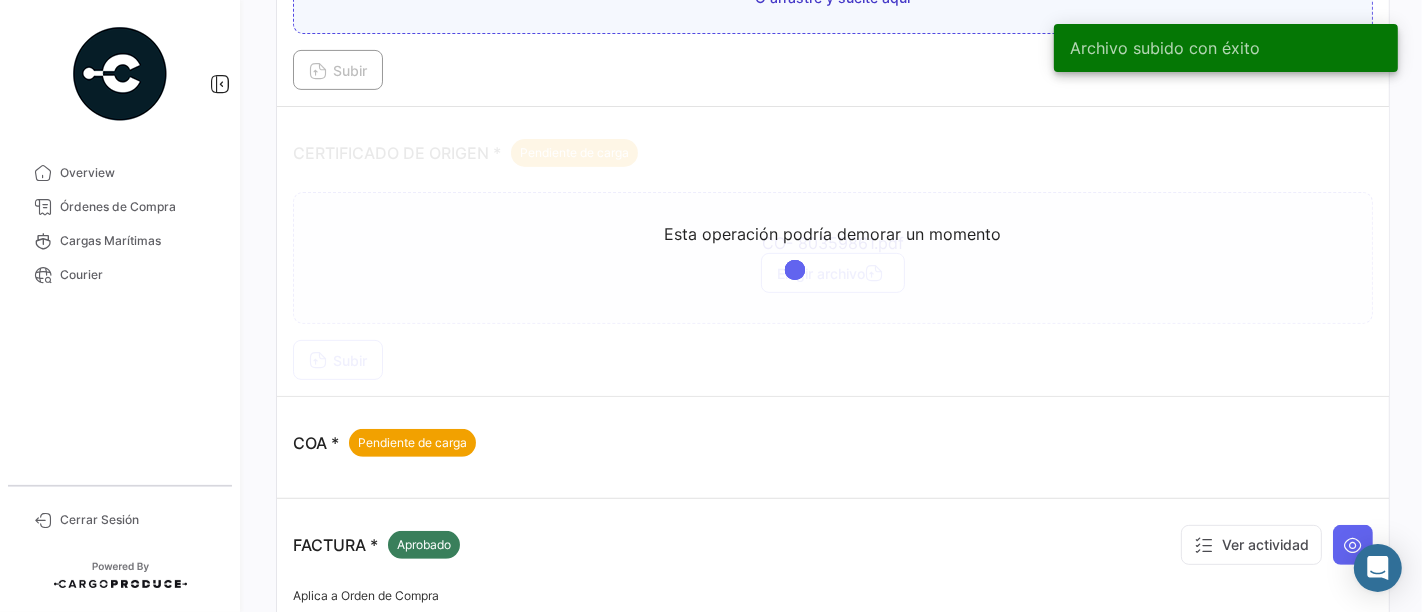 scroll, scrollTop: 516, scrollLeft: 0, axis: vertical 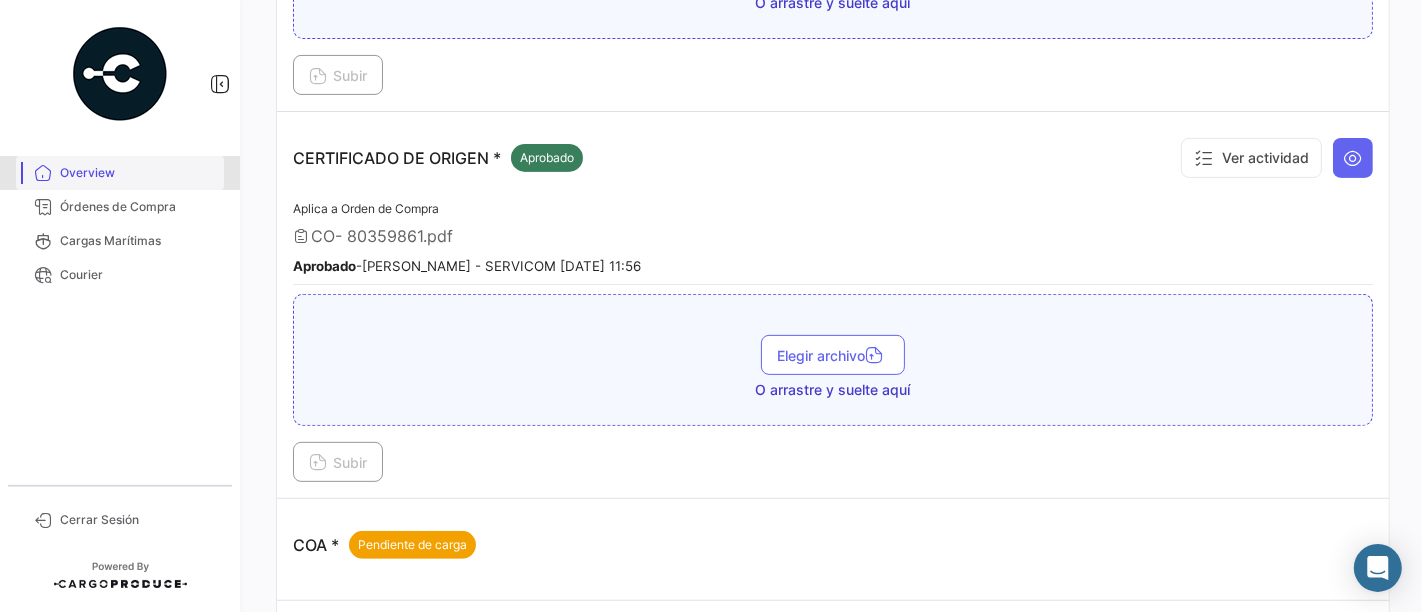 click on "Overview" at bounding box center [120, 173] 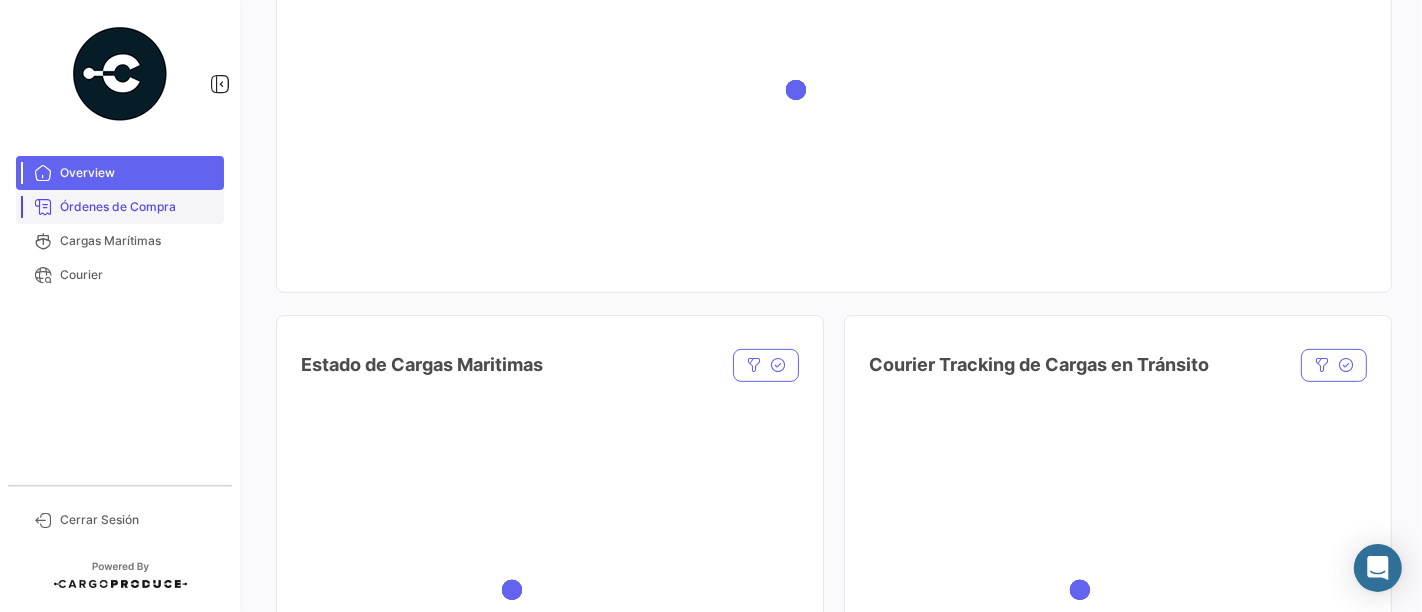 scroll, scrollTop: 0, scrollLeft: 0, axis: both 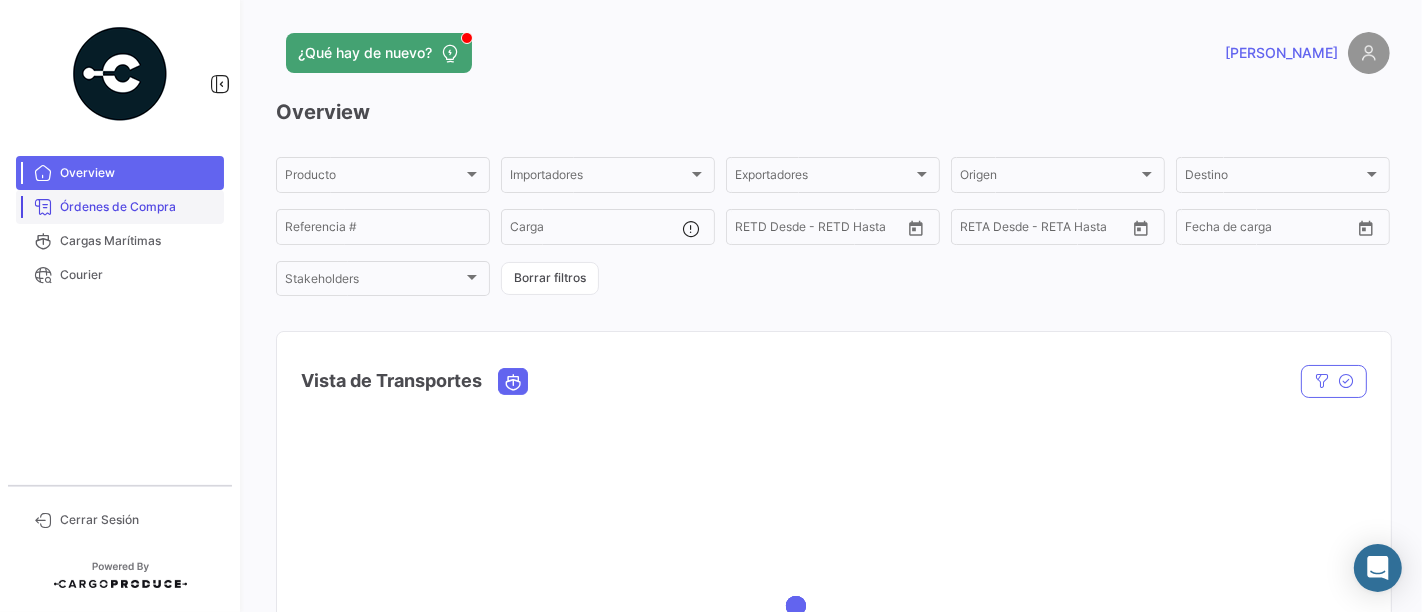 click on "Órdenes de Compra" at bounding box center [138, 207] 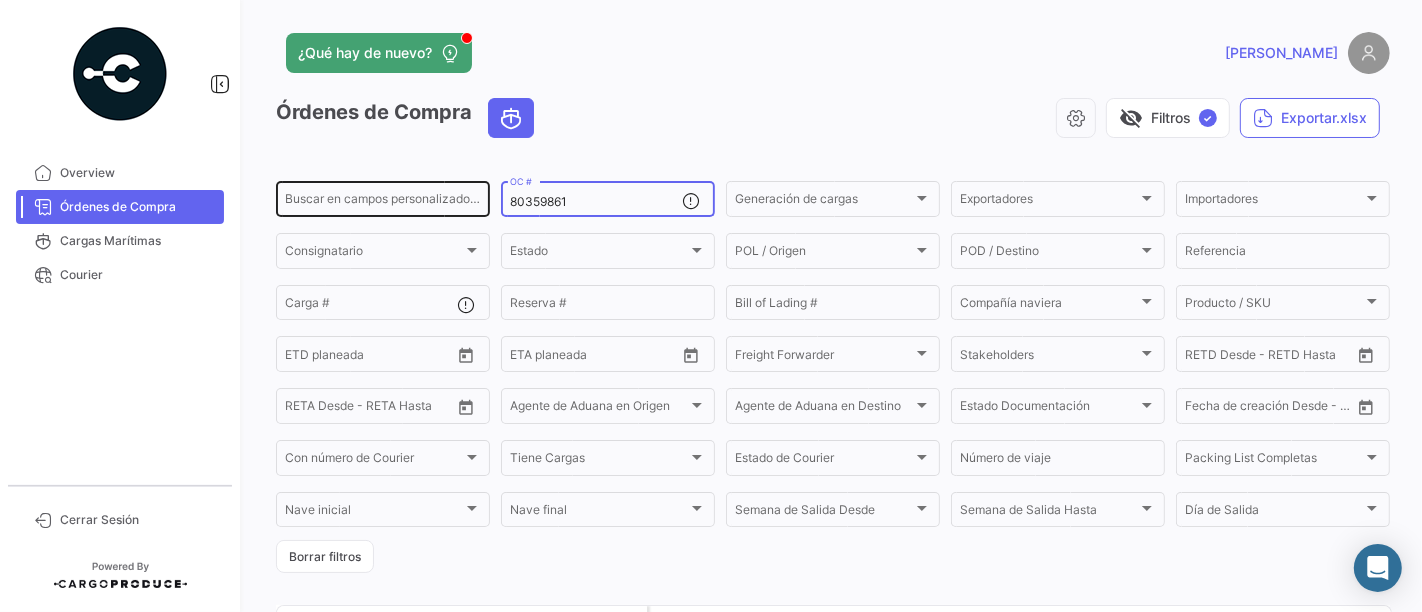 drag, startPoint x: 622, startPoint y: 196, endPoint x: 453, endPoint y: 195, distance: 169.00296 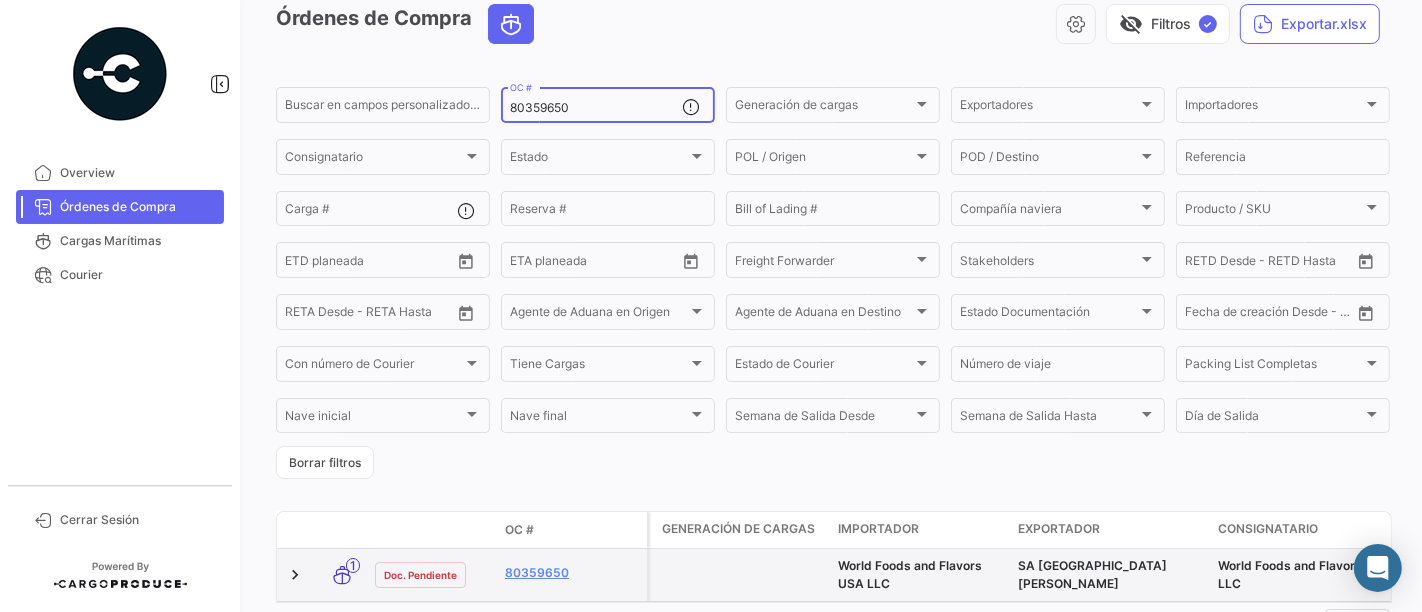 scroll, scrollTop: 191, scrollLeft: 0, axis: vertical 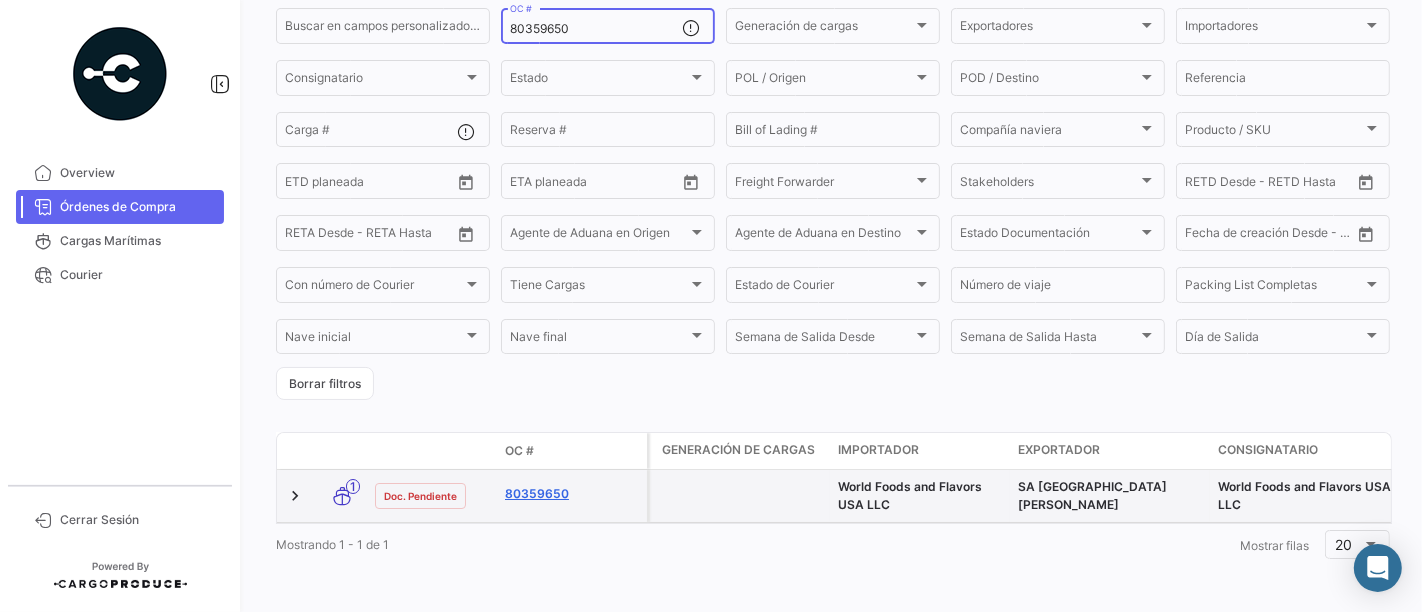 type on "80359650" 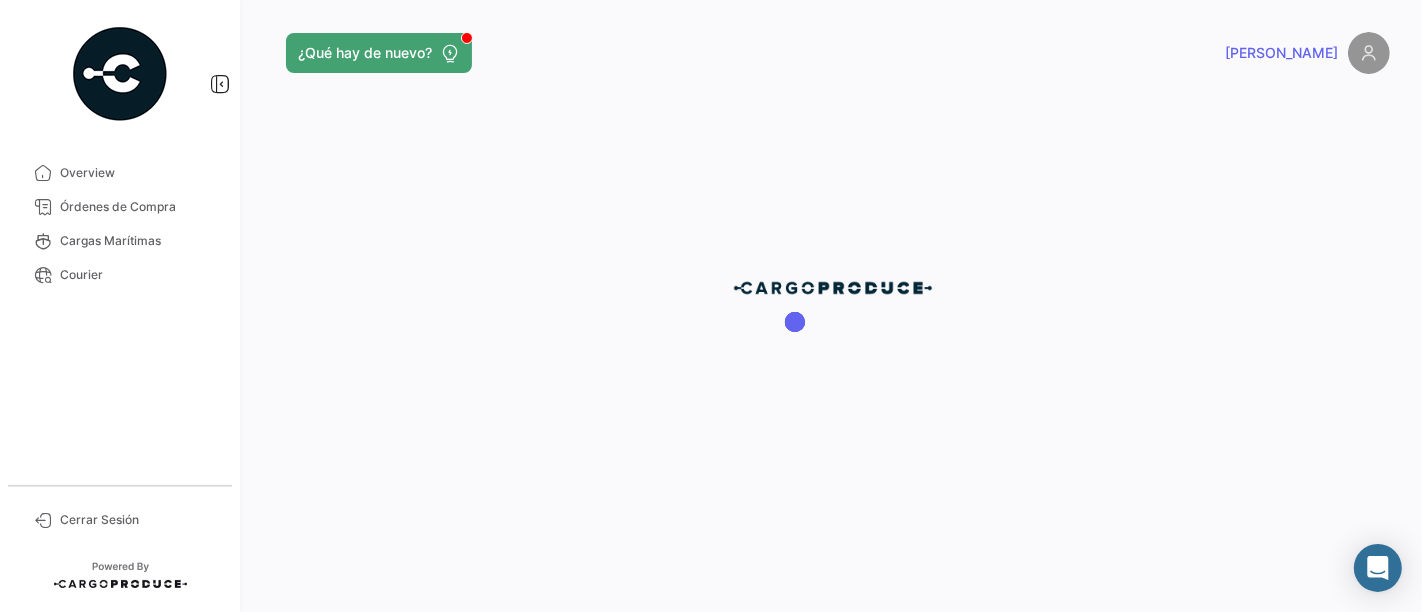 scroll, scrollTop: 0, scrollLeft: 0, axis: both 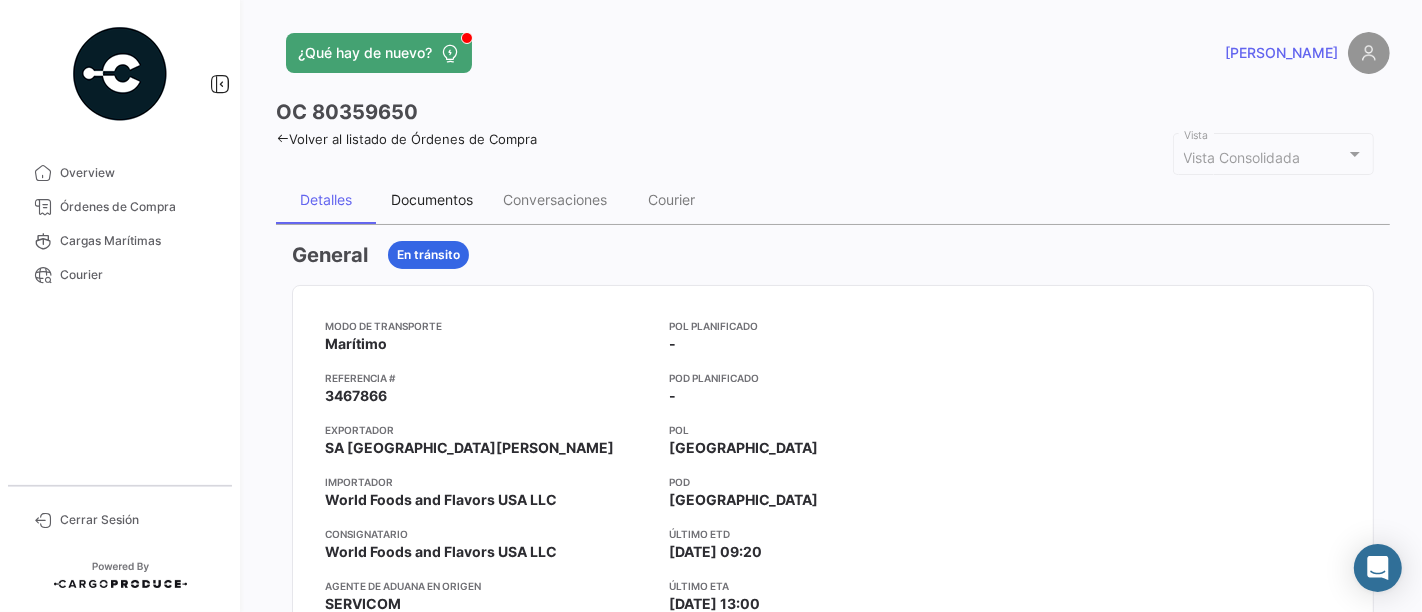 click on "Documentos" at bounding box center [432, 199] 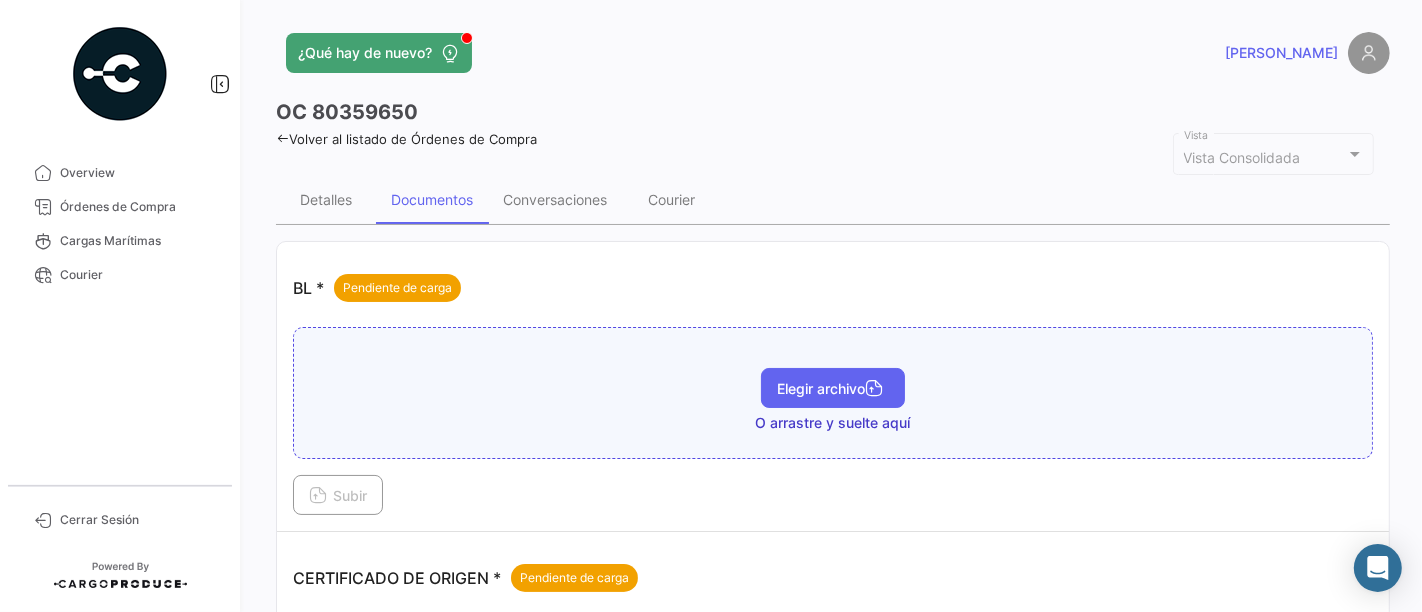 click on "Elegir archivo" at bounding box center [833, 388] 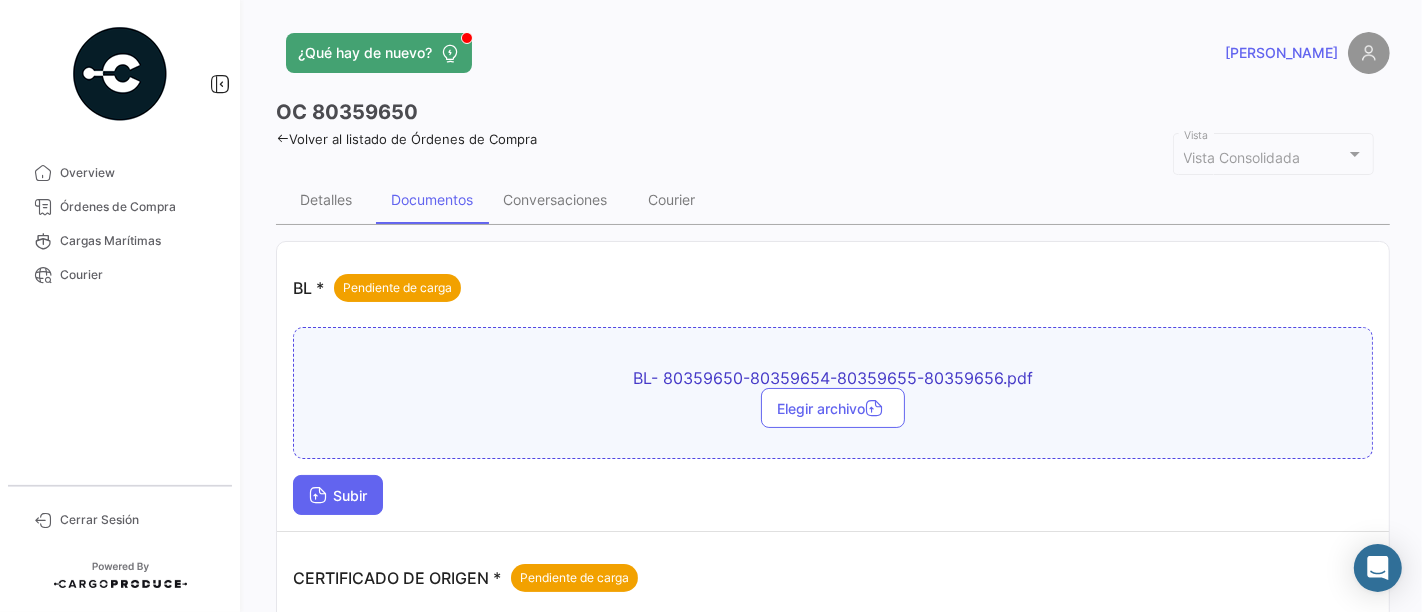 click on "Subir" at bounding box center [338, 495] 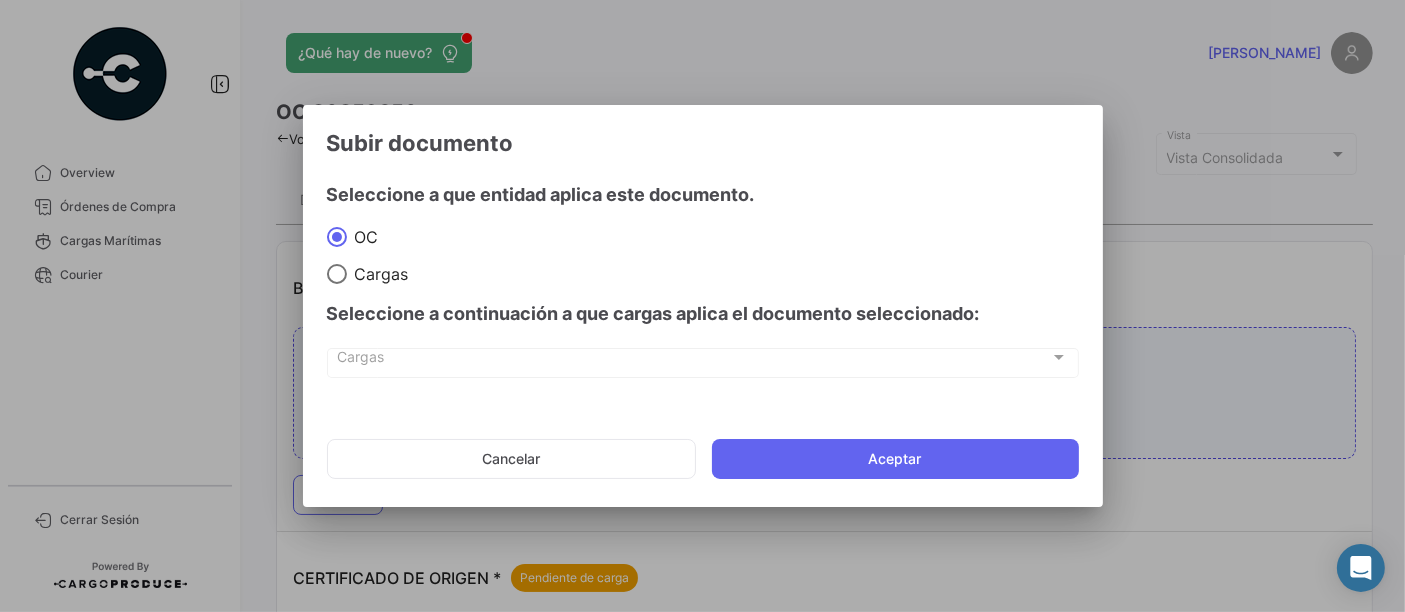 click on "Cancelar   Aceptar" 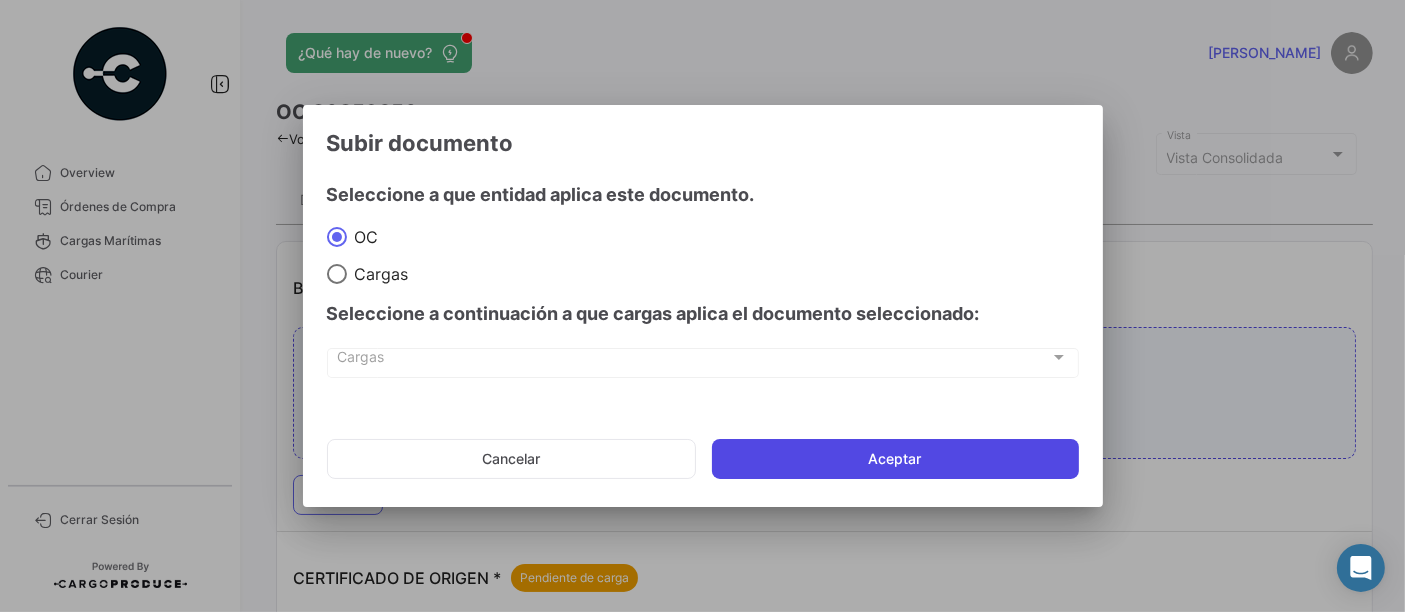 click on "Aceptar" 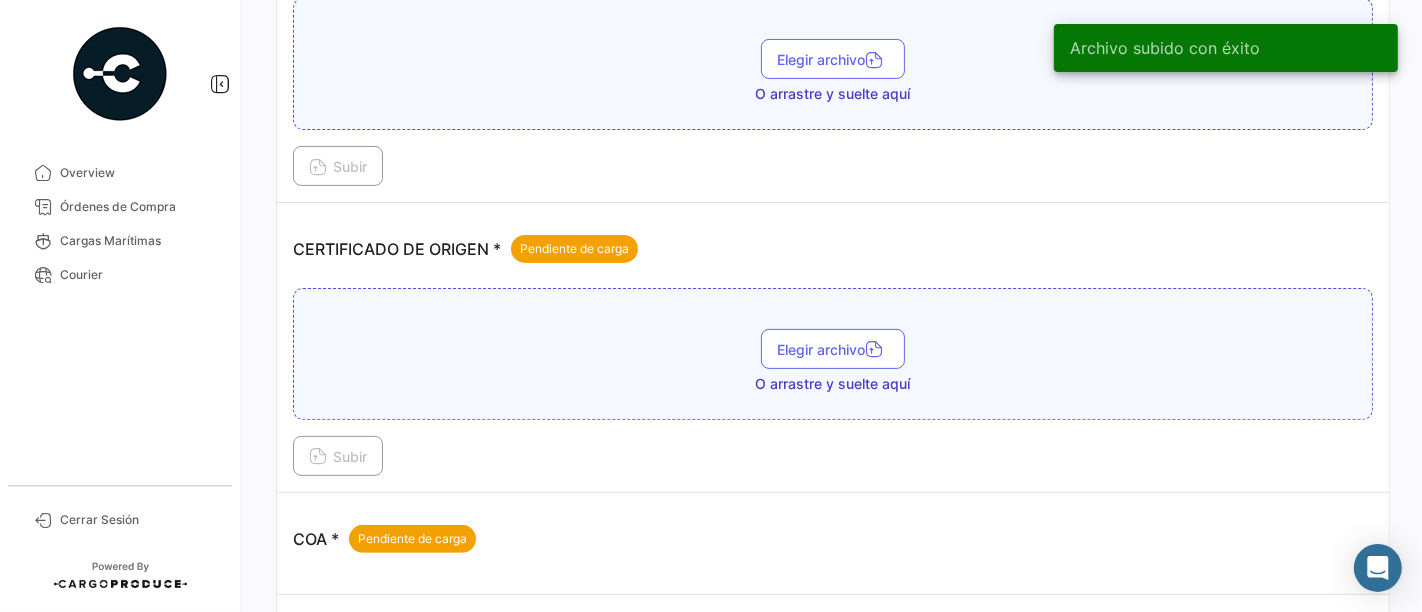 scroll, scrollTop: 444, scrollLeft: 0, axis: vertical 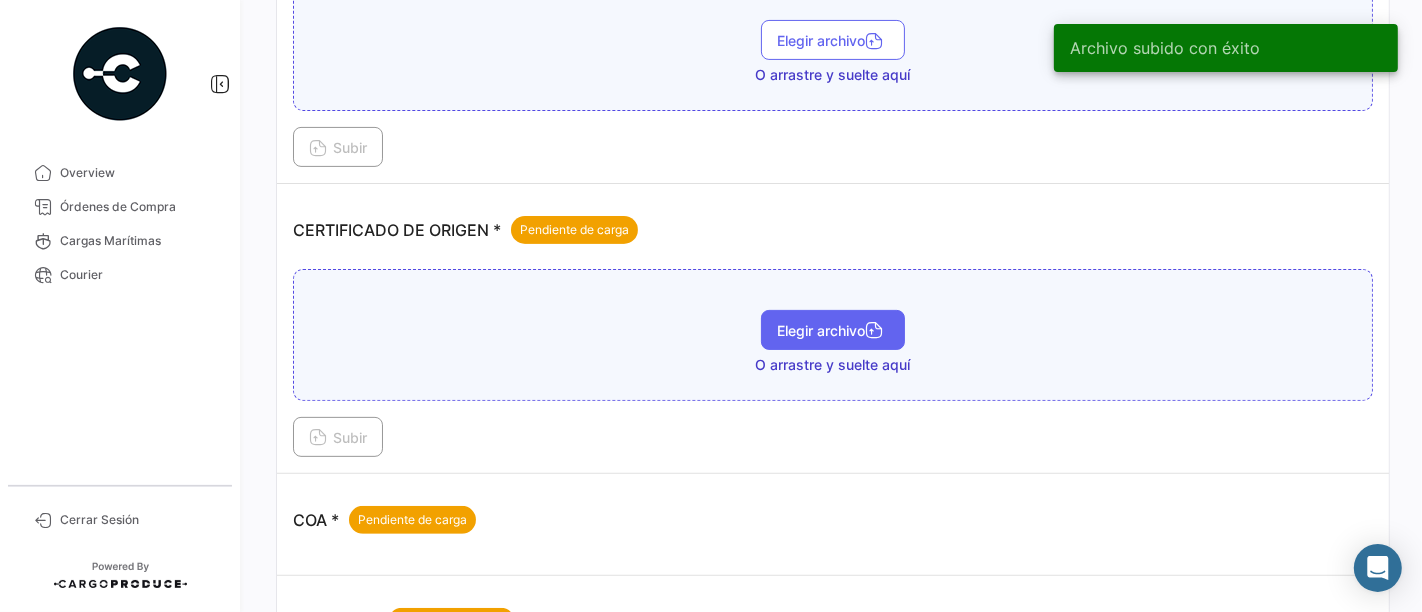click on "Elegir archivo" at bounding box center (833, 330) 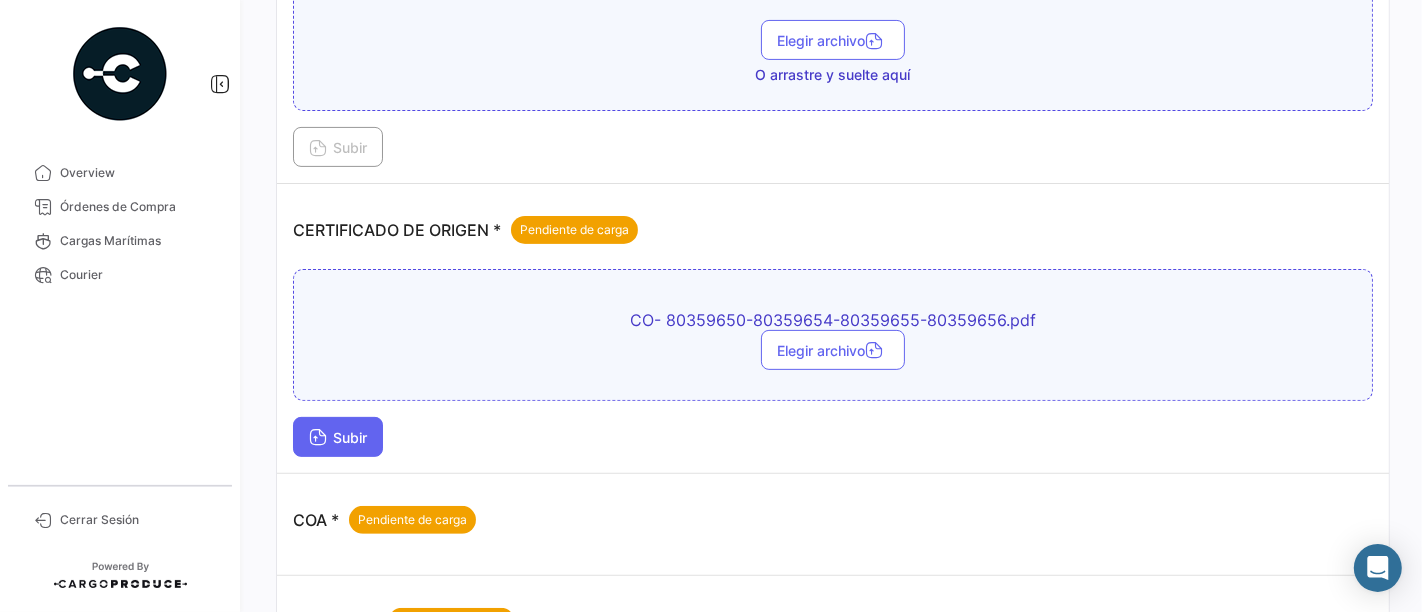 click on "Subir" at bounding box center [338, 437] 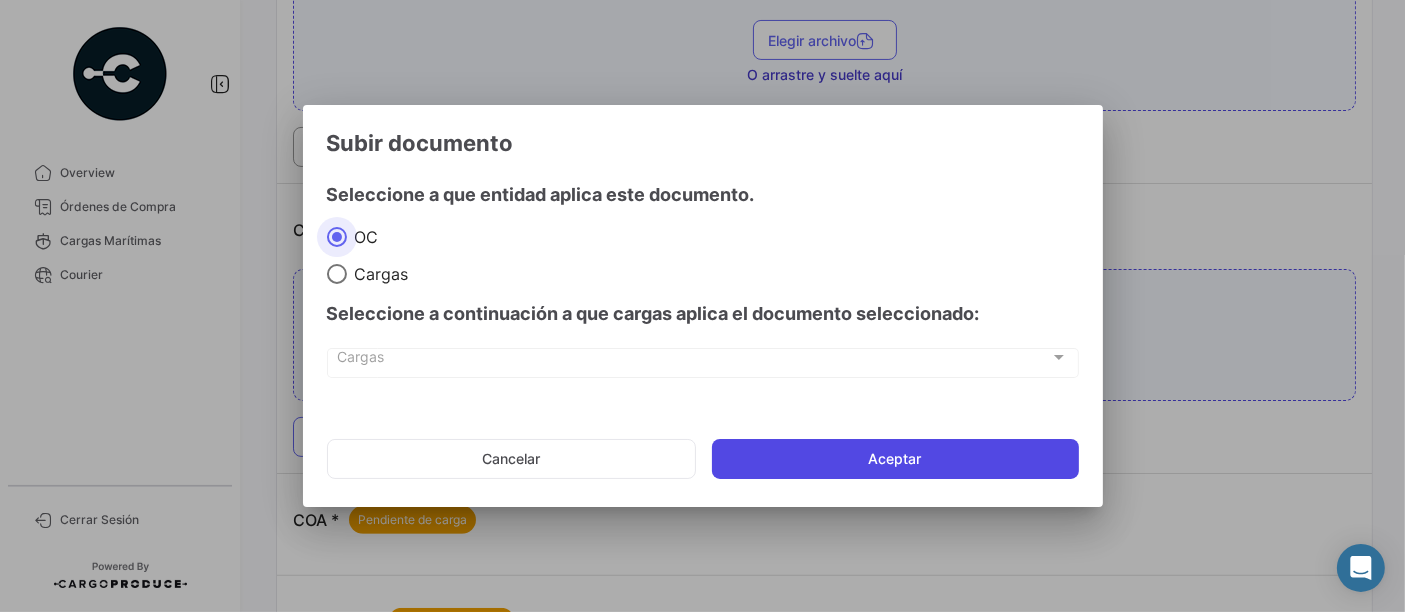 click on "Aceptar" 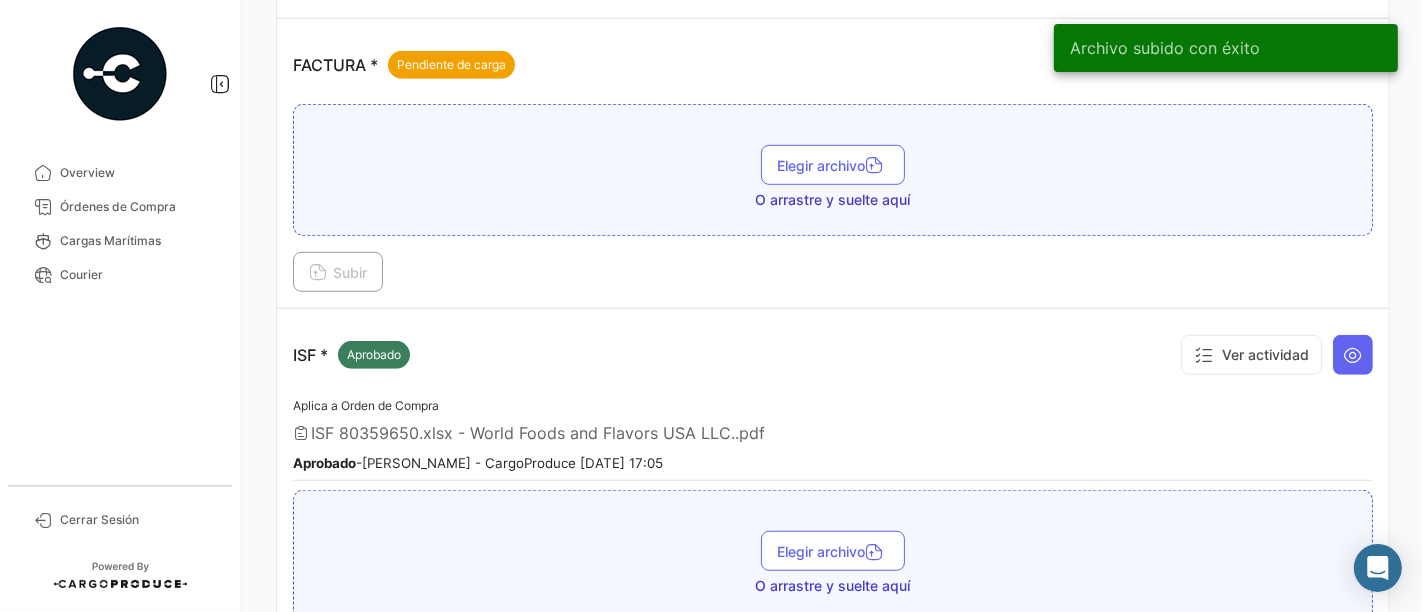 scroll, scrollTop: 1000, scrollLeft: 0, axis: vertical 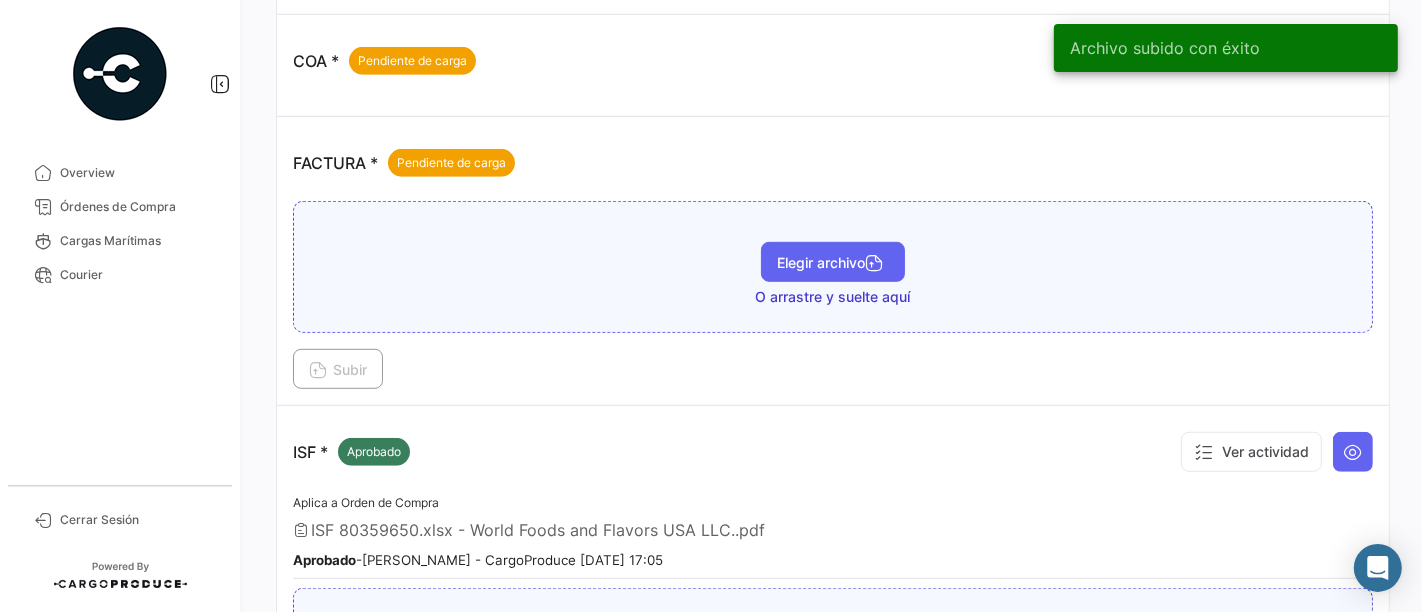 click on "Elegir archivo" at bounding box center (833, 262) 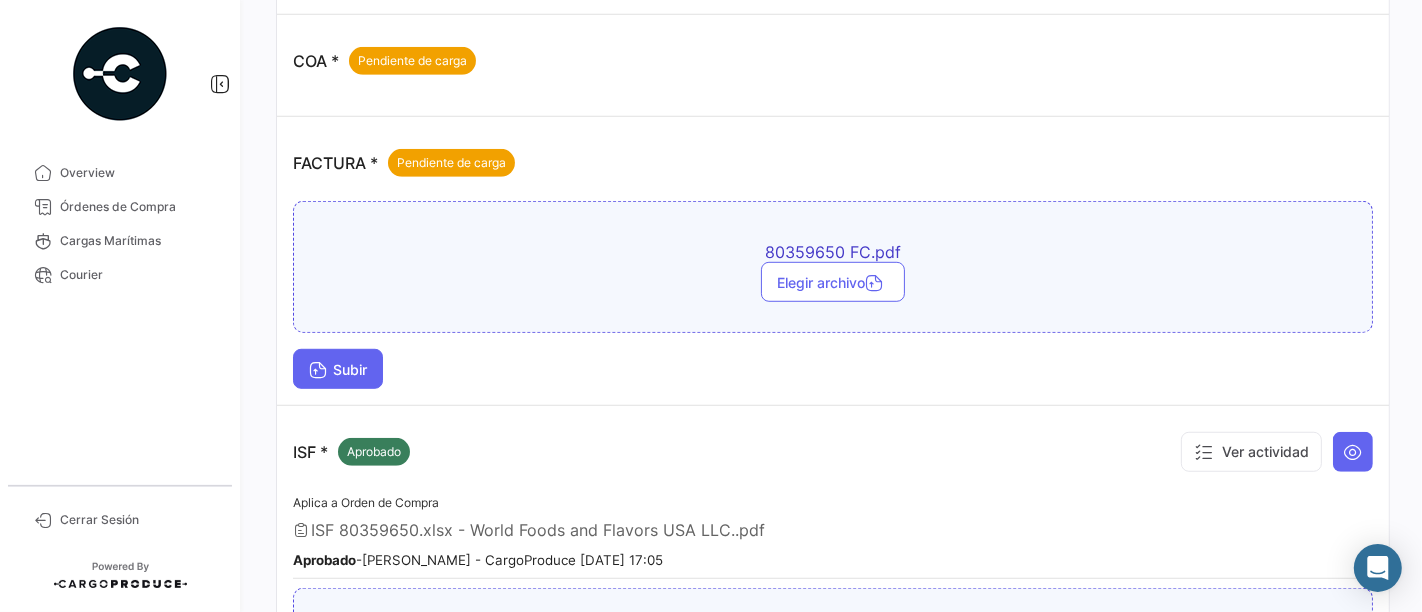drag, startPoint x: 347, startPoint y: 352, endPoint x: 348, endPoint y: 369, distance: 17.029387 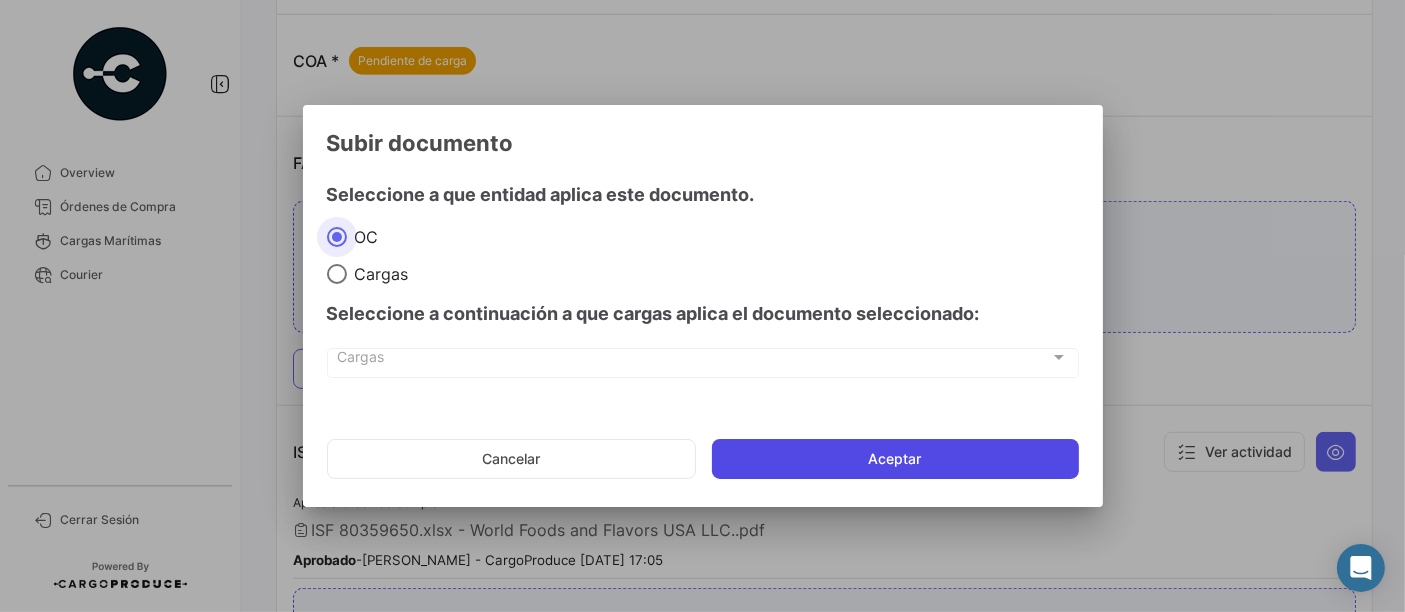 click on "Aceptar" 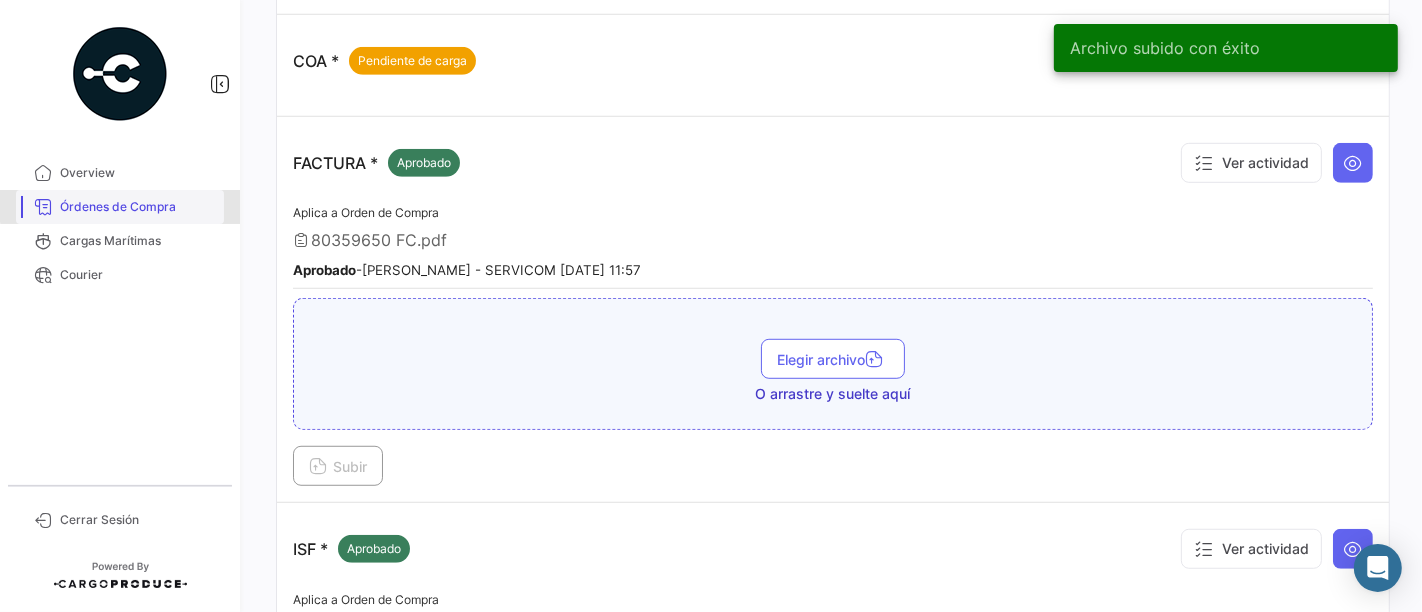 click on "Órdenes de Compra" at bounding box center (138, 207) 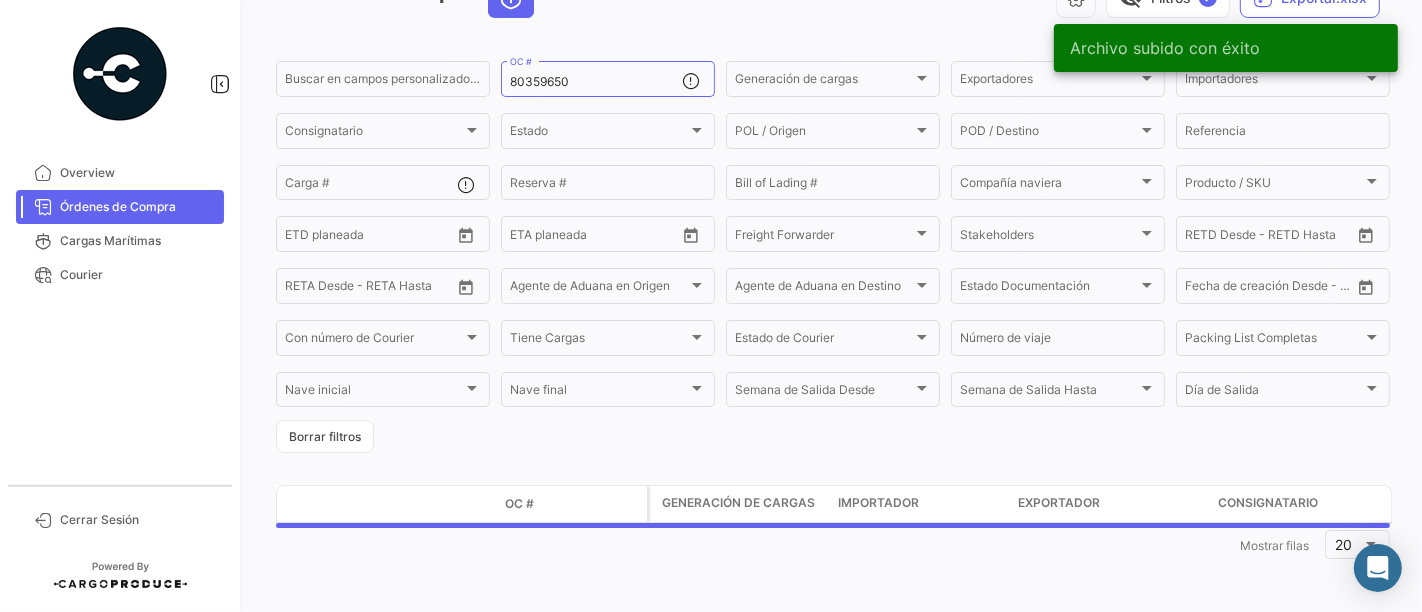 scroll, scrollTop: 0, scrollLeft: 0, axis: both 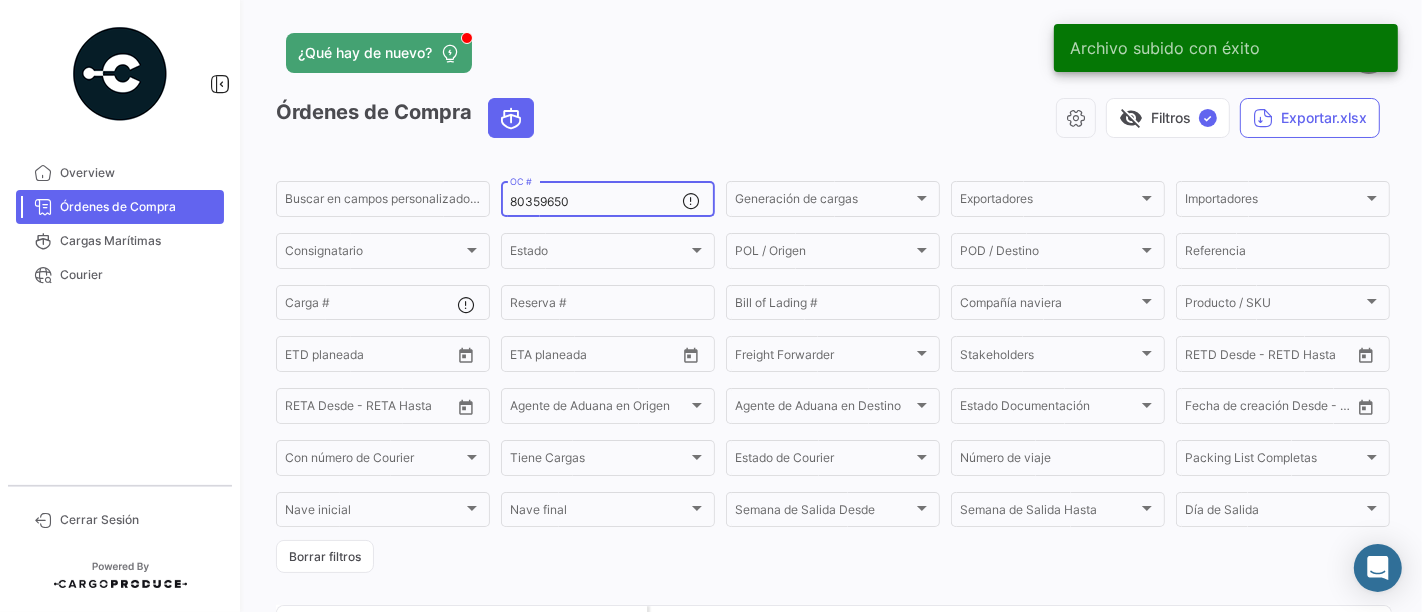 drag, startPoint x: 560, startPoint y: 195, endPoint x: 574, endPoint y: 195, distance: 14 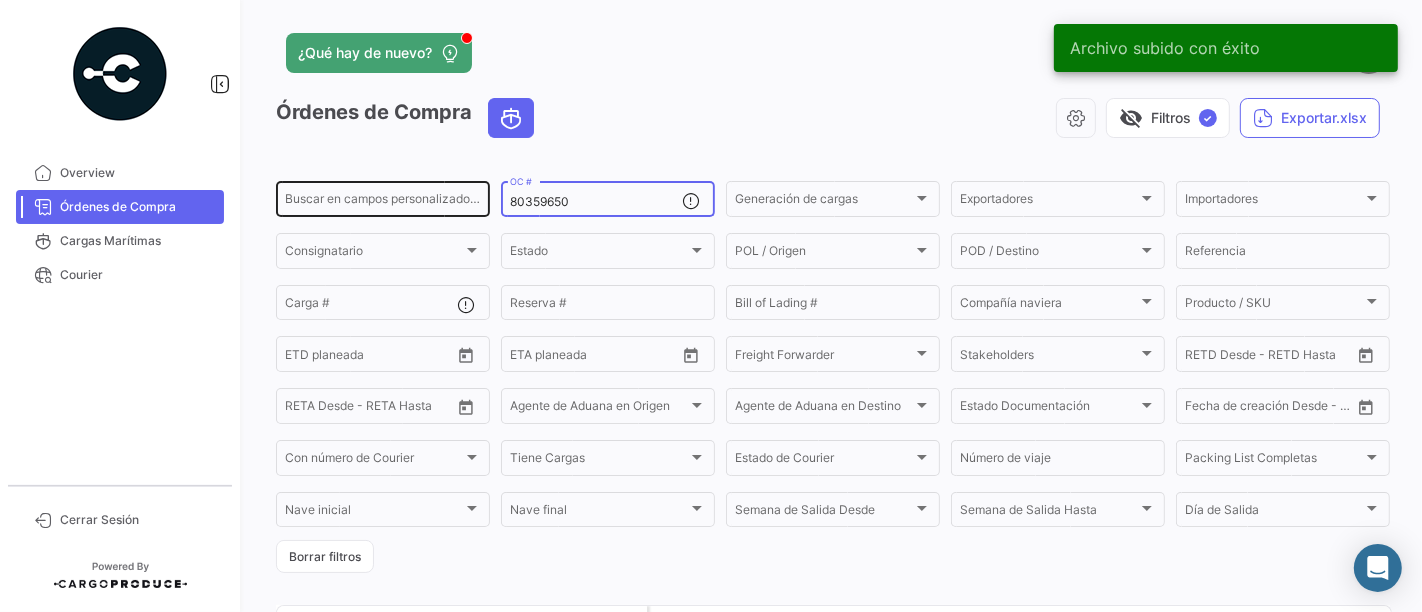 drag, startPoint x: 583, startPoint y: 195, endPoint x: 474, endPoint y: 186, distance: 109.370926 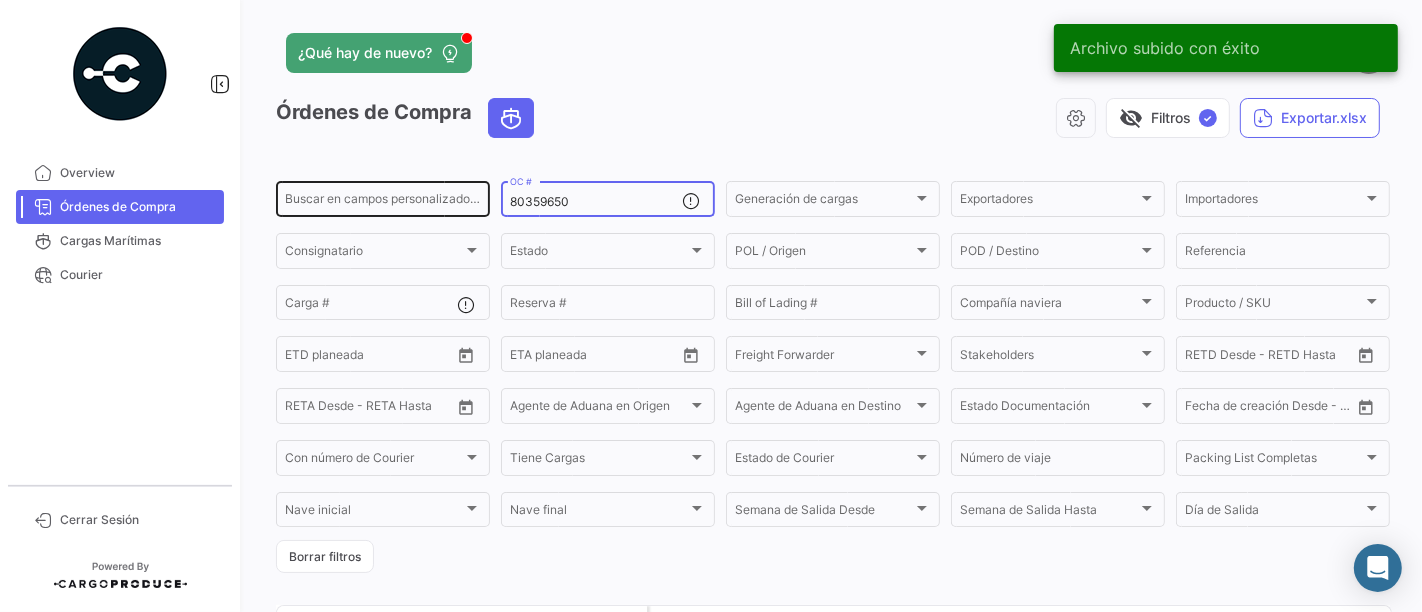 click on "Buscar en [PERSON_NAME] personalizados... 80359650  OC #  Generación [PERSON_NAME] Generación [PERSON_NAME] Exportadores Exportadores Importadores Importadores Consignatario Consignatario Estado Estado POL / Origen  POL / Origen  POD / Destino POD / Destino  Referencia  Carga # Reserva # Bill of Lading # Compañía naviera Compañía naviera Producto / SKU Producto / SKU Desde –  ETD planeada  Desde –  ETA planeada  Freight Forwarder Freight Forwarder Stakeholders Stakeholders Desde –  RETD Desde - RETD Hasta  Desde –  [PERSON_NAME] Desde - [PERSON_NAME] Hasta  Agente de Aduana en Origen Agente de Aduana en Origen Agente de Aduana en Destino Agente de Aduana en Destino Estado Documentación Estado Documentación Desde –  Fecha de creación Desde - Hasta  Con número de Courier Con número de Courier Tiene Cargas Tiene Cargas Estado de Courier Estado de Courier Número de viaje Packing List Completas Packing List Completas [PERSON_NAME] inicial [PERSON_NAME] inicial [PERSON_NAME] final [PERSON_NAME] final Semana de Salida
Desde Día de Salida" 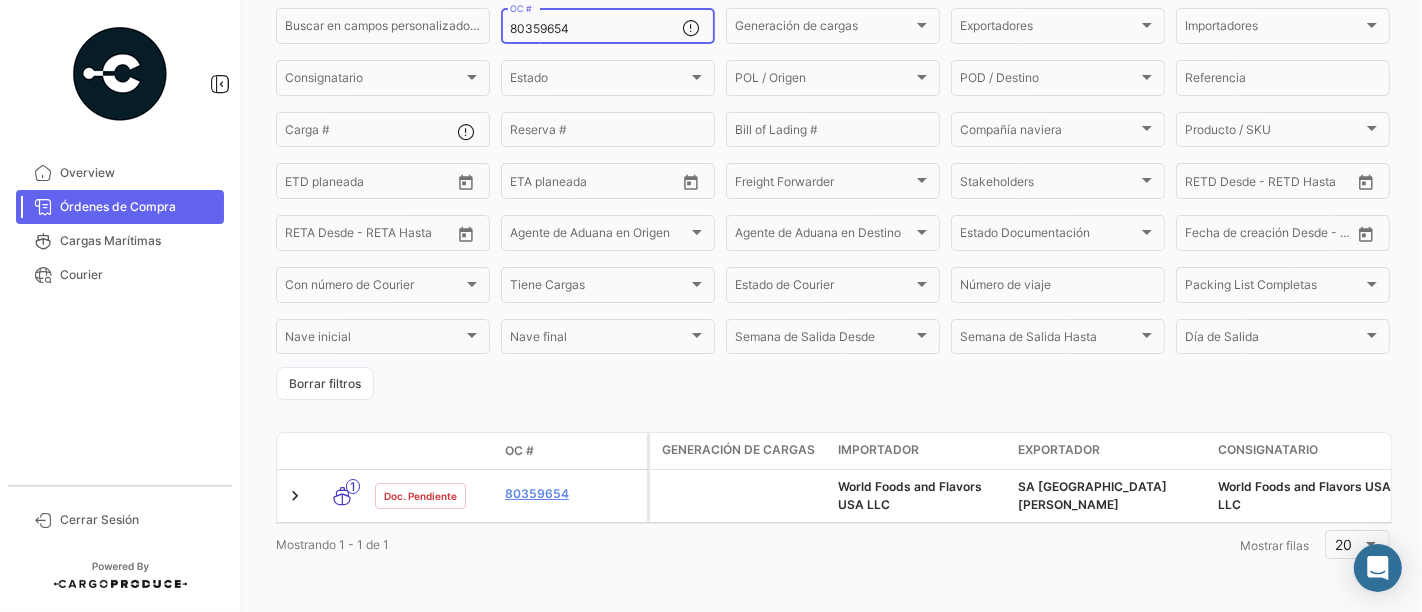 scroll, scrollTop: 191, scrollLeft: 0, axis: vertical 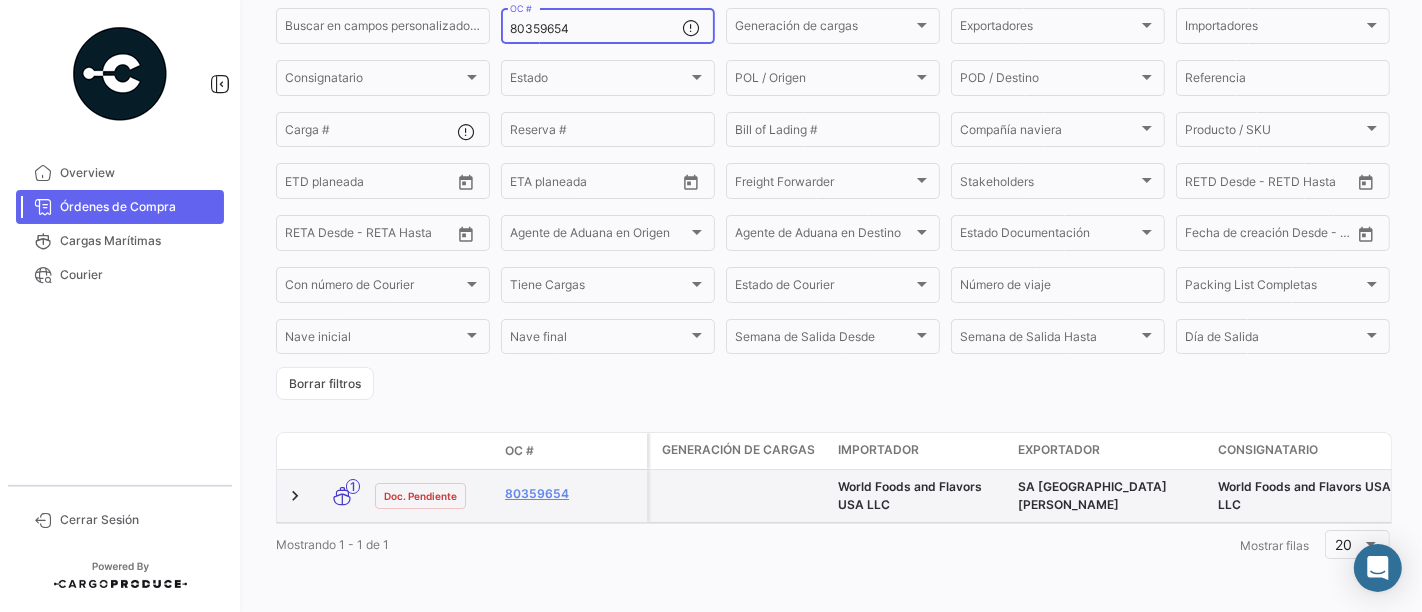 type on "80359654" 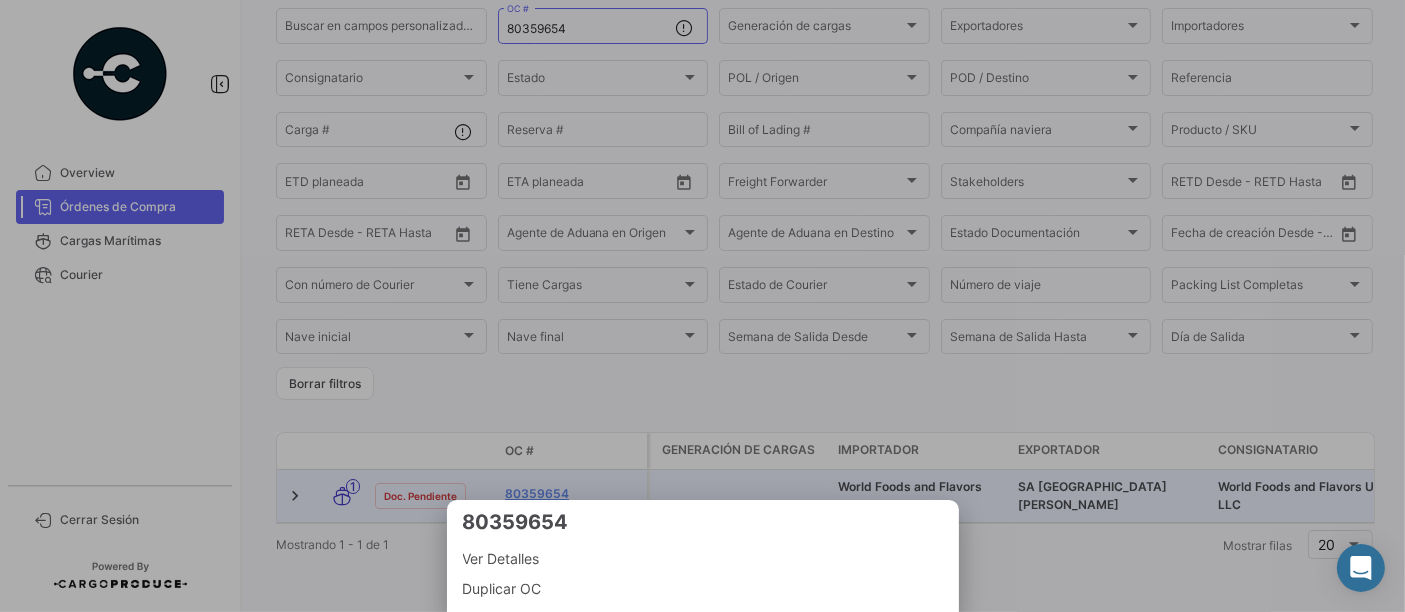 click at bounding box center (702, 306) 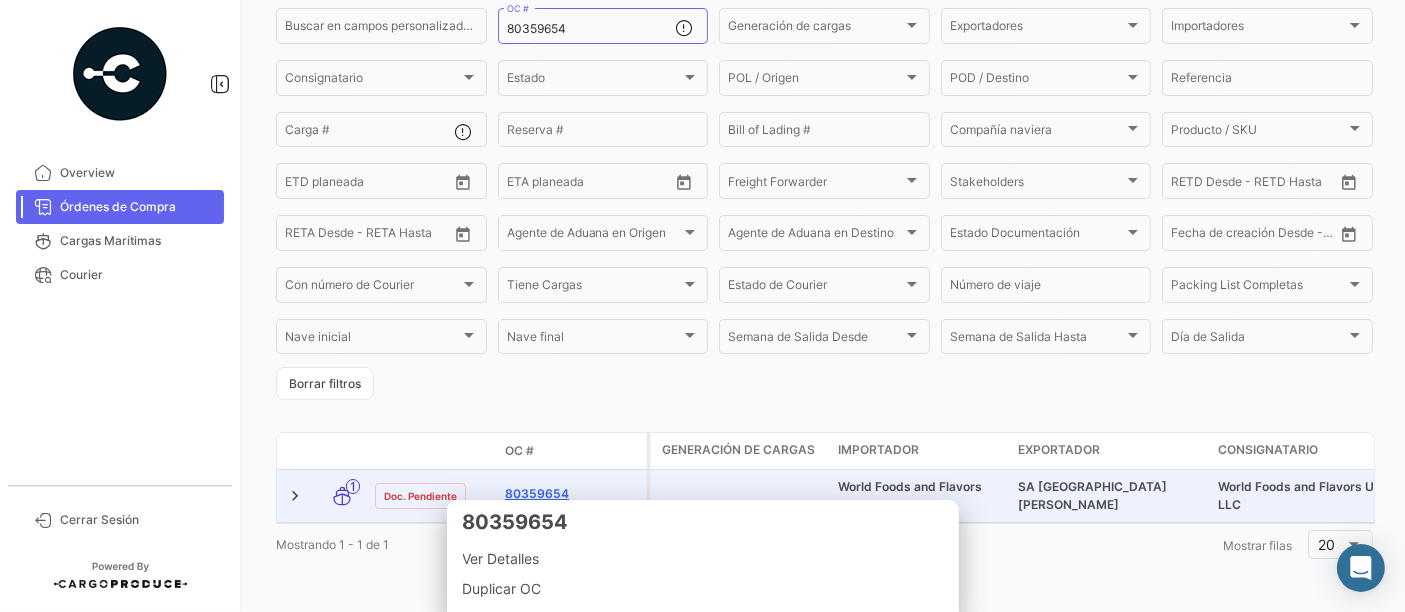 click on "80359654" 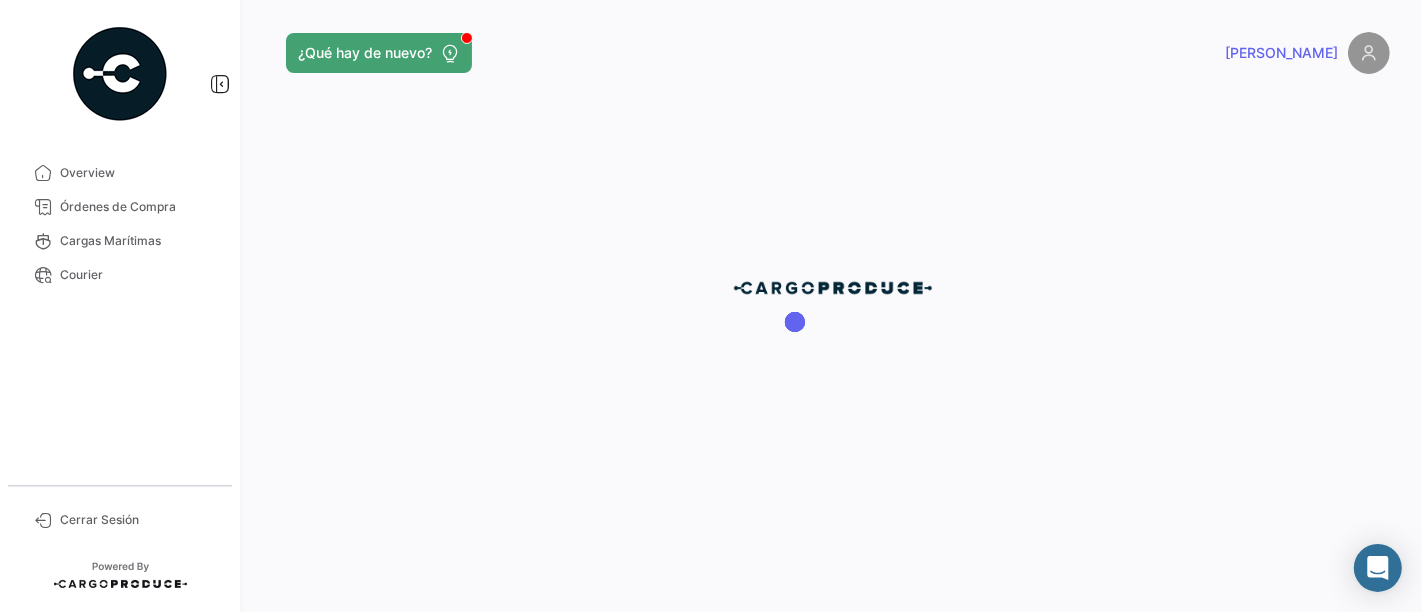 scroll, scrollTop: 0, scrollLeft: 0, axis: both 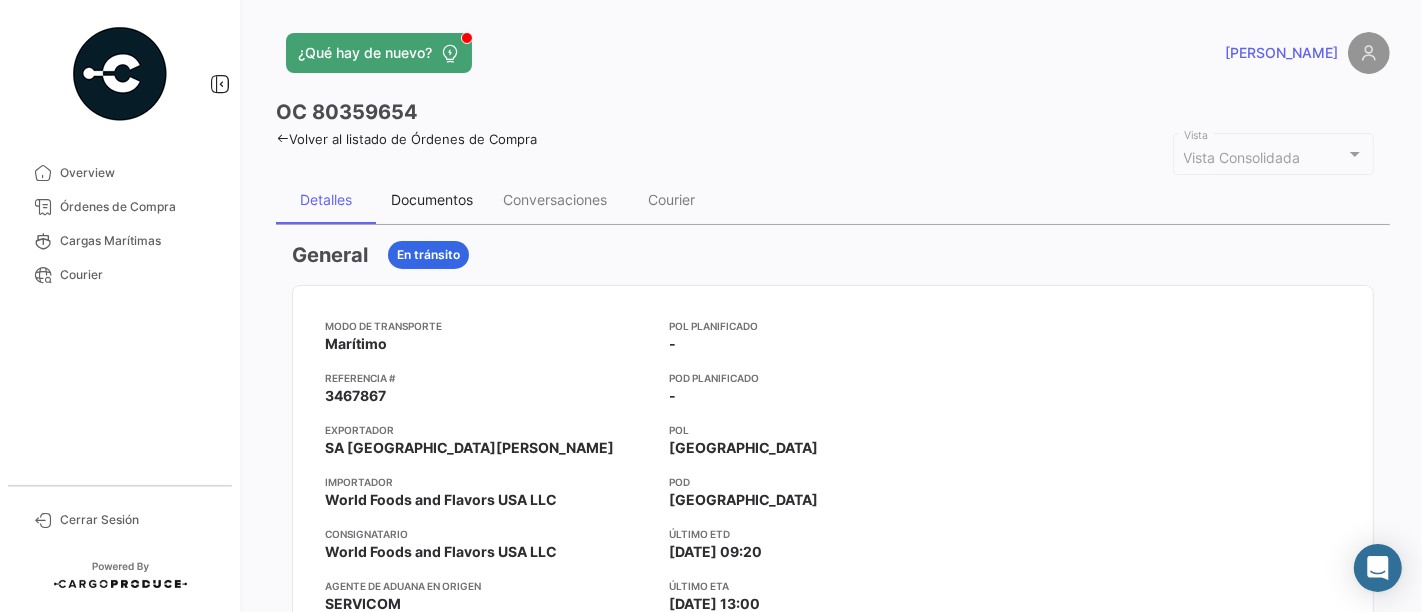 click on "Documentos" at bounding box center (432, 200) 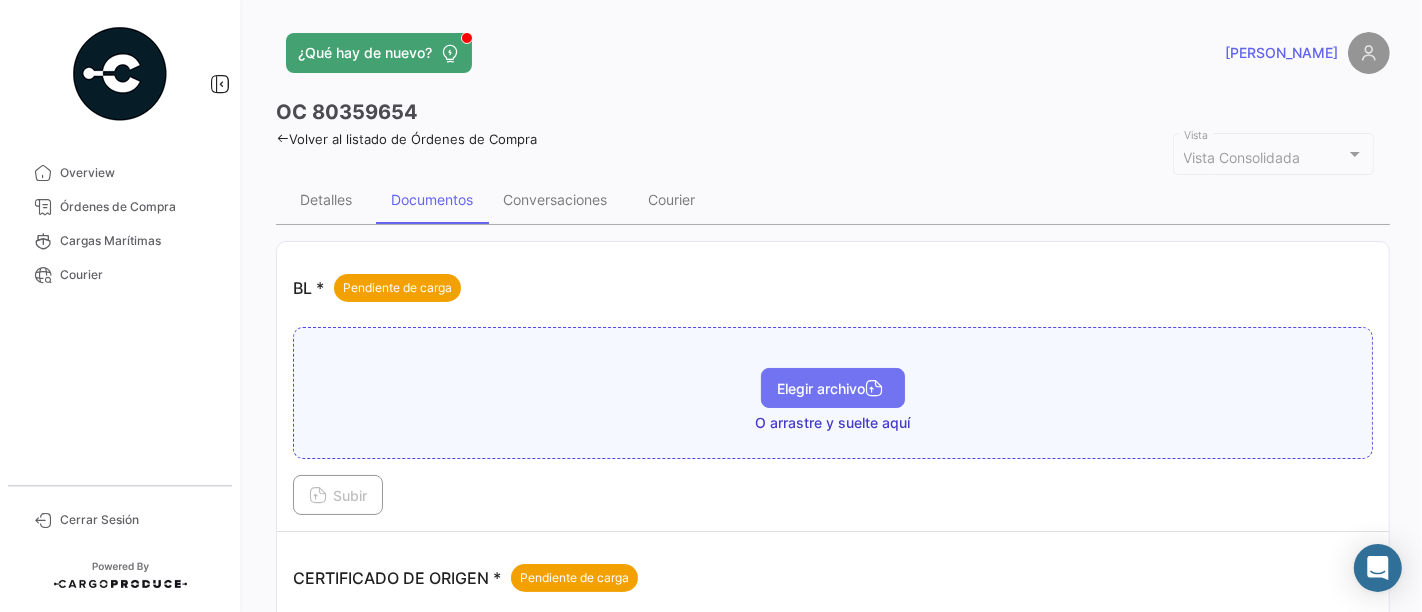 click on "Elegir archivo" at bounding box center [833, 388] 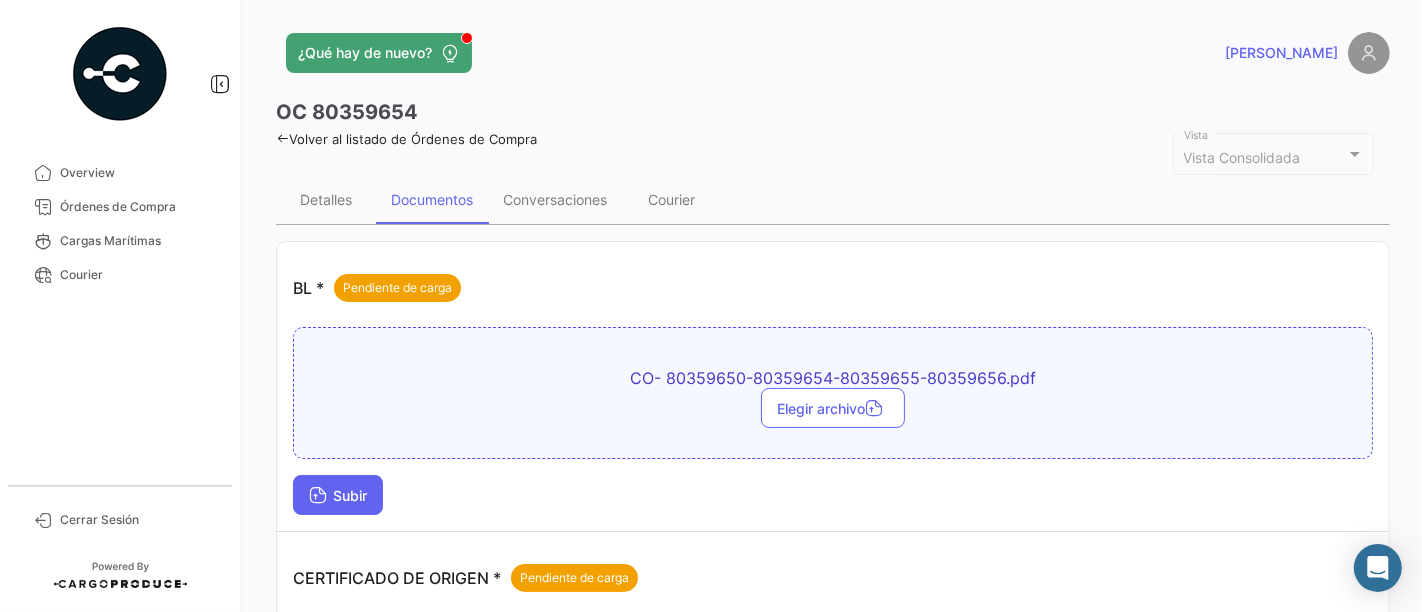 click on "Subir" at bounding box center (338, 495) 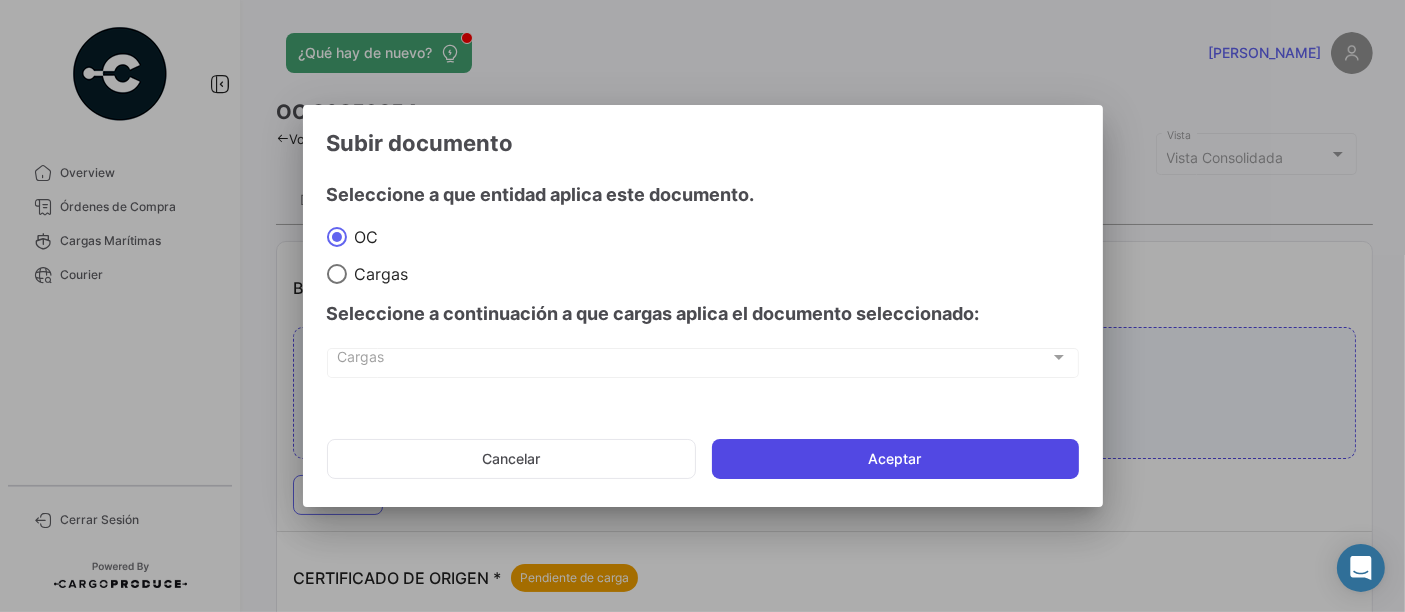 click on "Aceptar" 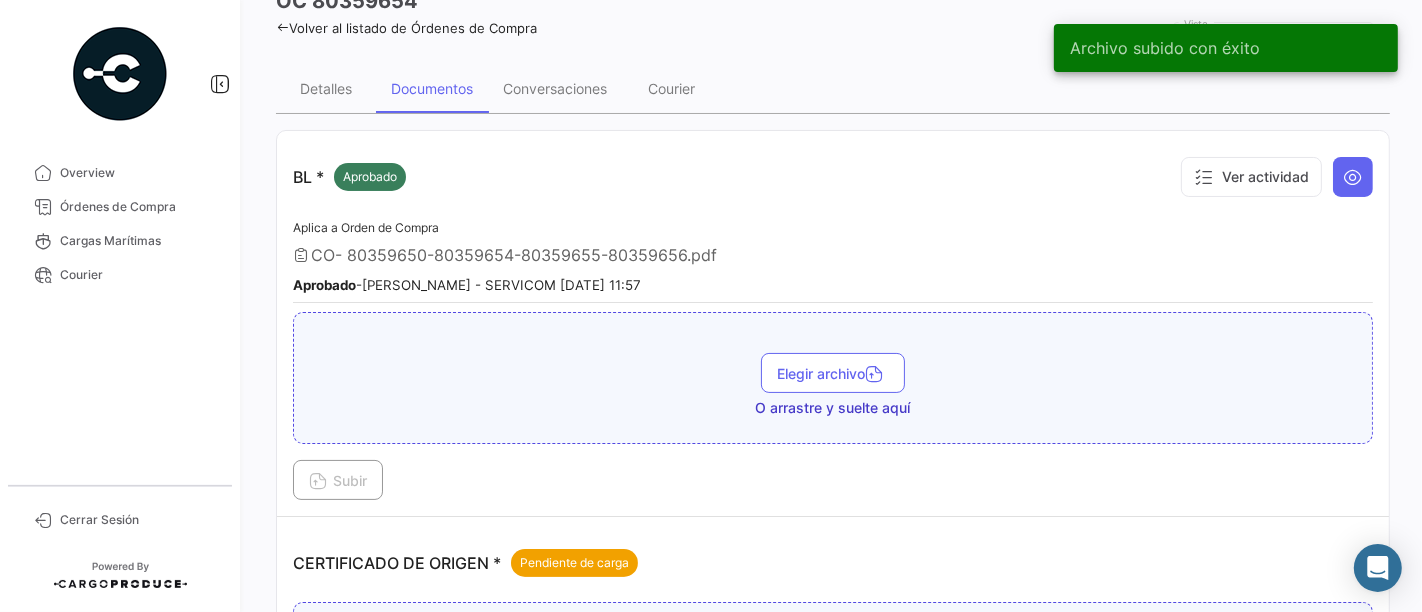 scroll, scrollTop: 333, scrollLeft: 0, axis: vertical 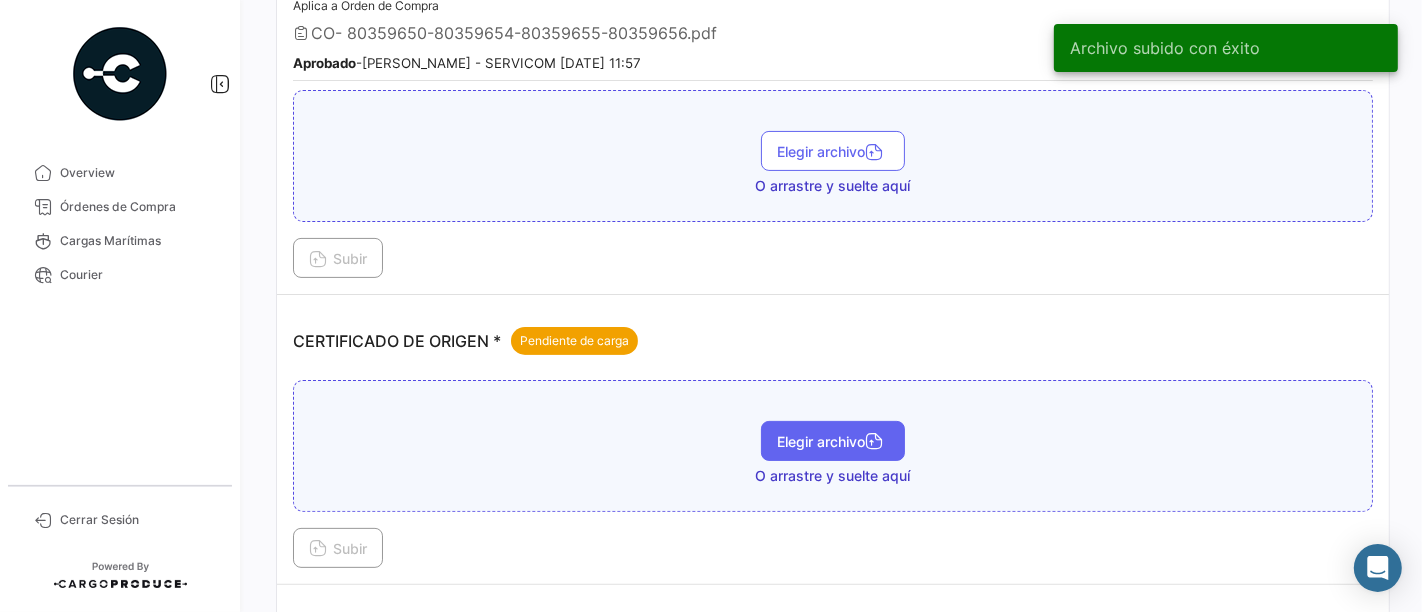 click on "Elegir archivo" at bounding box center (833, 441) 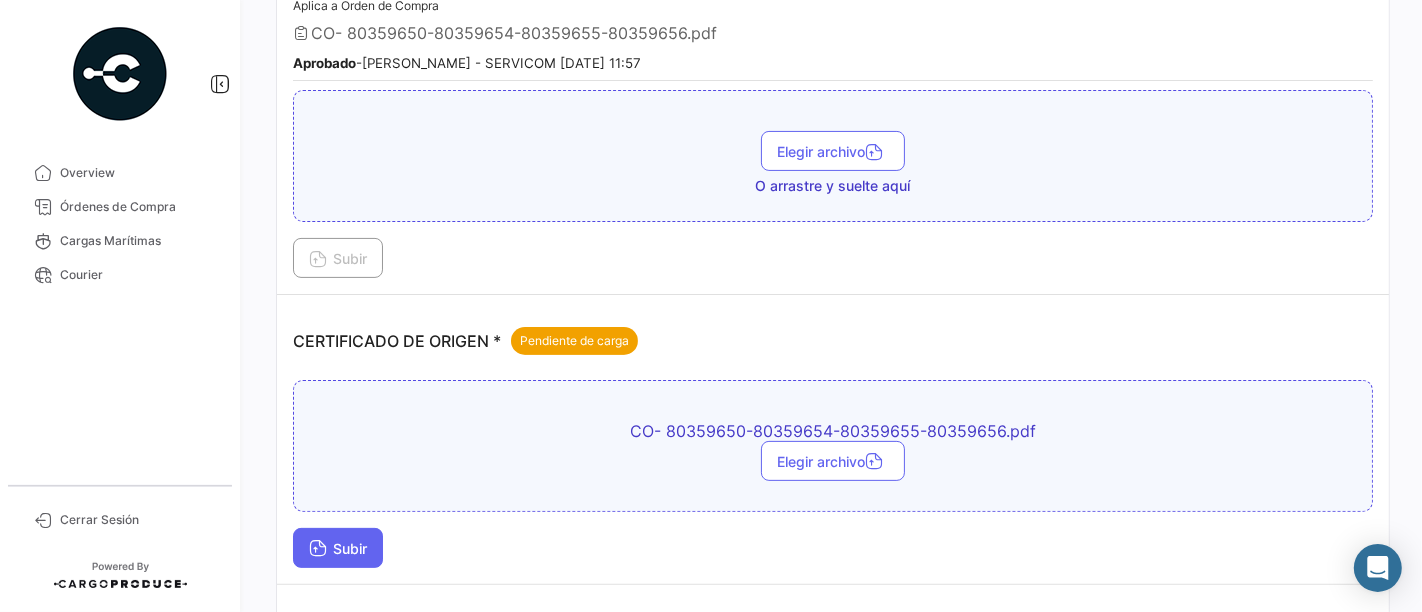 click at bounding box center (318, 550) 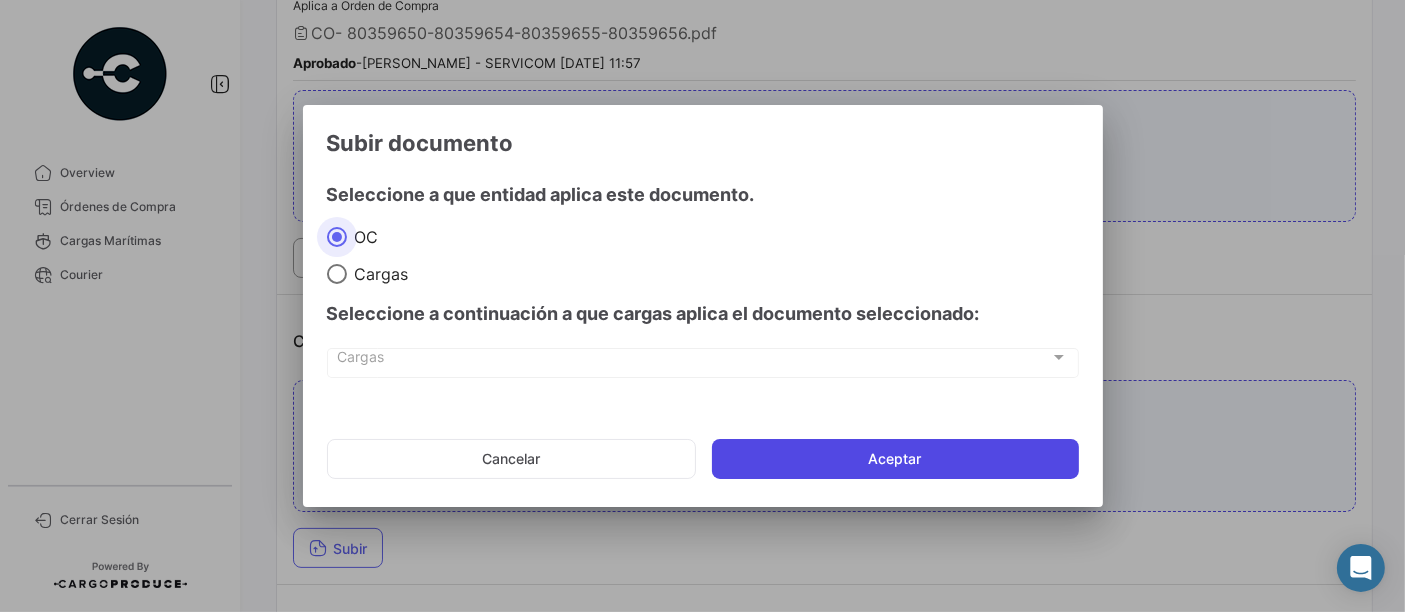 click on "Aceptar" 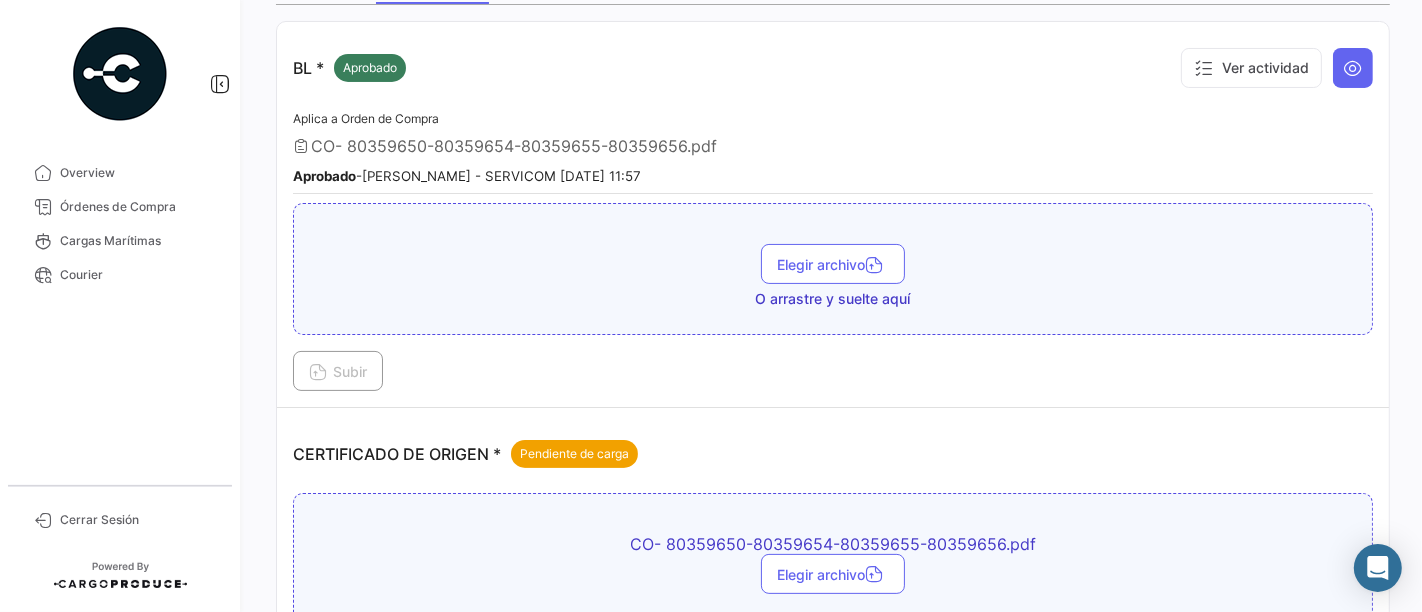 scroll, scrollTop: 111, scrollLeft: 0, axis: vertical 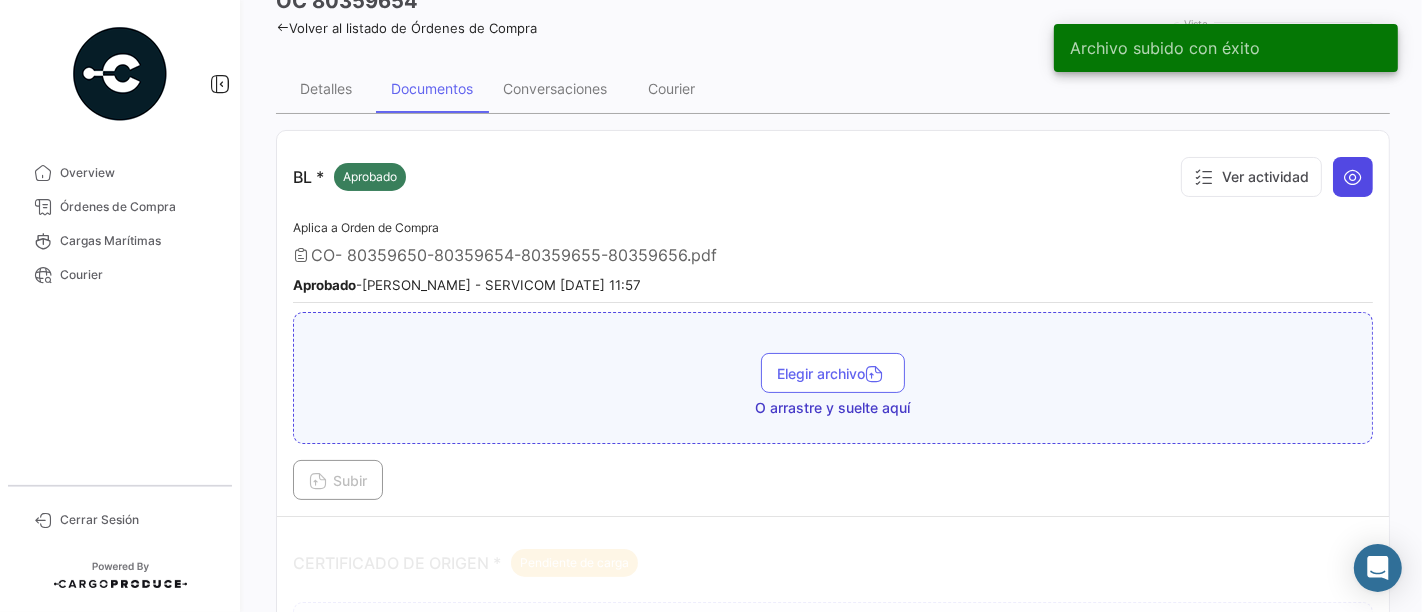 click at bounding box center (1353, 177) 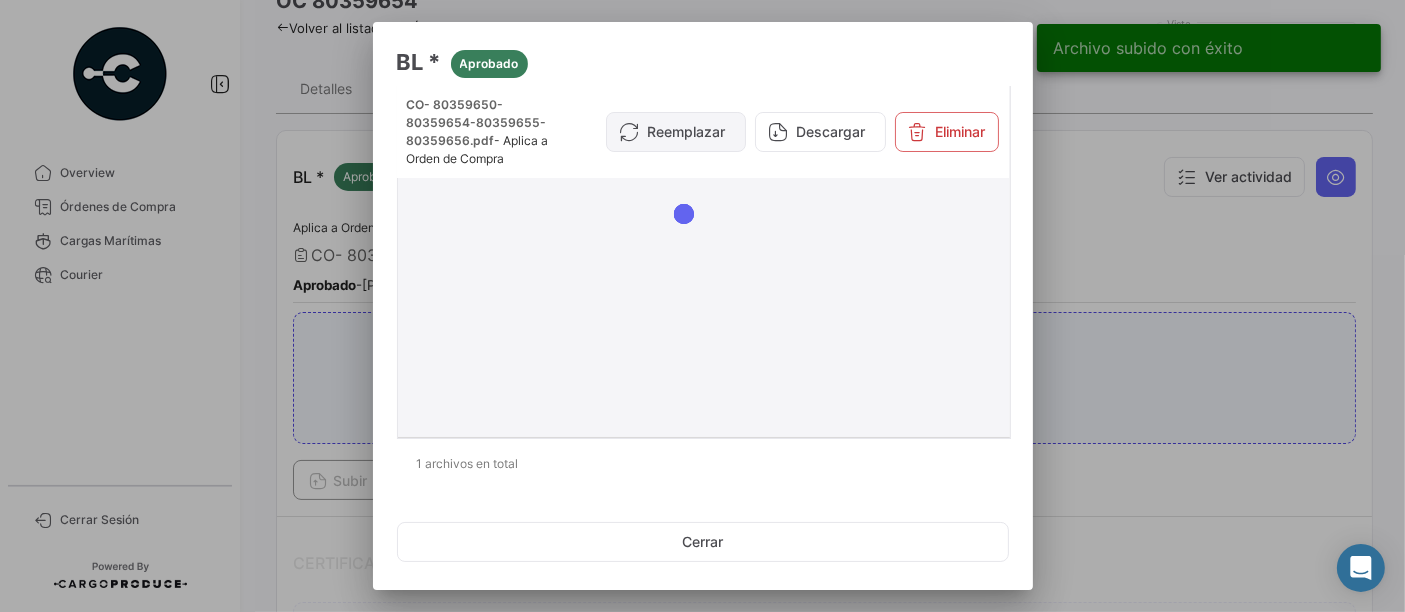 click on "Reemplazar" at bounding box center [676, 132] 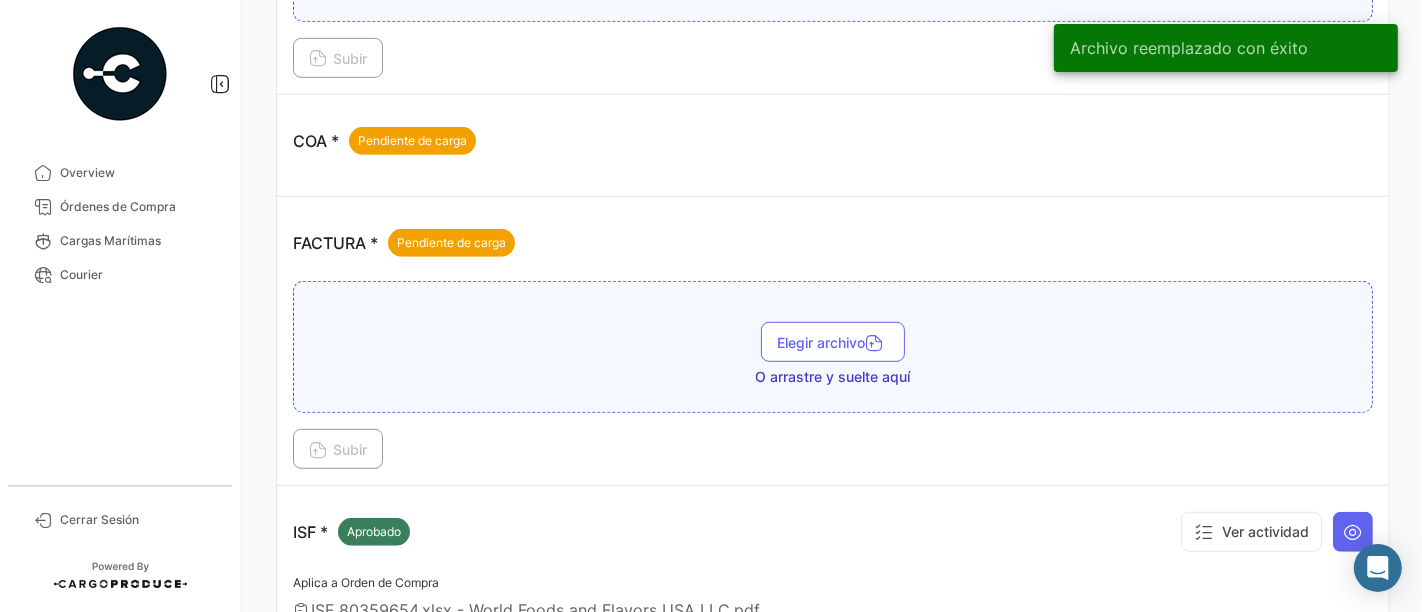 scroll, scrollTop: 1000, scrollLeft: 0, axis: vertical 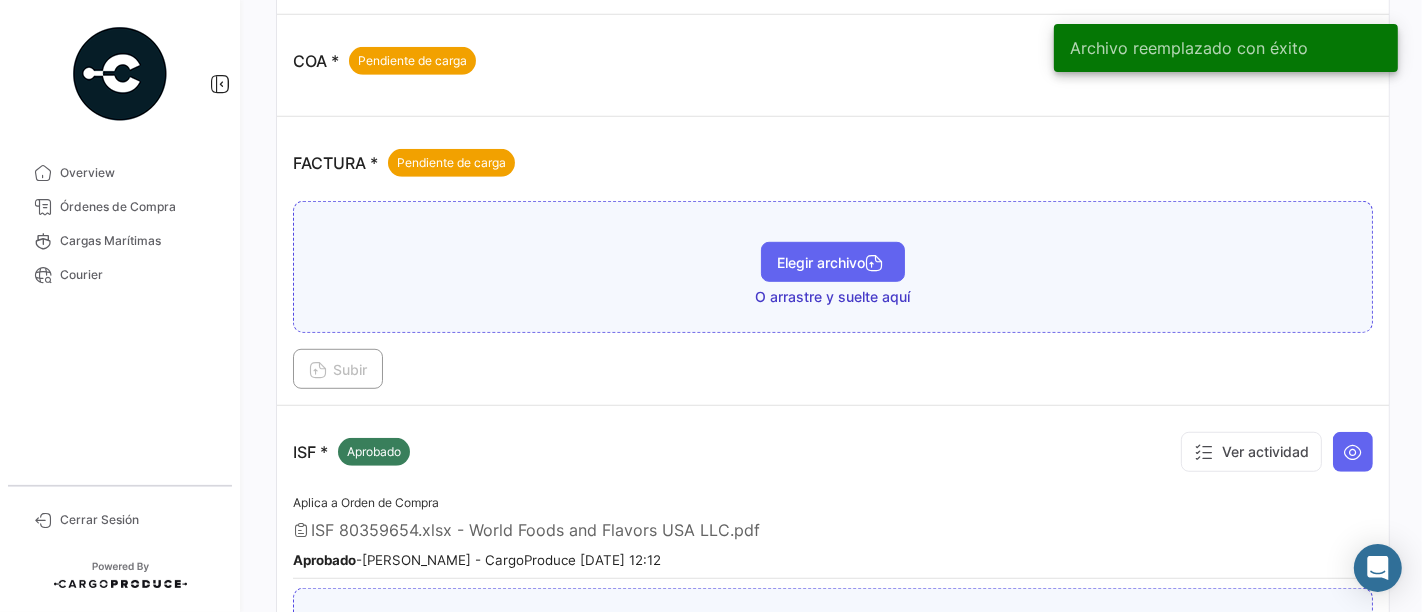 click at bounding box center [874, 265] 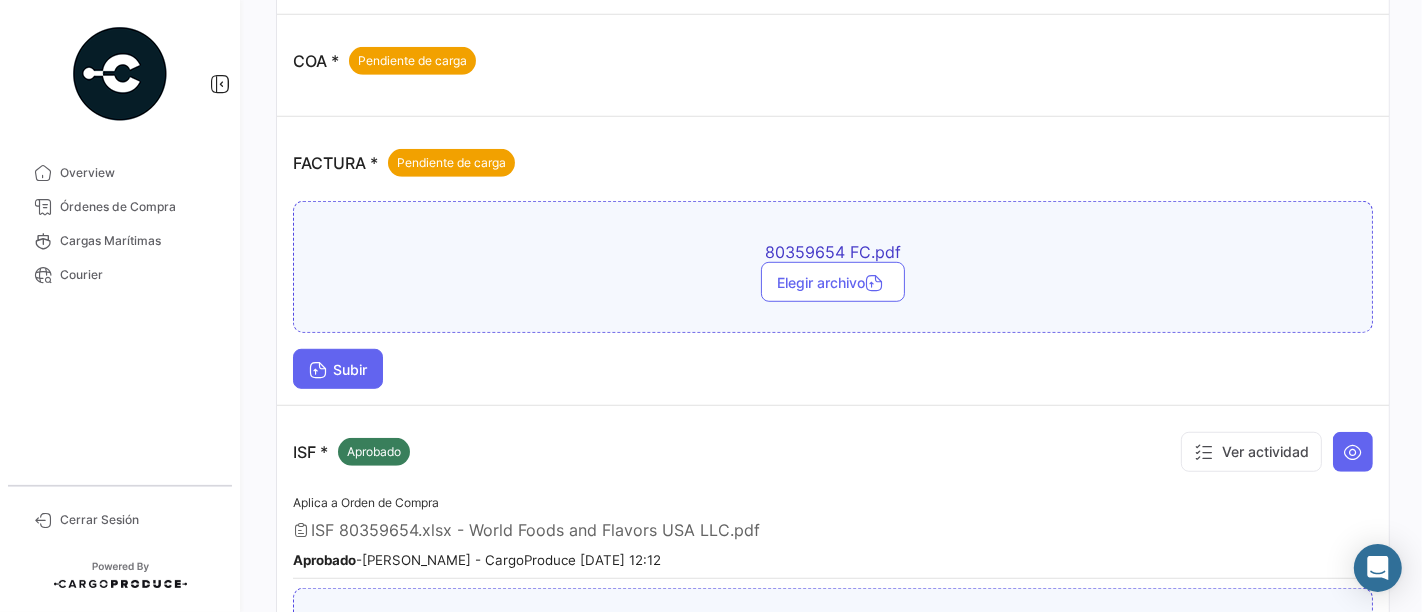 click on "Subir" at bounding box center (338, 369) 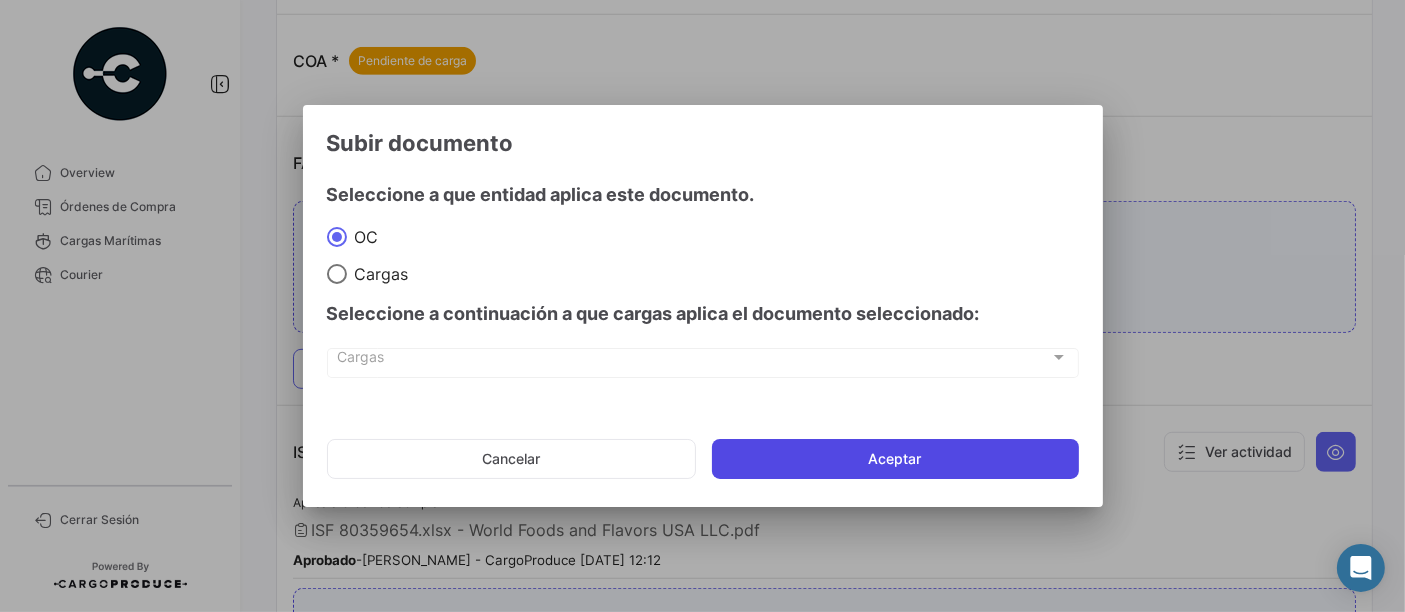 click on "Aceptar" 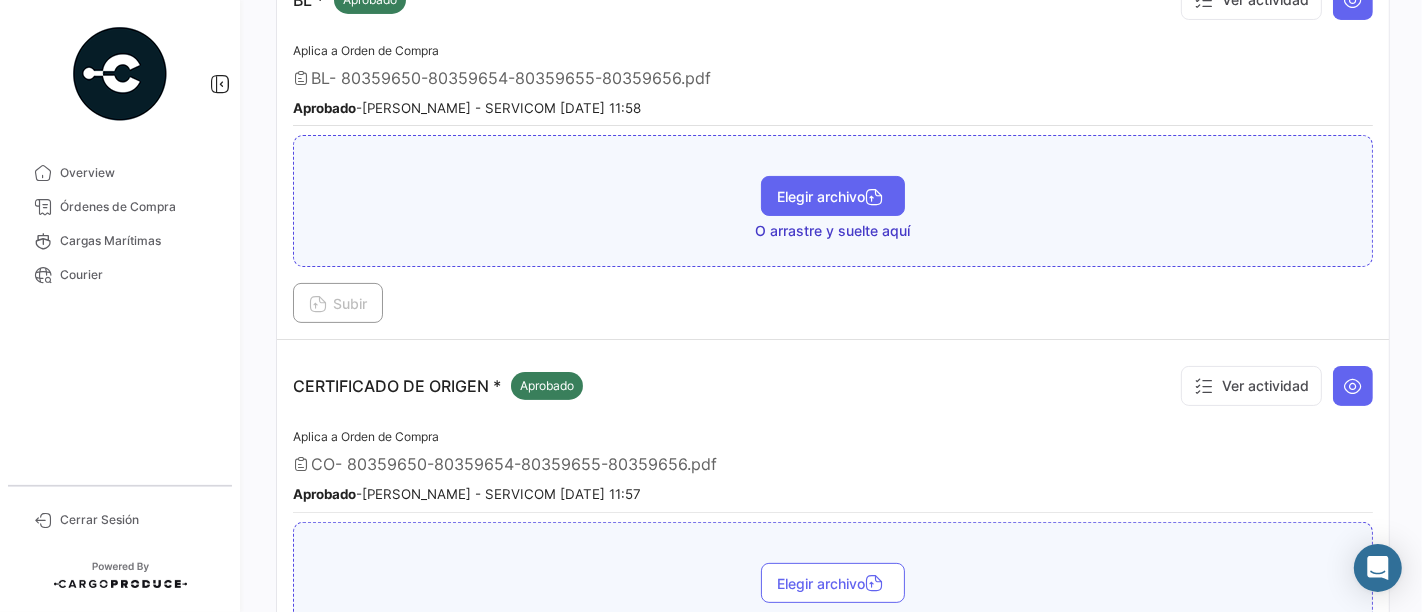 scroll, scrollTop: 333, scrollLeft: 0, axis: vertical 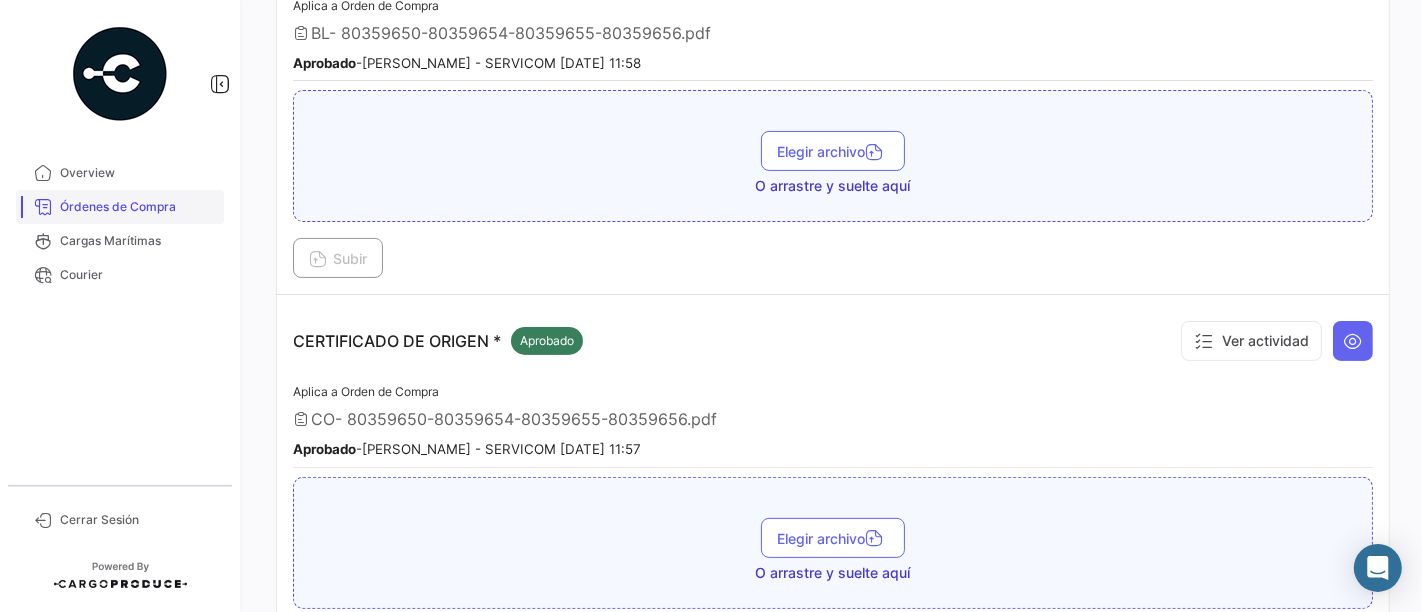 click on "Órdenes de Compra" at bounding box center [138, 207] 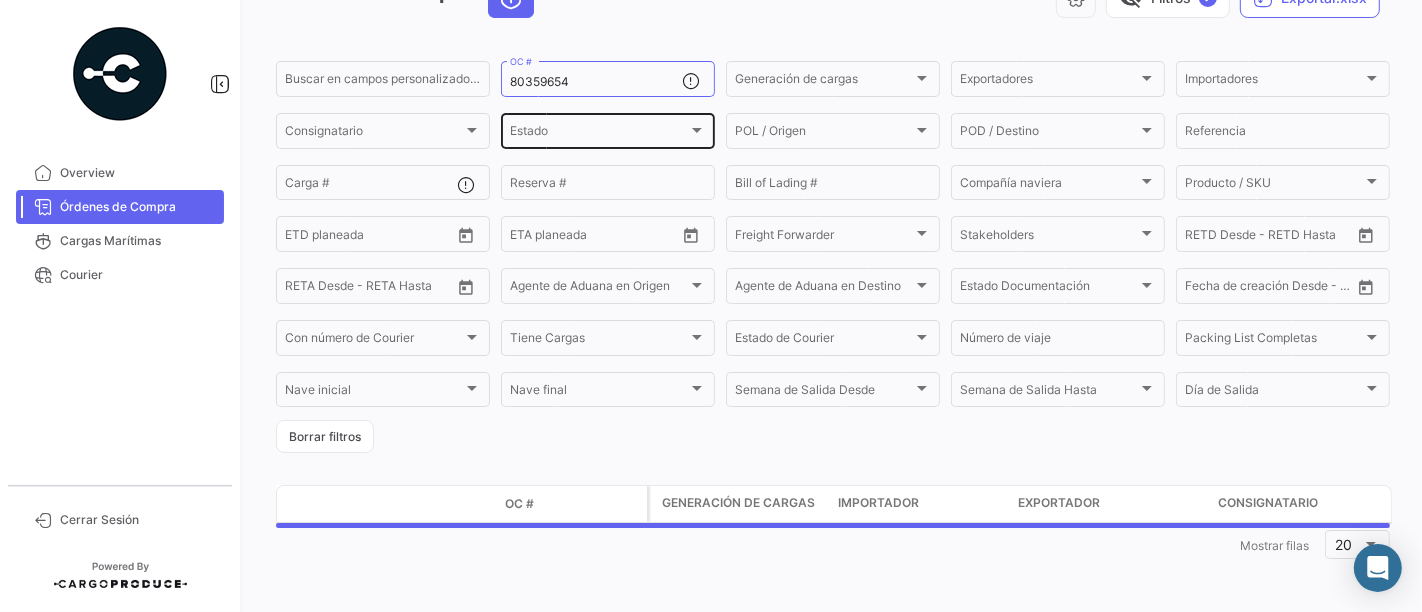scroll, scrollTop: 0, scrollLeft: 0, axis: both 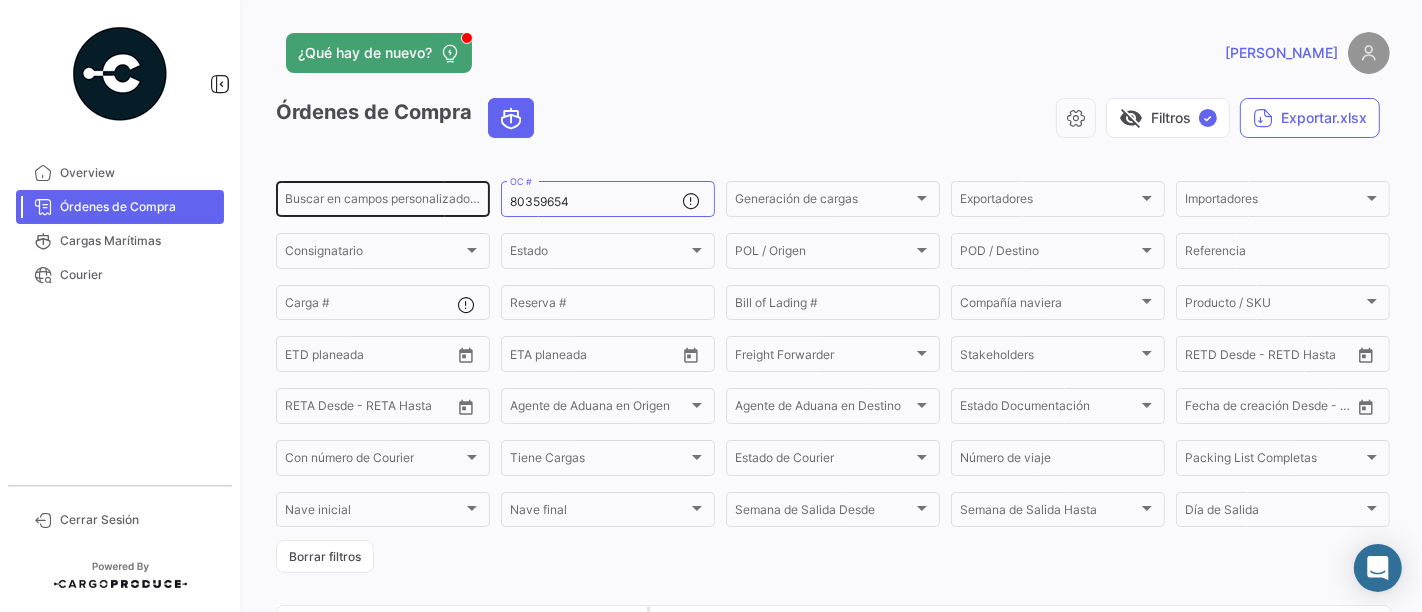 drag, startPoint x: 617, startPoint y: 199, endPoint x: 368, endPoint y: 212, distance: 249.33913 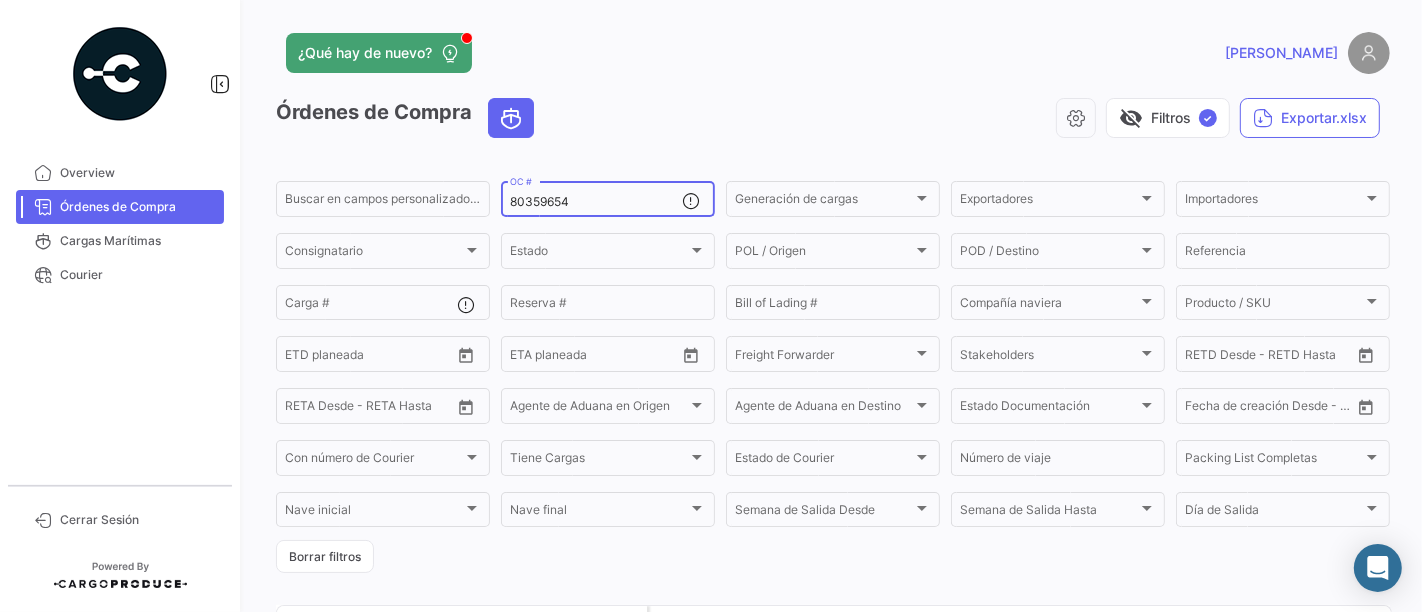 click on "80359654" at bounding box center [596, 202] 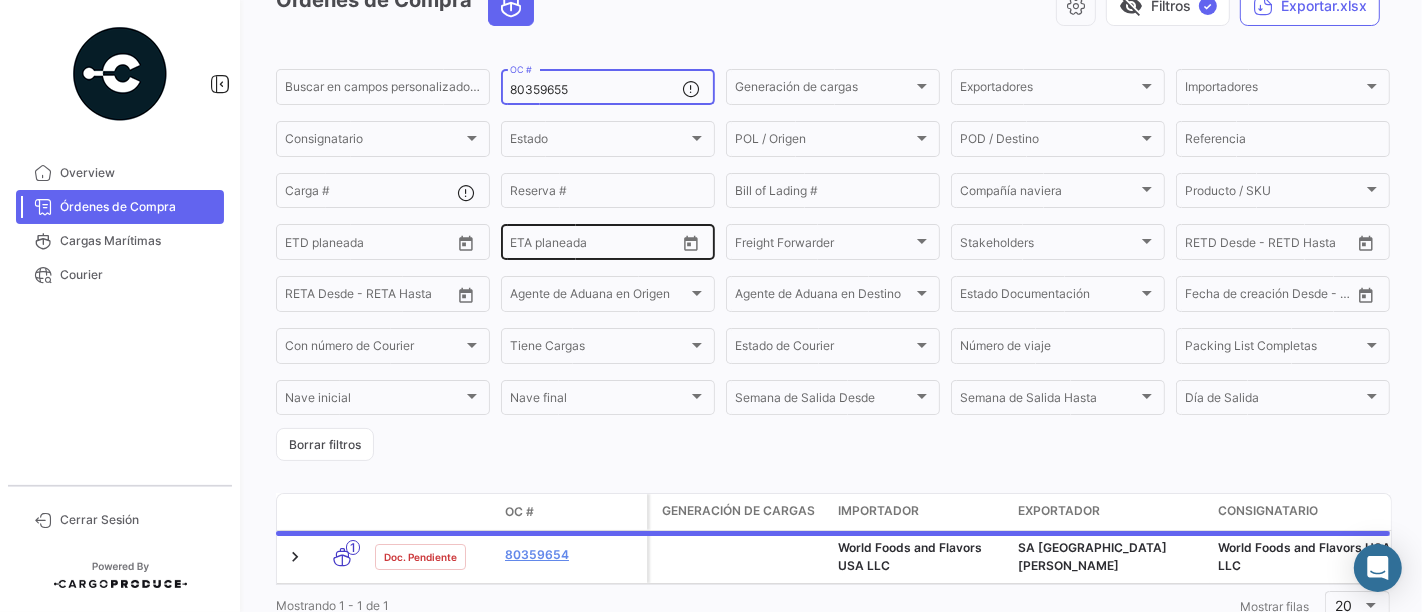 scroll, scrollTop: 191, scrollLeft: 0, axis: vertical 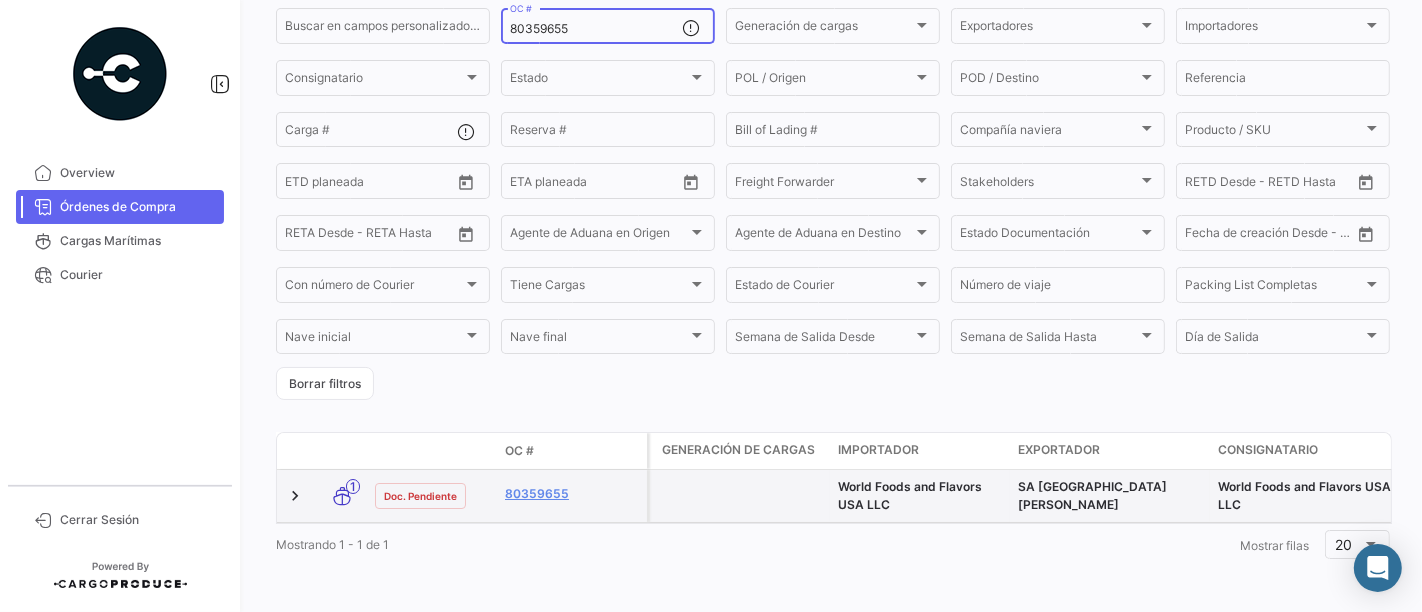 type on "80359655" 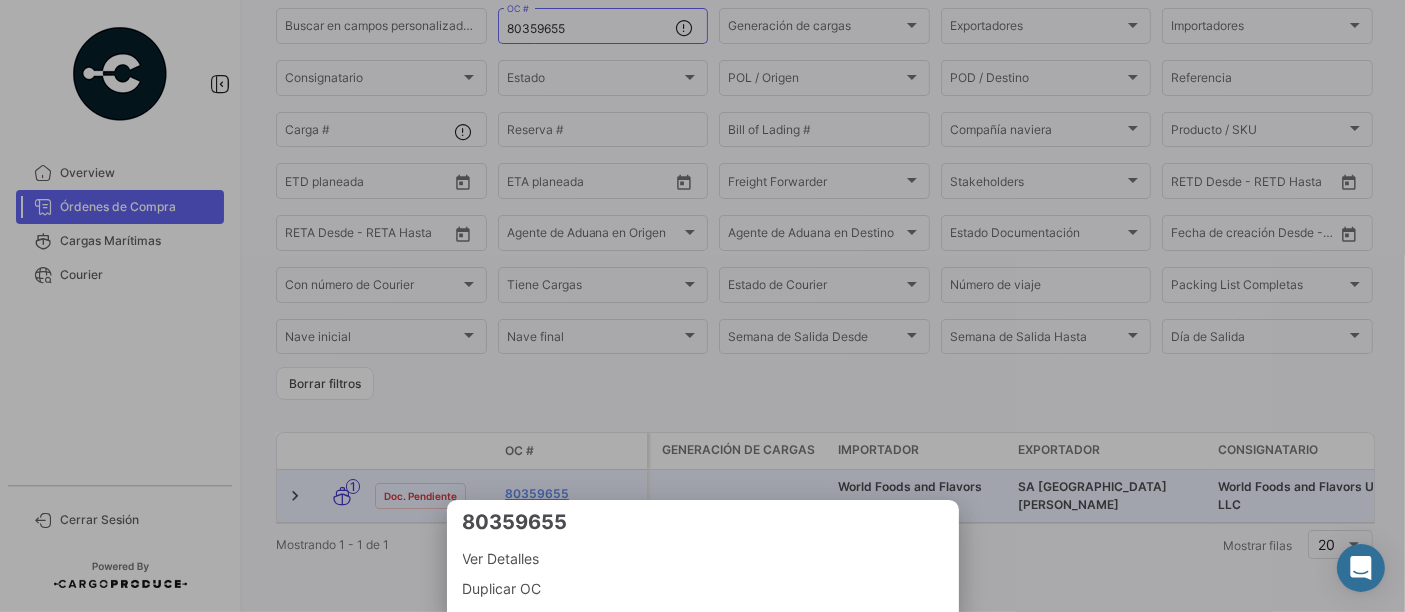 click at bounding box center (702, 306) 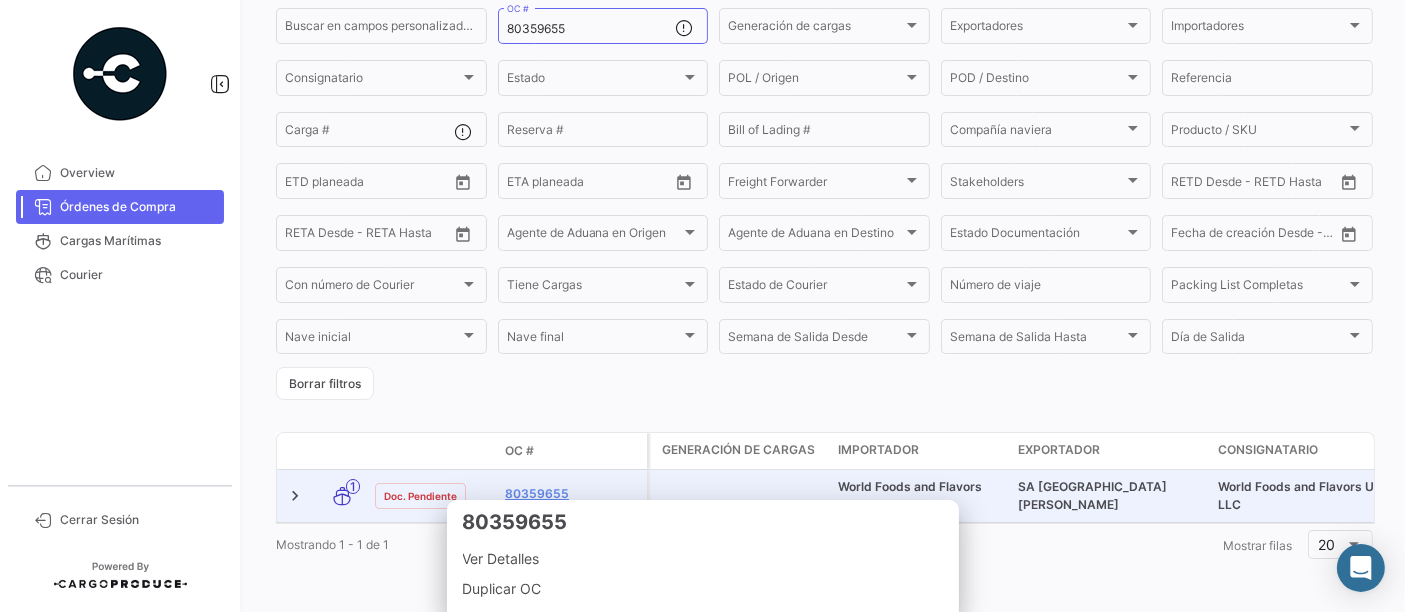 click on "80359655" 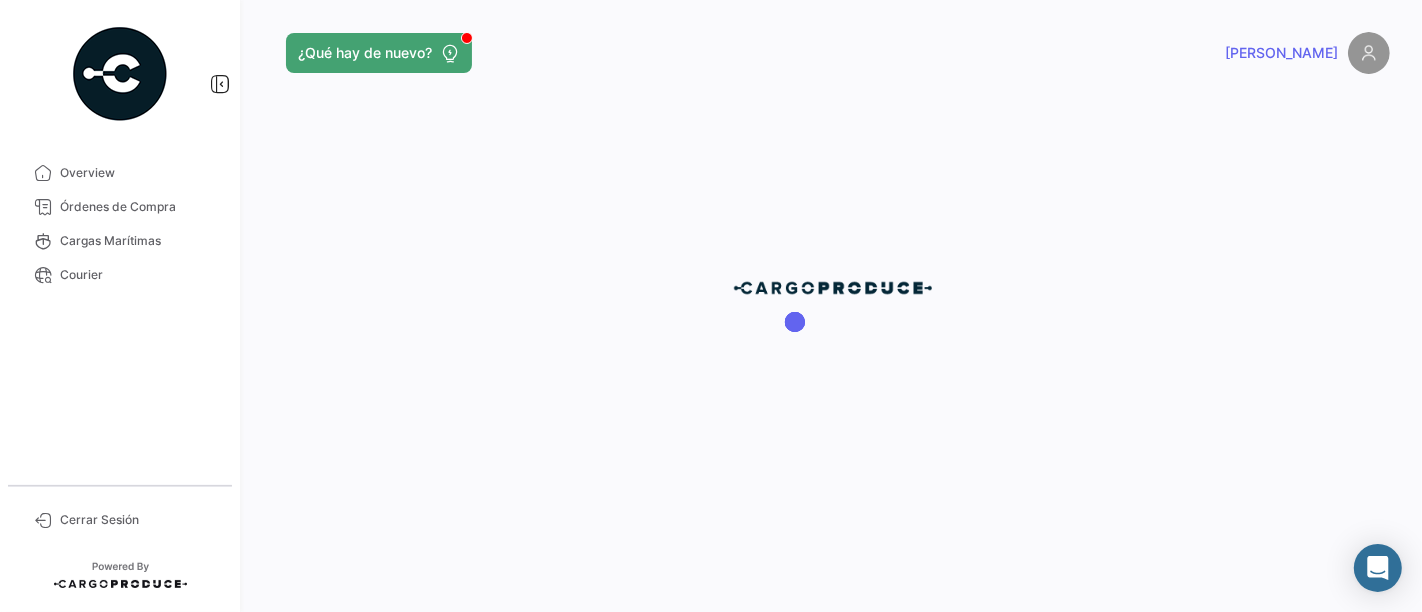 scroll, scrollTop: 0, scrollLeft: 0, axis: both 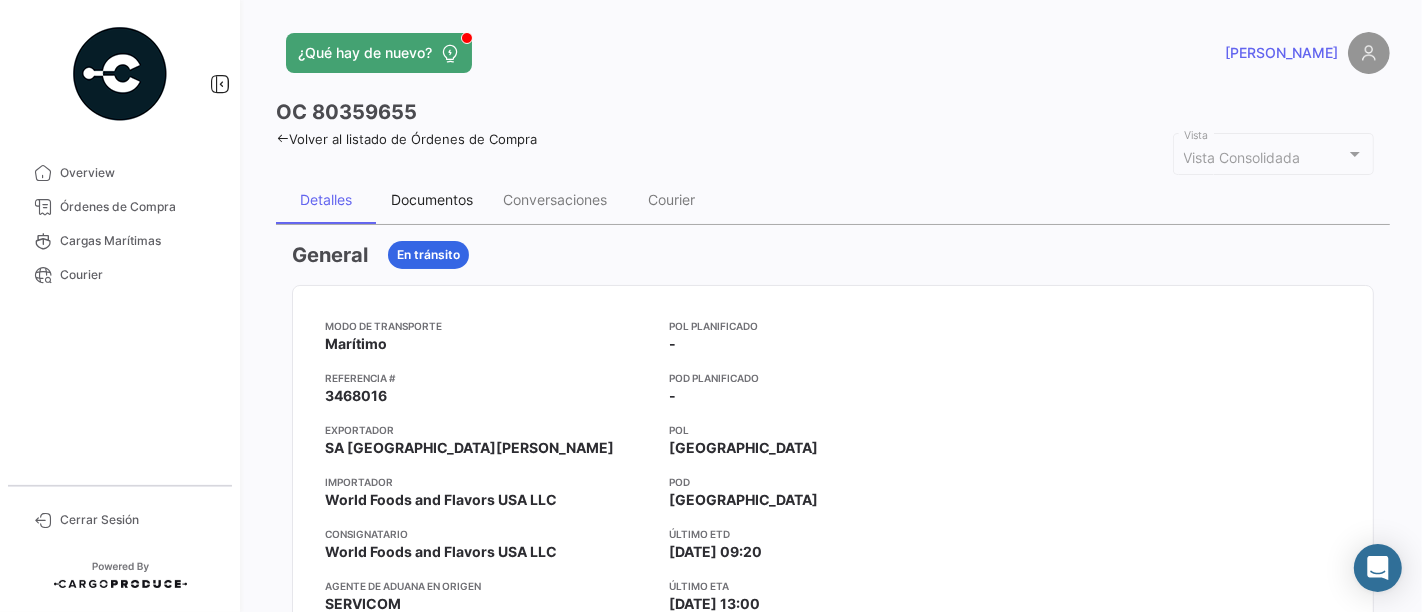 click on "Documentos" at bounding box center (432, 200) 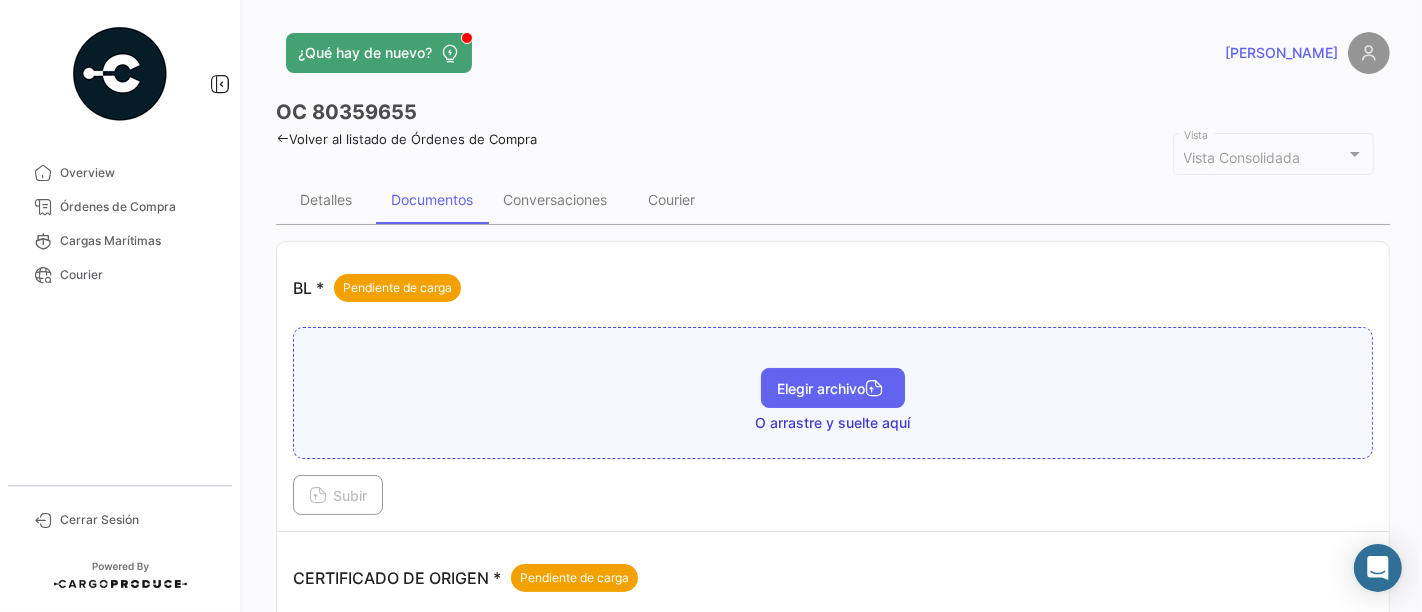 click on "Elegir archivo" at bounding box center [833, 388] 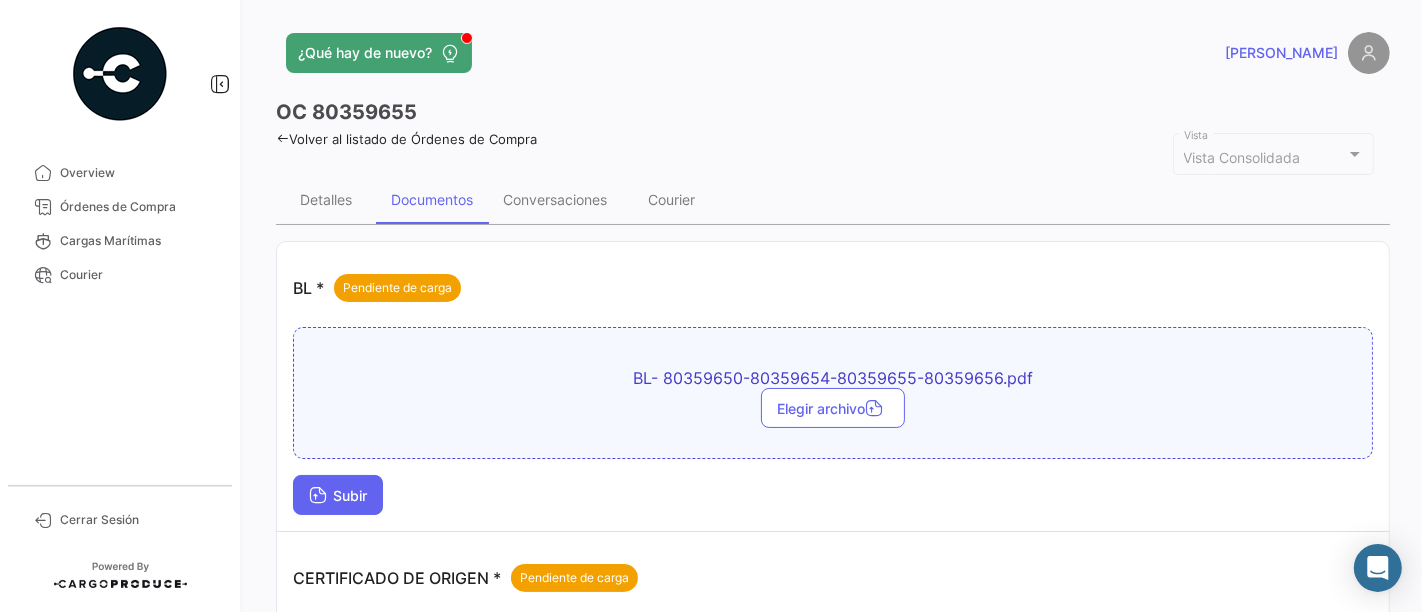 click on "Subir" at bounding box center (338, 495) 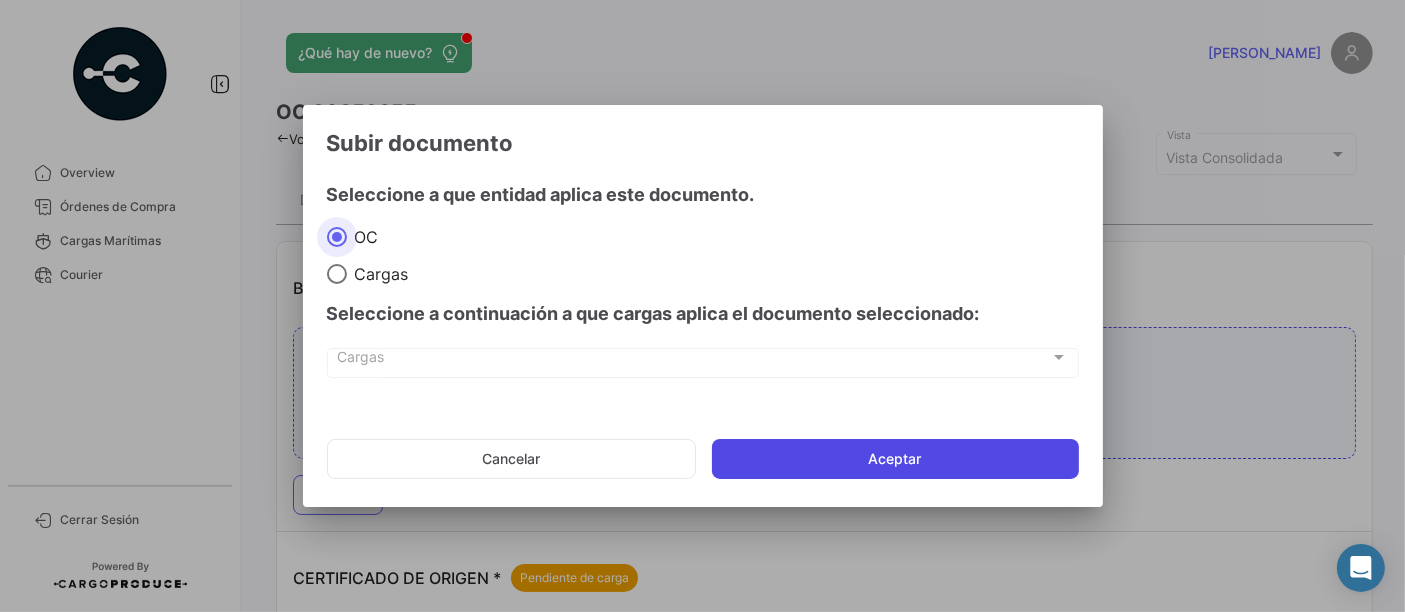 click on "Aceptar" 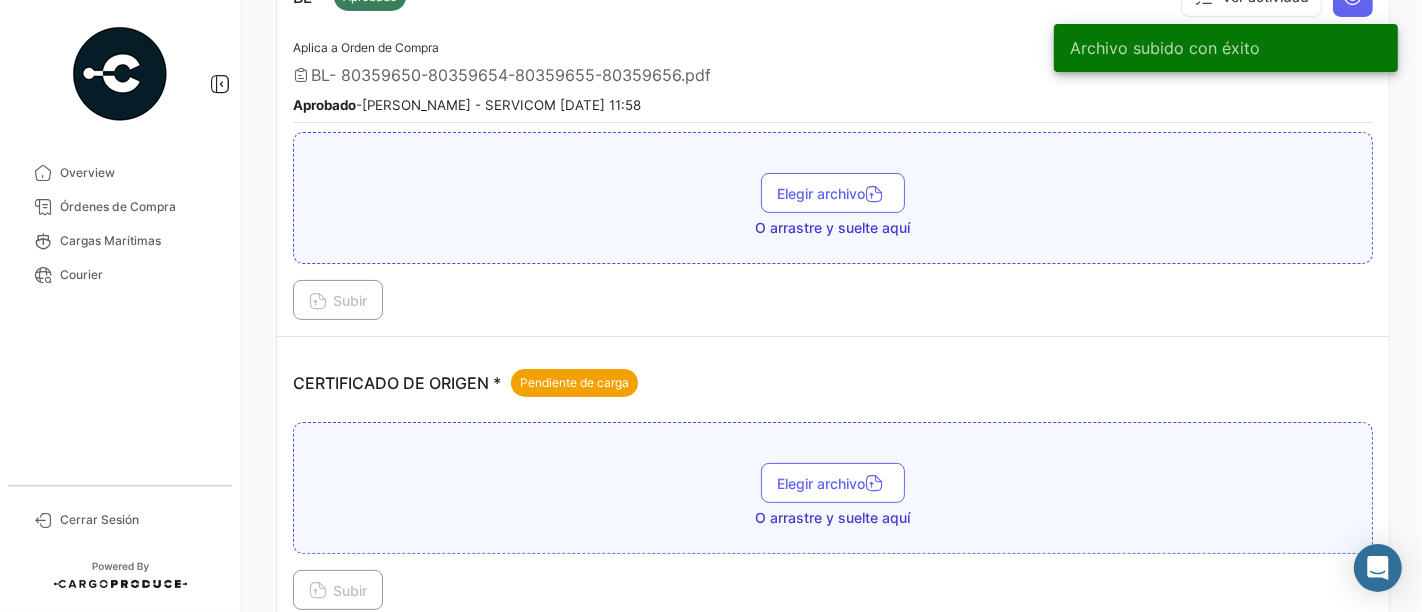 scroll, scrollTop: 333, scrollLeft: 0, axis: vertical 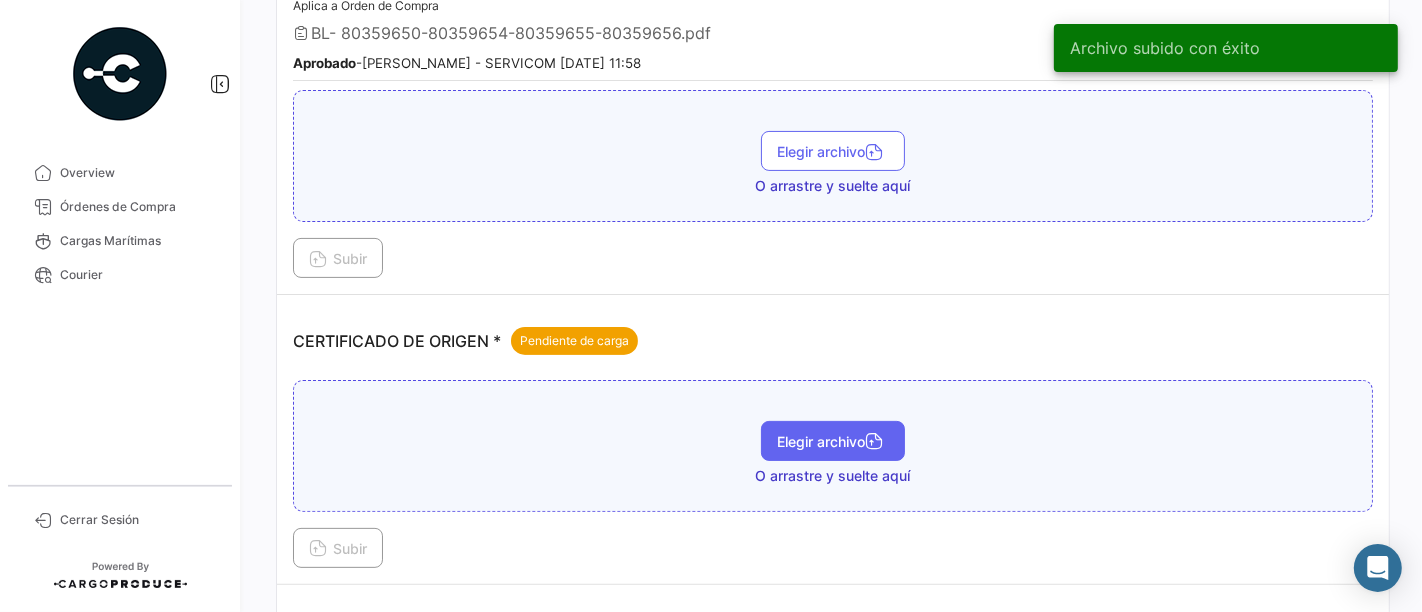 click on "Elegir archivo" at bounding box center (833, 441) 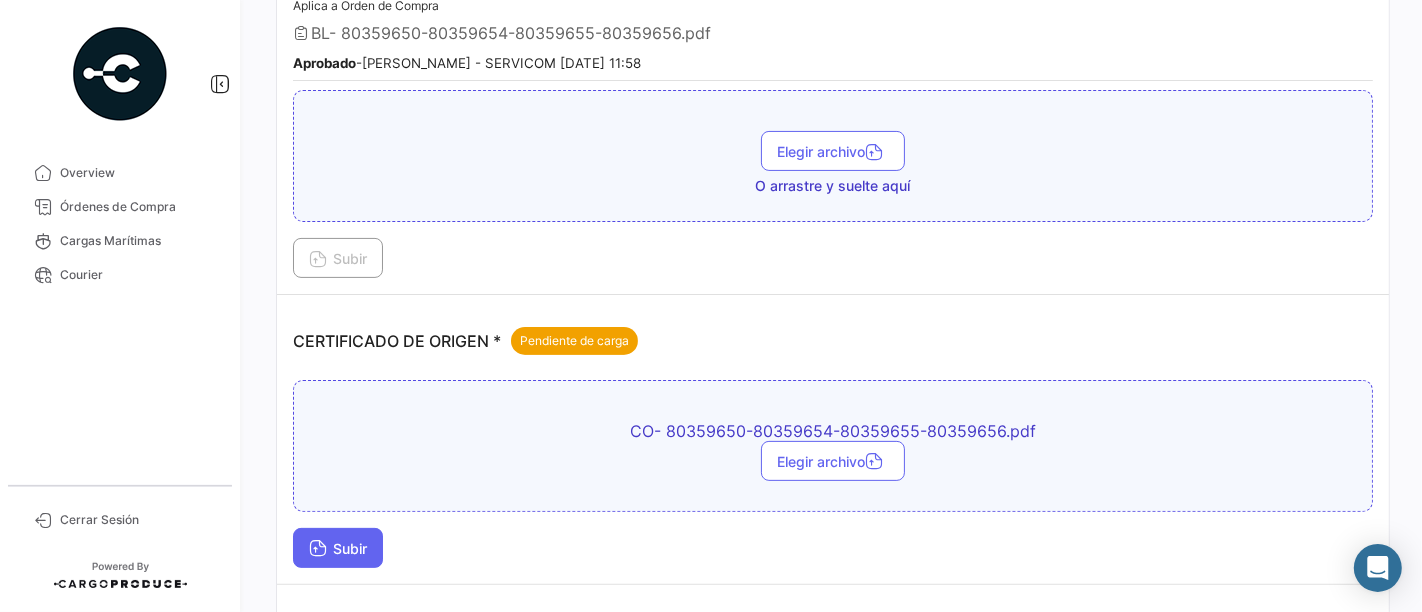 click on "Subir" at bounding box center (338, 548) 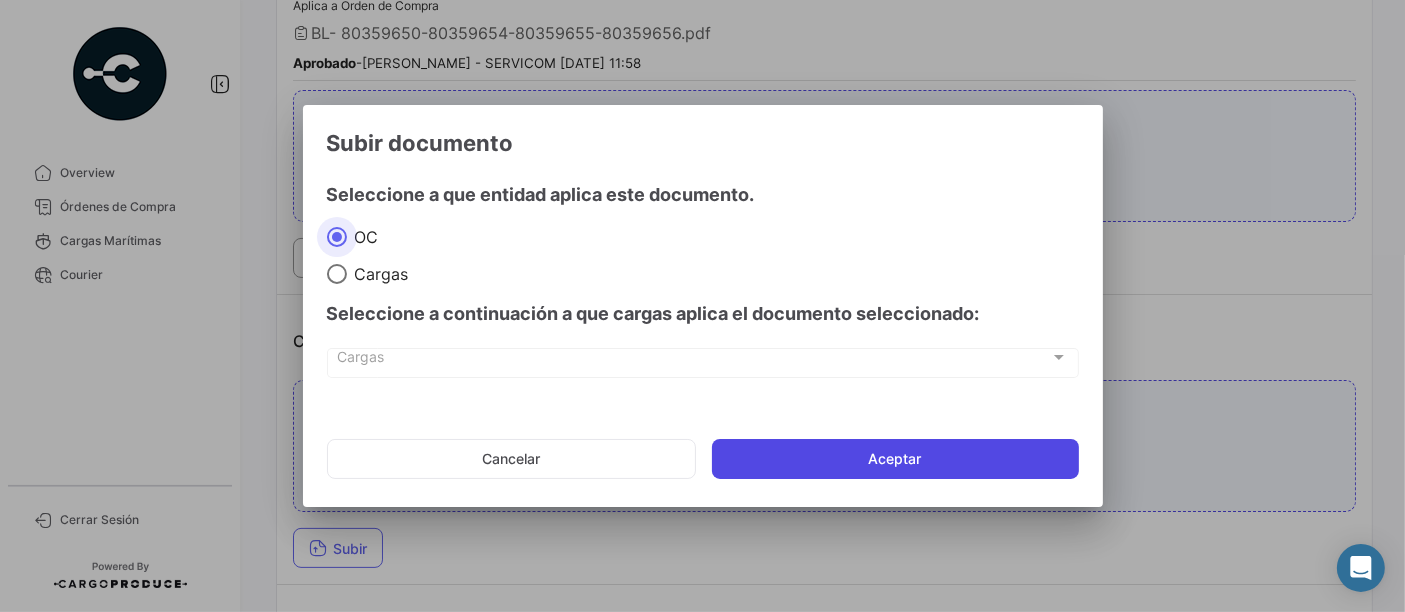 click on "Aceptar" 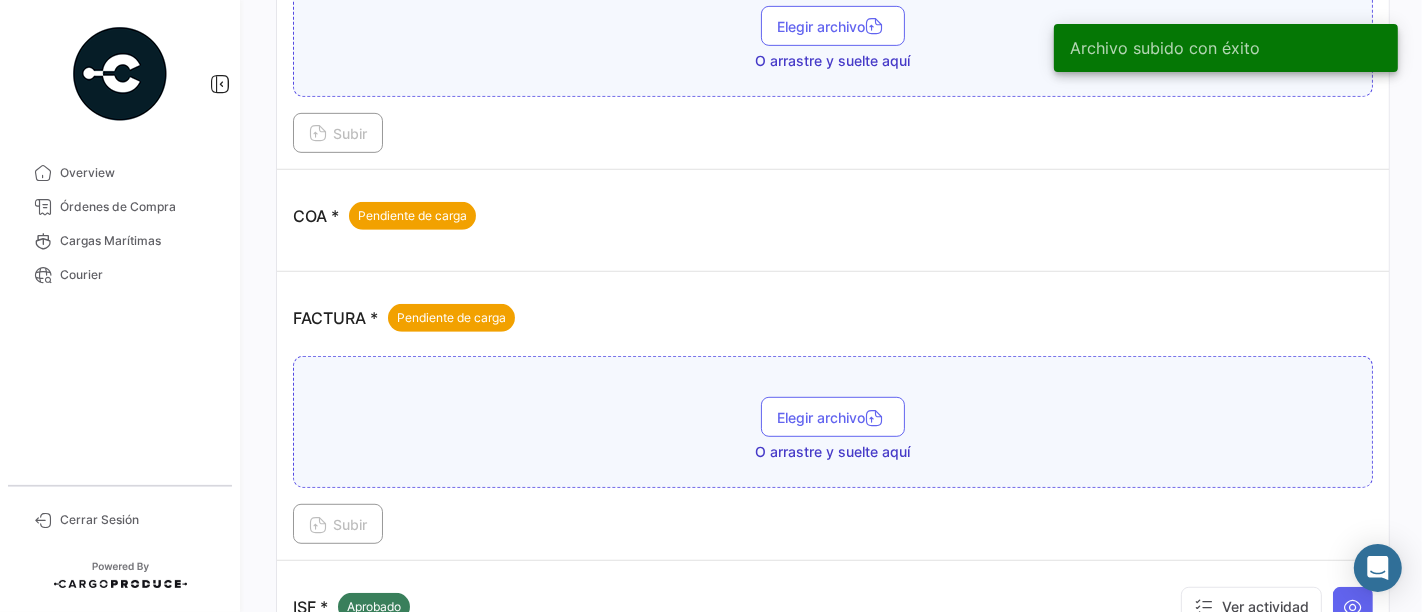 scroll, scrollTop: 888, scrollLeft: 0, axis: vertical 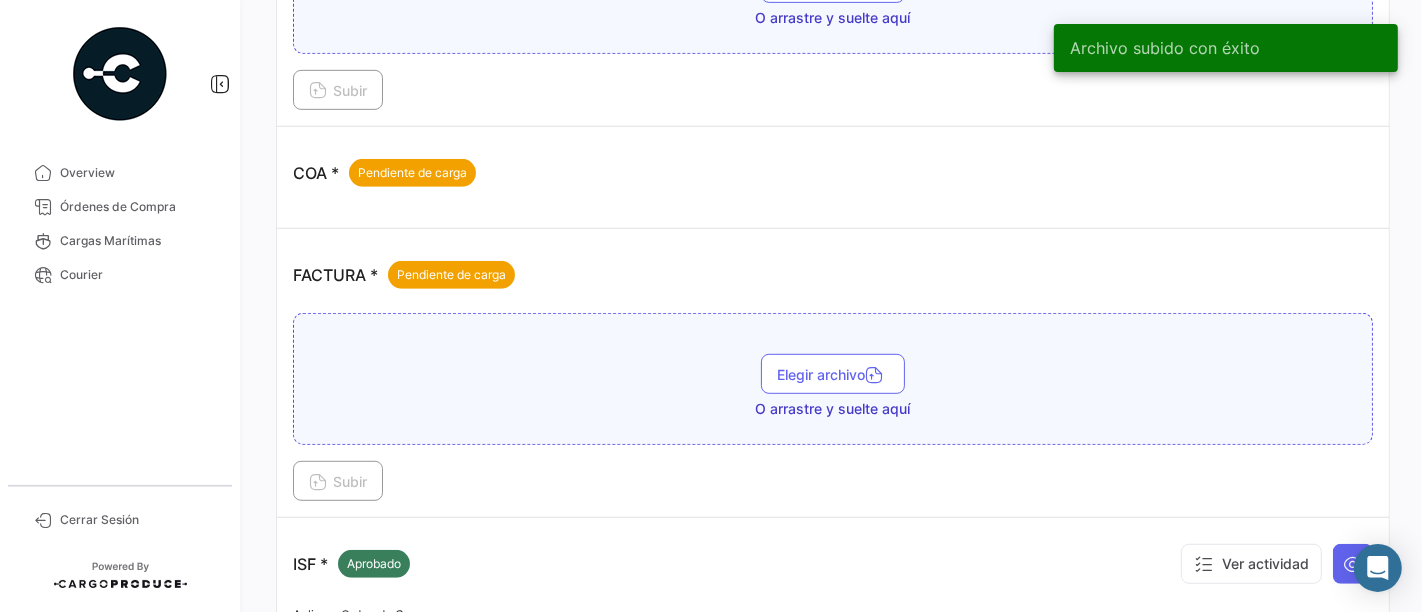 click on "O arrastre y suelte aquí" at bounding box center (833, 409) 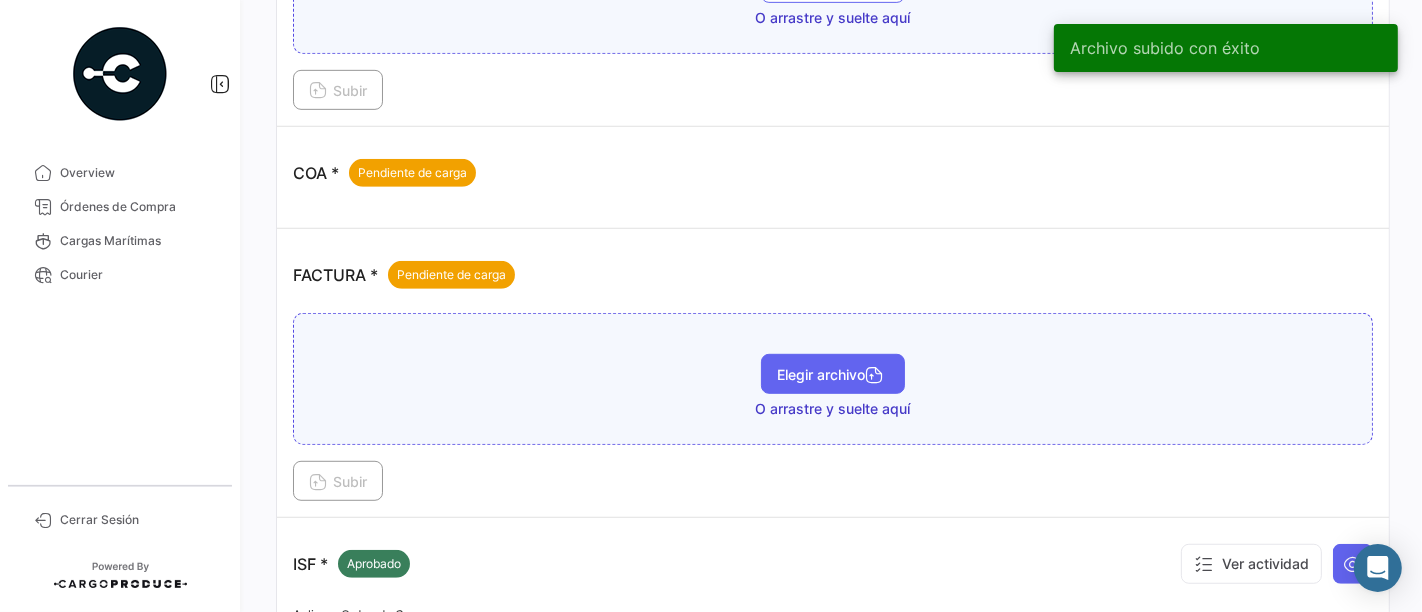 click on "Elegir archivo" at bounding box center [833, 374] 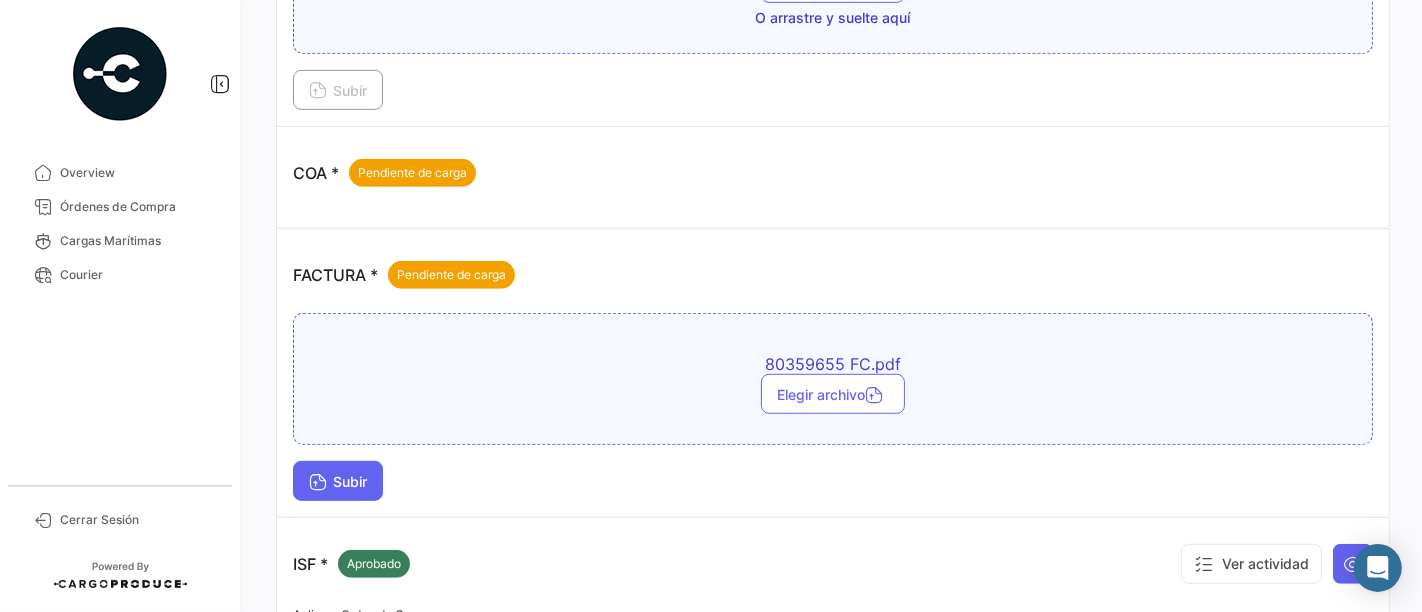 click on "Subir" at bounding box center [338, 481] 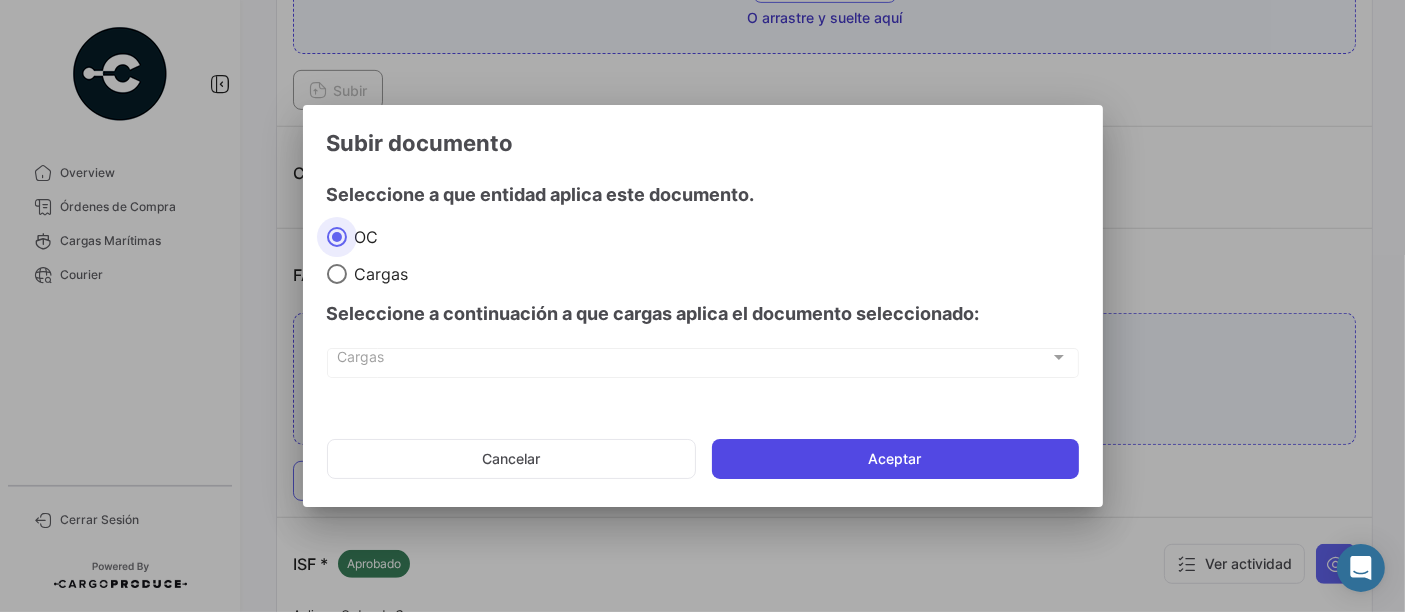 click on "Aceptar" 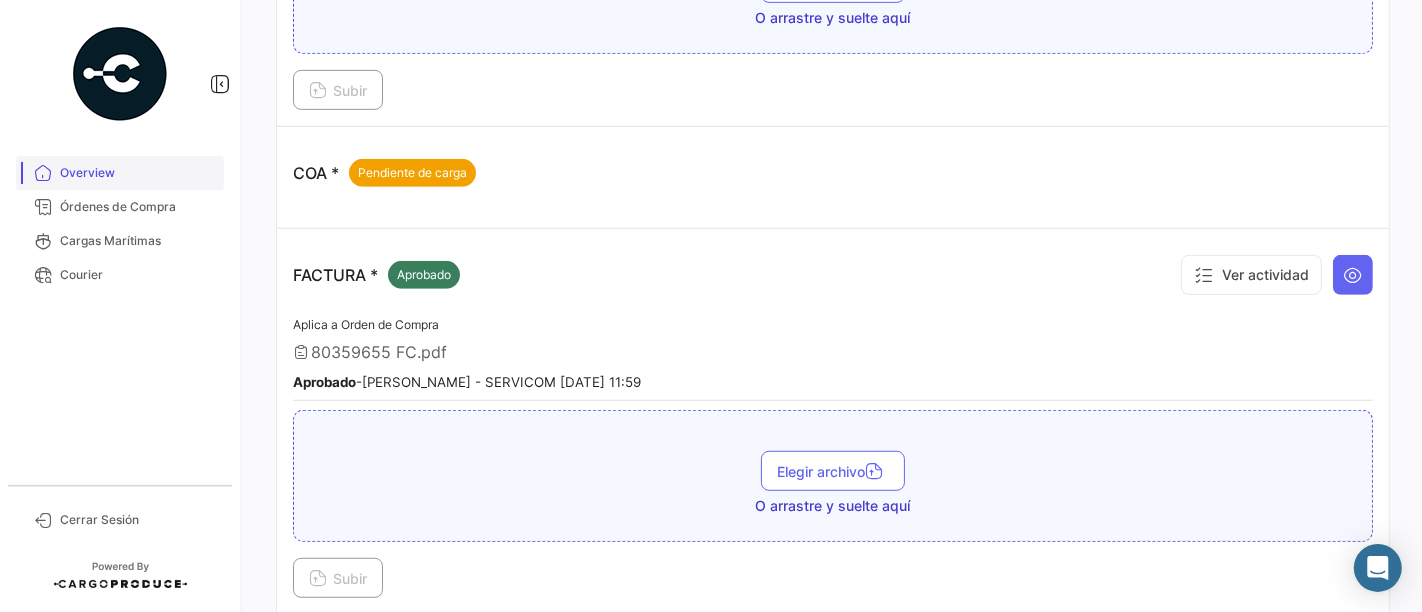 click on "Overview" at bounding box center (120, 173) 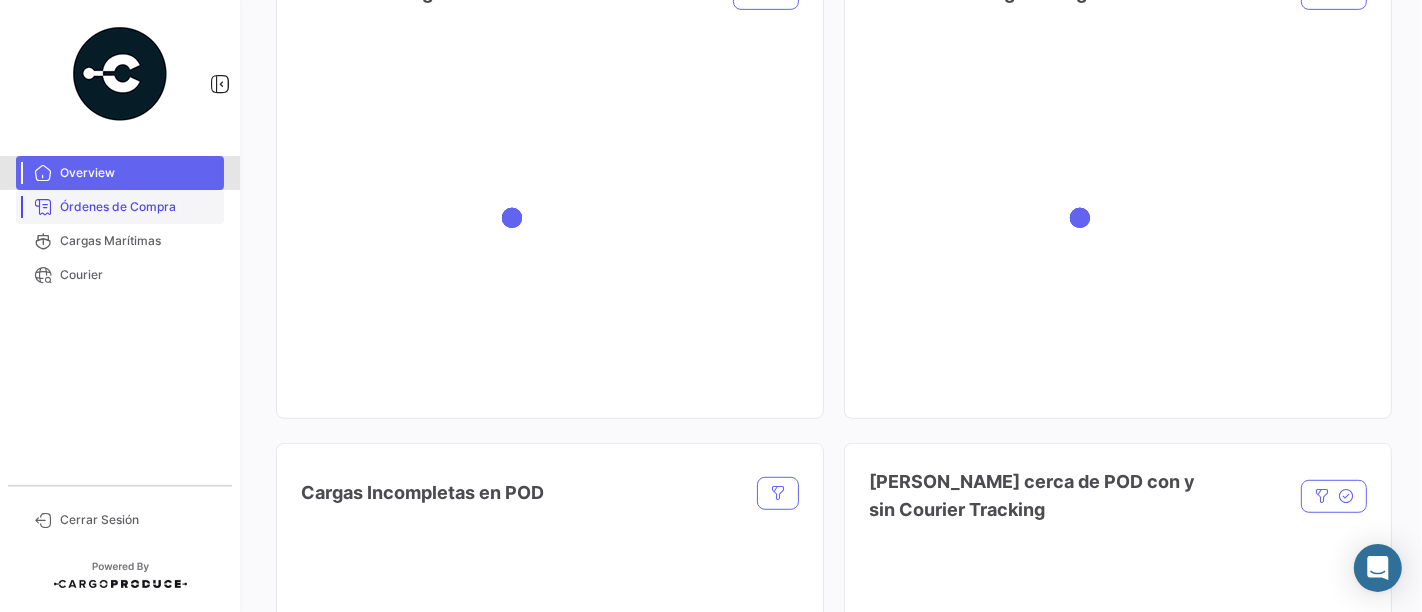 scroll, scrollTop: 0, scrollLeft: 0, axis: both 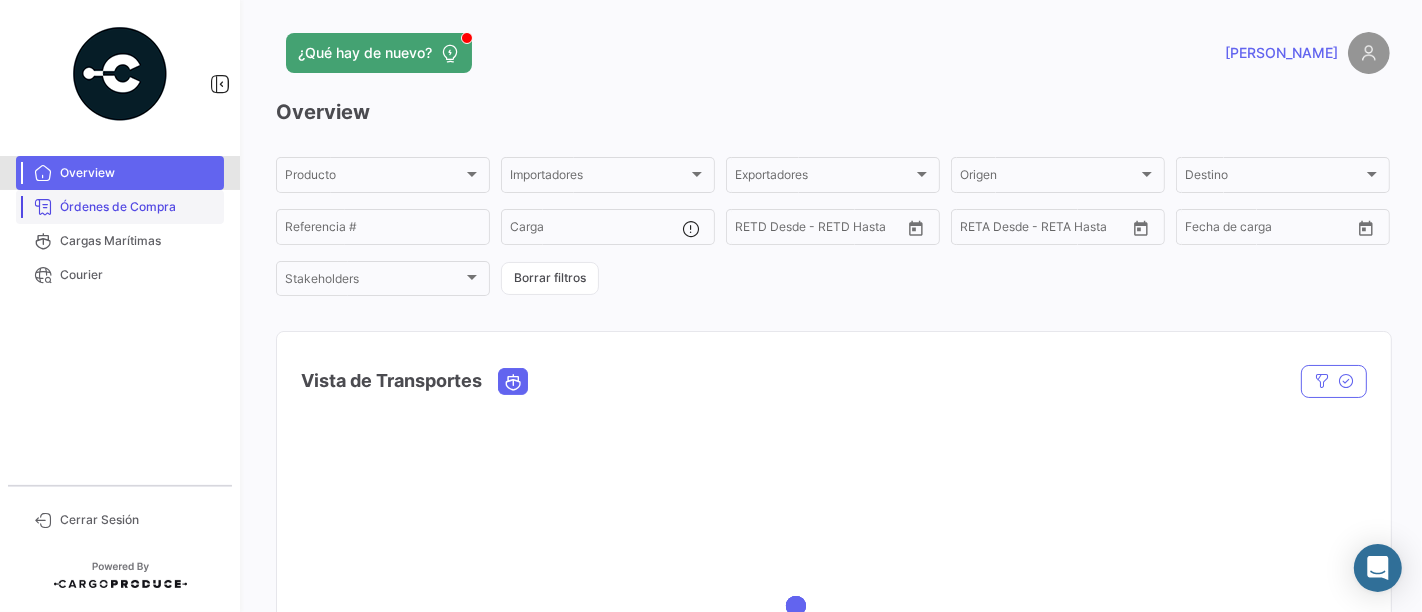 click on "Órdenes de Compra" at bounding box center [138, 207] 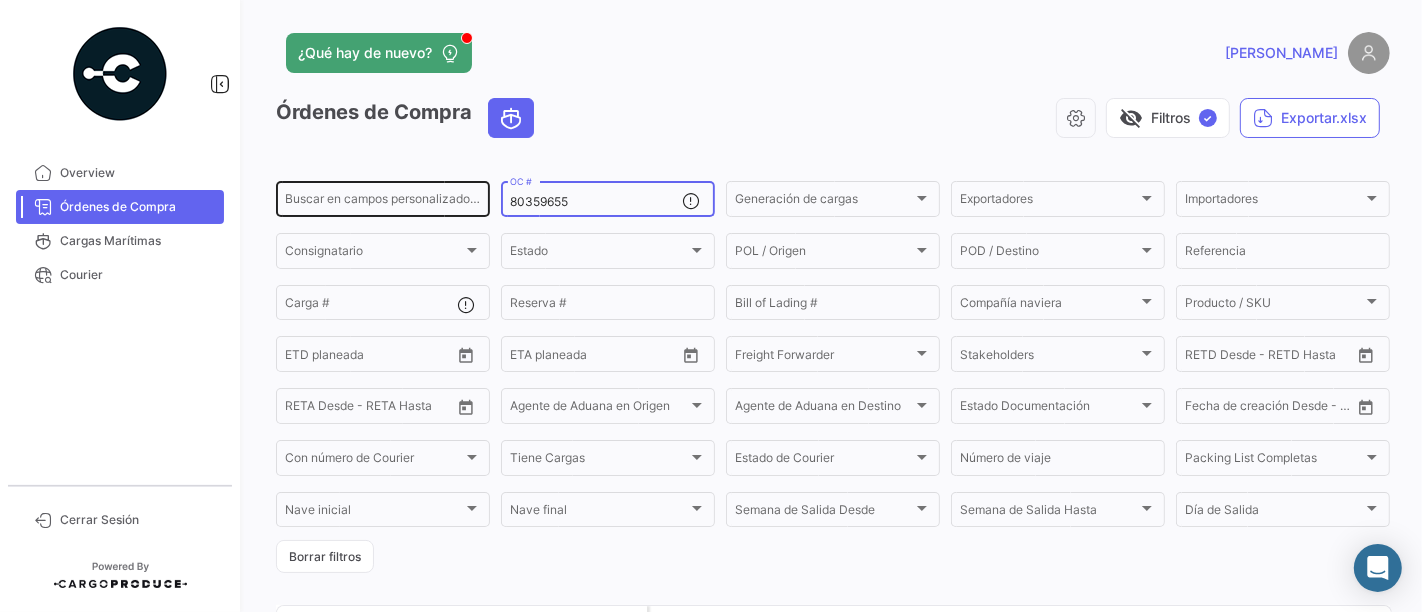 drag, startPoint x: 591, startPoint y: 198, endPoint x: 460, endPoint y: 202, distance: 131.06105 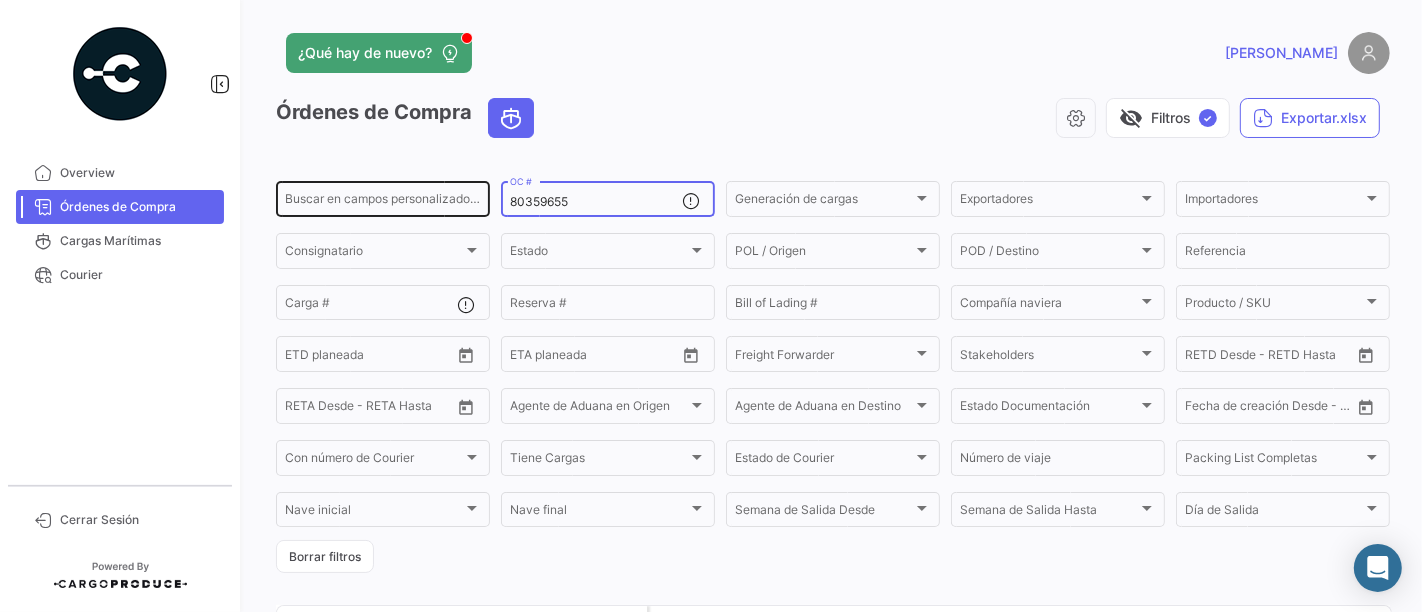 click on "Buscar en [PERSON_NAME] personalizados... 80359655  OC #  Generación [PERSON_NAME] Generación [PERSON_NAME] Exportadores Exportadores Importadores Importadores Consignatario Consignatario Estado Estado POL / Origen  POL / Origen  POD / Destino POD / Destino  Referencia  Carga # Reserva # Bill of Lading # Compañía naviera Compañía naviera Producto / SKU Producto / SKU Desde –  ETD planeada  Desde –  ETA planeada  Freight Forwarder Freight Forwarder Stakeholders Stakeholders Desde –  RETD Desde - RETD Hasta  Desde –  [PERSON_NAME] Desde - [PERSON_NAME] Hasta  Agente de Aduana en Origen Agente de Aduana en Origen Agente de Aduana en Destino Agente de Aduana en Destino Estado Documentación Estado Documentación Desde –  Fecha de creación Desde - Hasta  Con número de Courier Con número de Courier Tiene Cargas Tiene Cargas Estado de Courier Estado de Courier Número de viaje Packing List Completas Packing List Completas [PERSON_NAME] inicial [PERSON_NAME] inicial [PERSON_NAME] final [PERSON_NAME] final Semana de Salida
Desde Día de Salida" 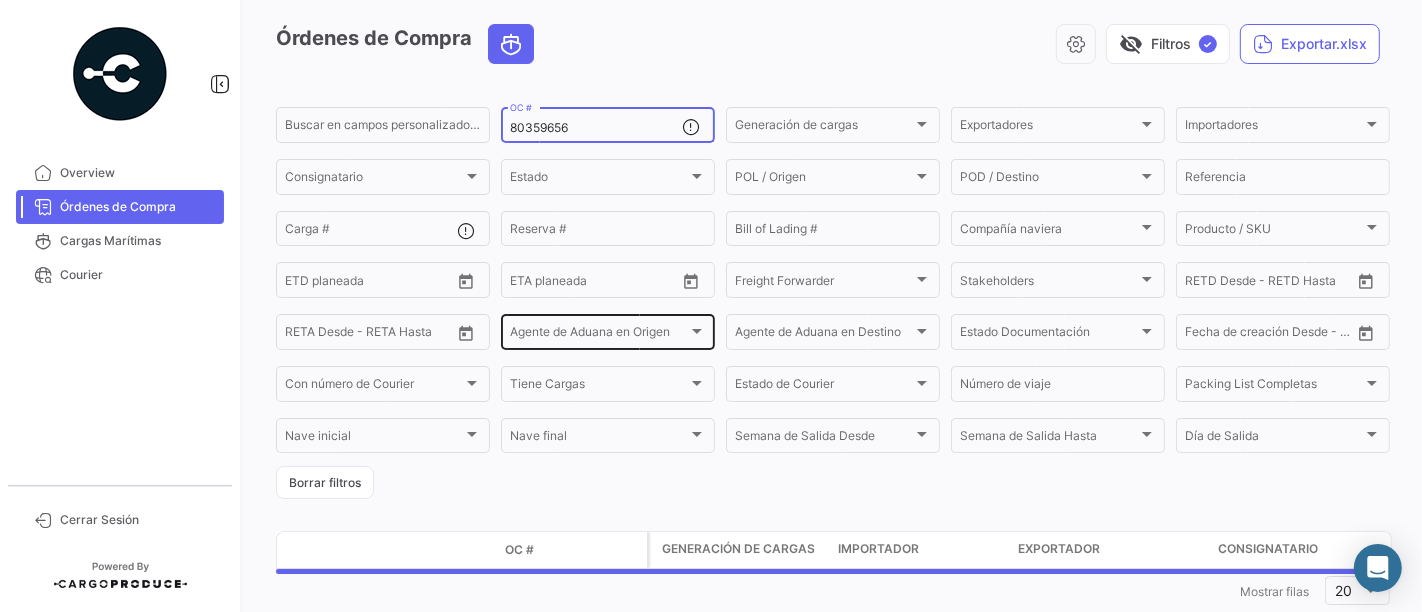 scroll, scrollTop: 121, scrollLeft: 0, axis: vertical 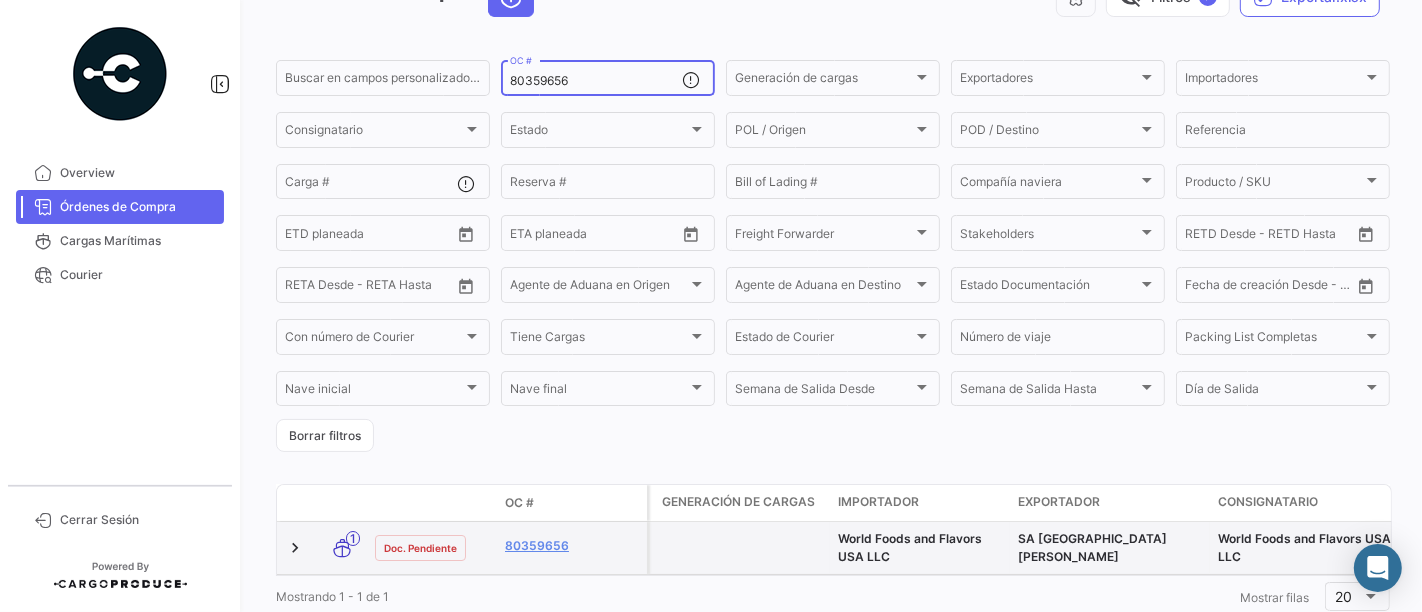 type on "80359656" 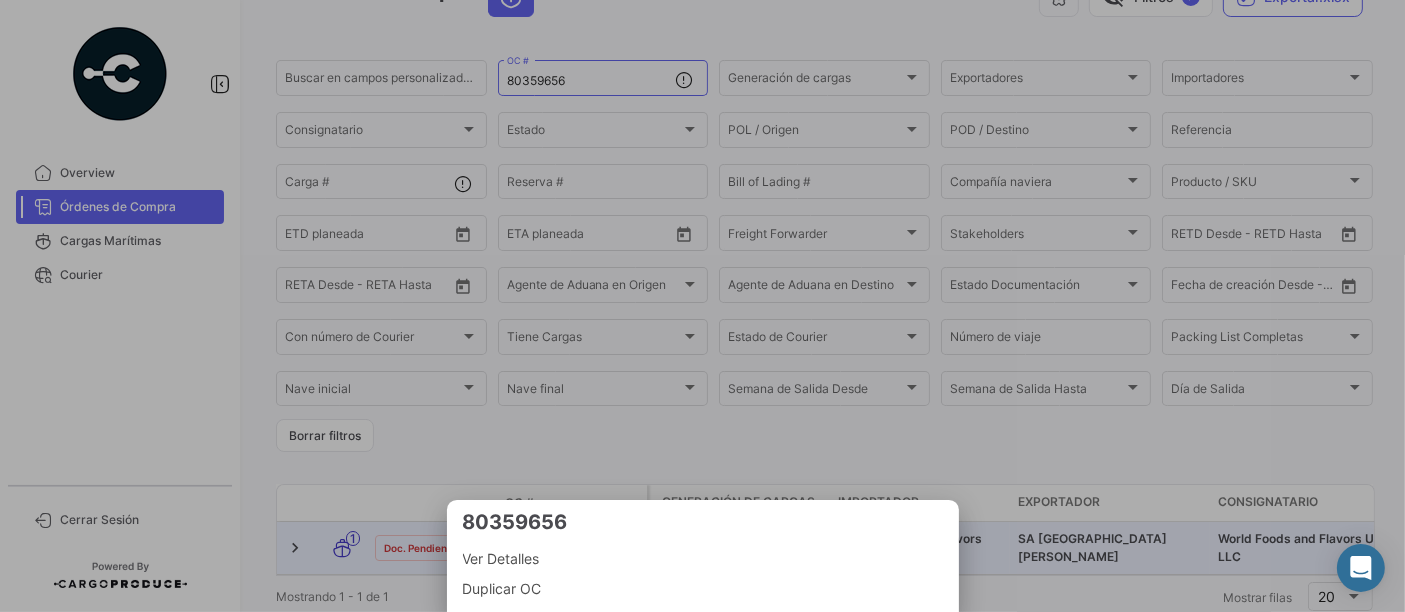 click at bounding box center [702, 306] 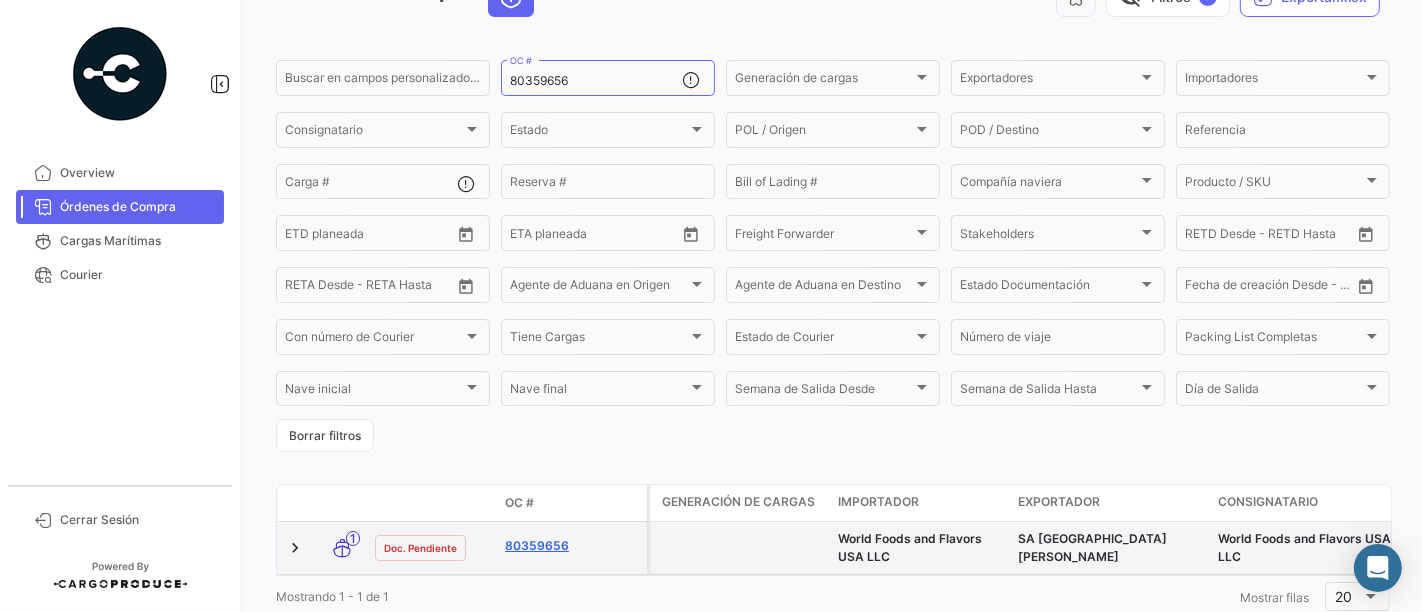 click on "80359656" 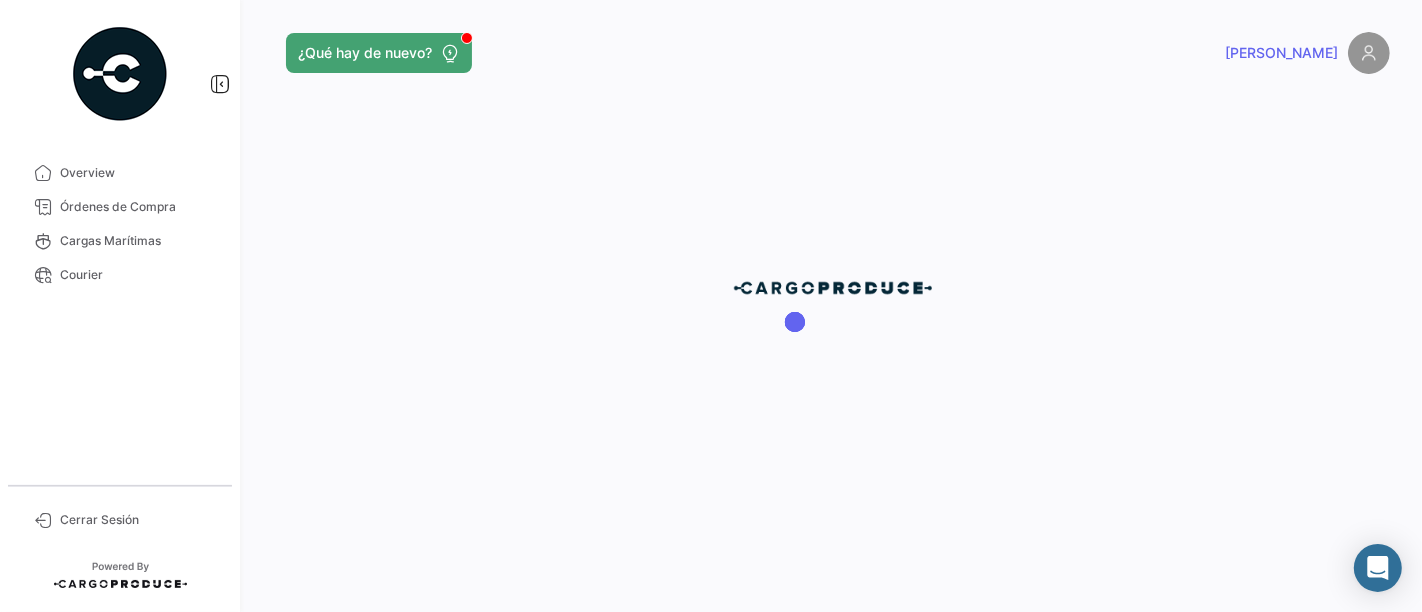 scroll, scrollTop: 0, scrollLeft: 0, axis: both 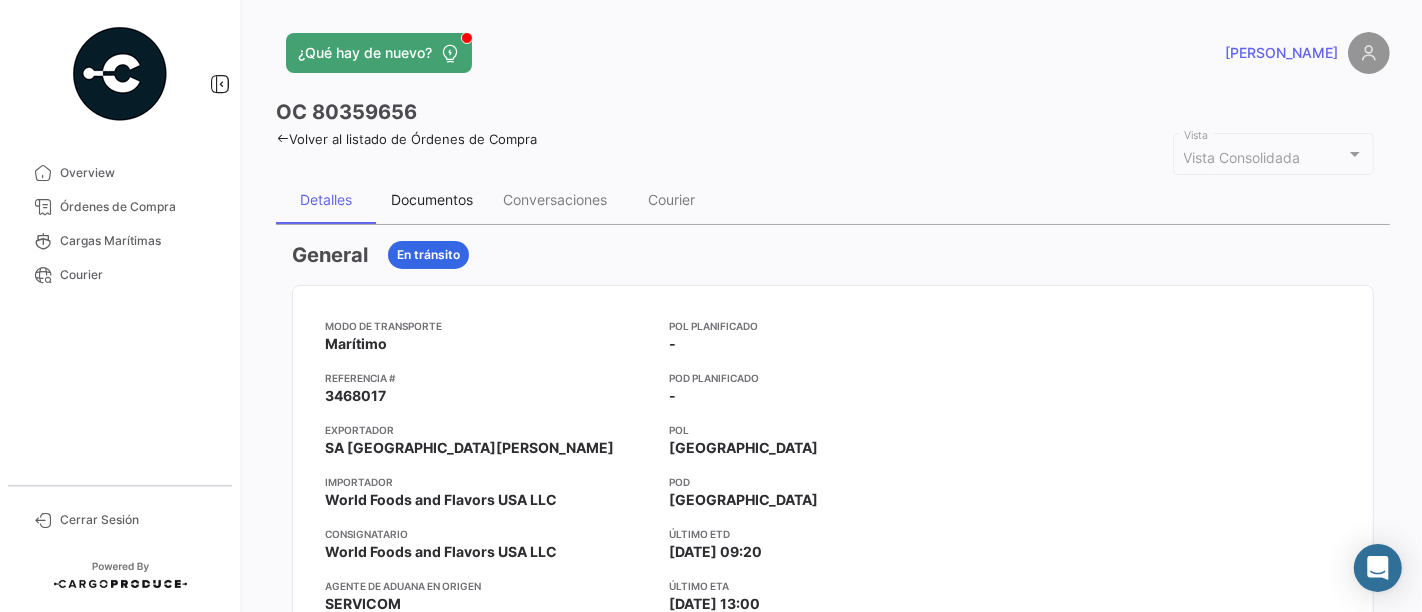 click on "Documentos" at bounding box center (432, 200) 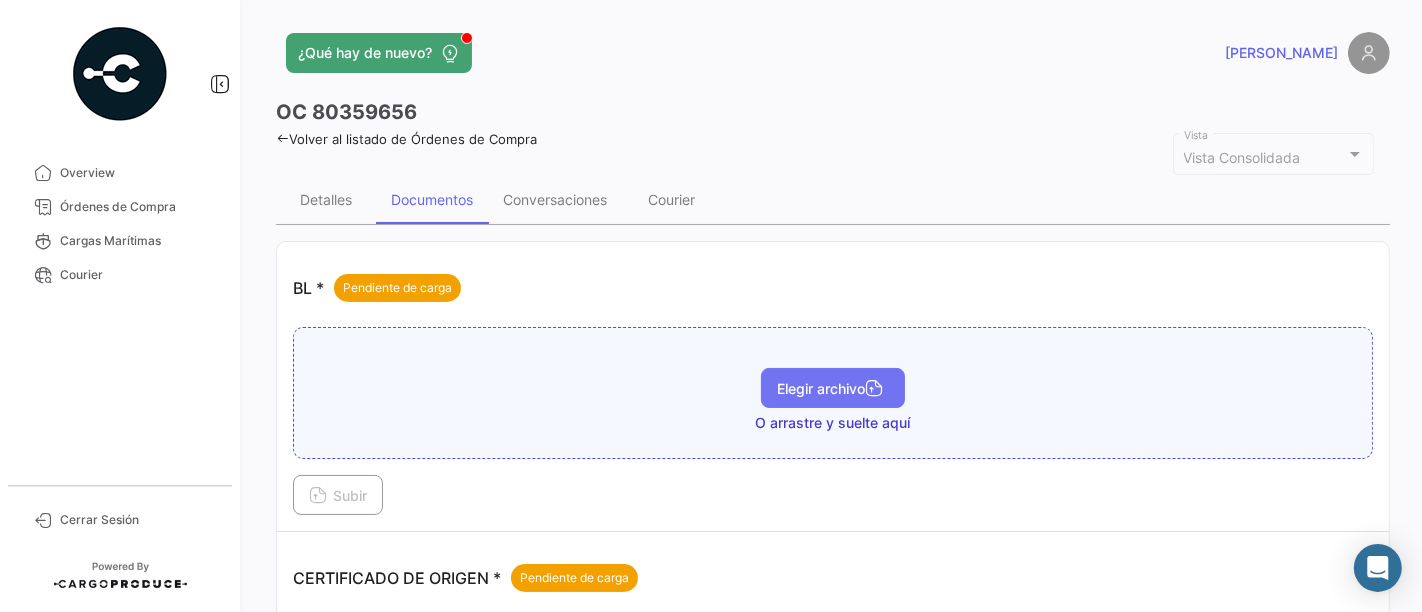 click on "Elegir archivo" at bounding box center (833, 388) 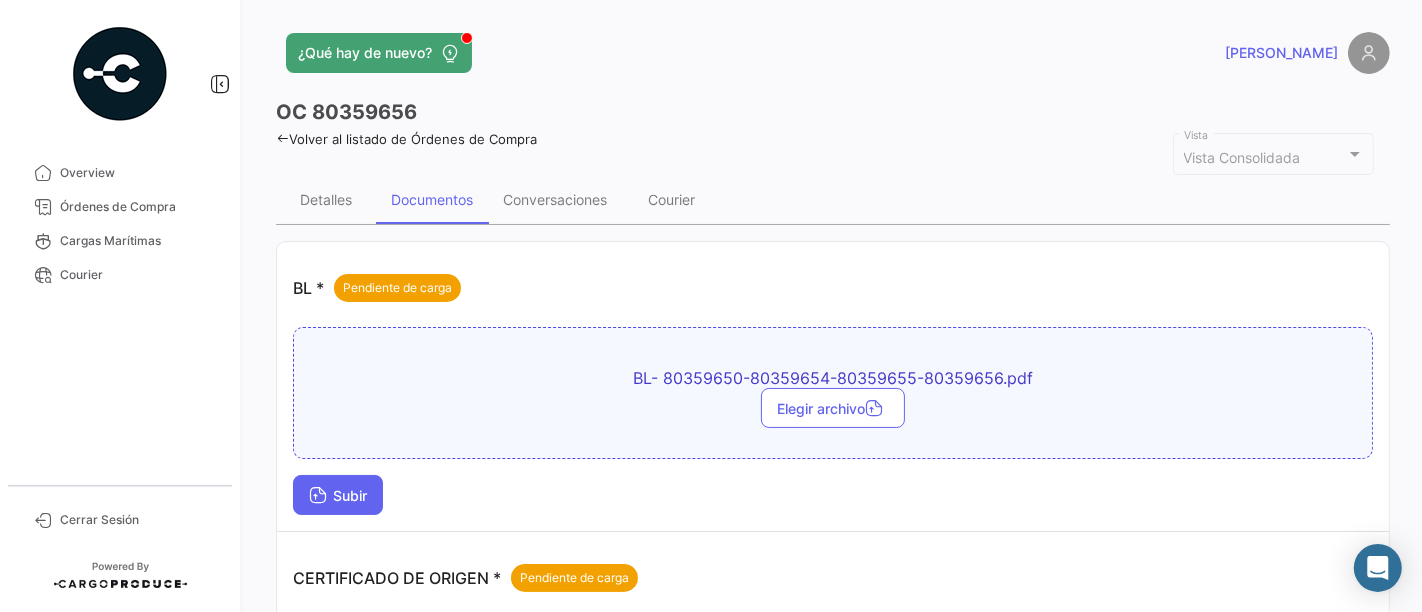 click on "Subir" at bounding box center (338, 495) 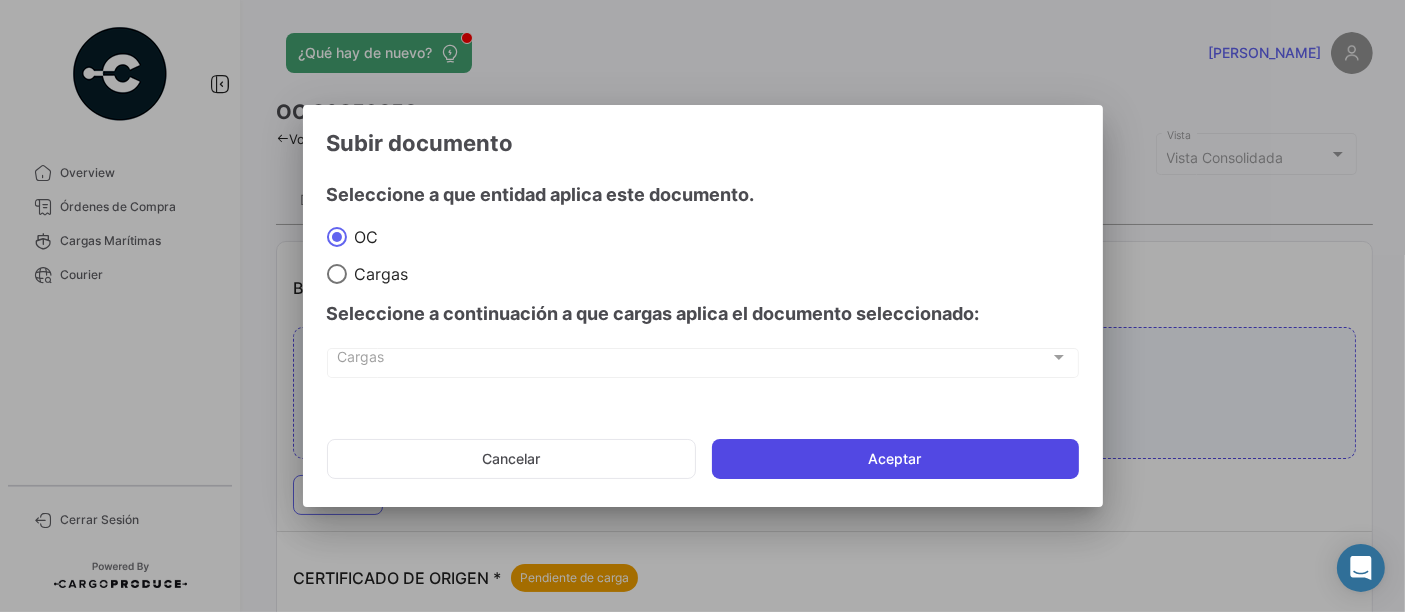 click on "Aceptar" 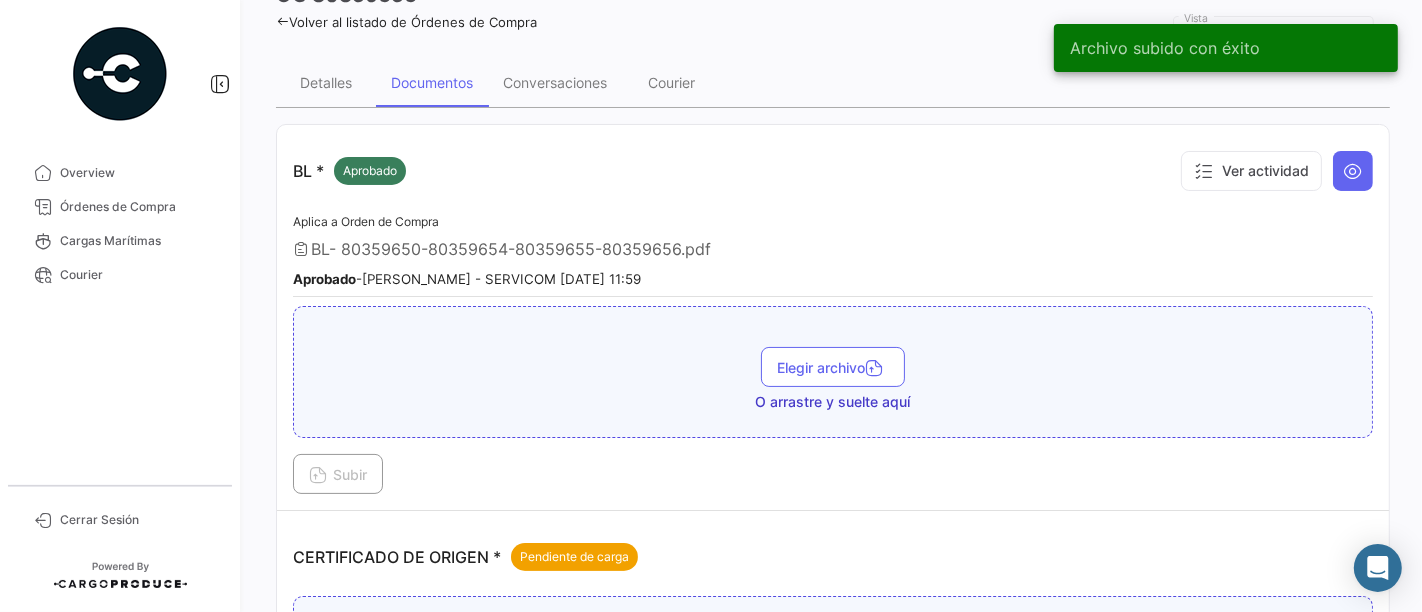 scroll, scrollTop: 444, scrollLeft: 0, axis: vertical 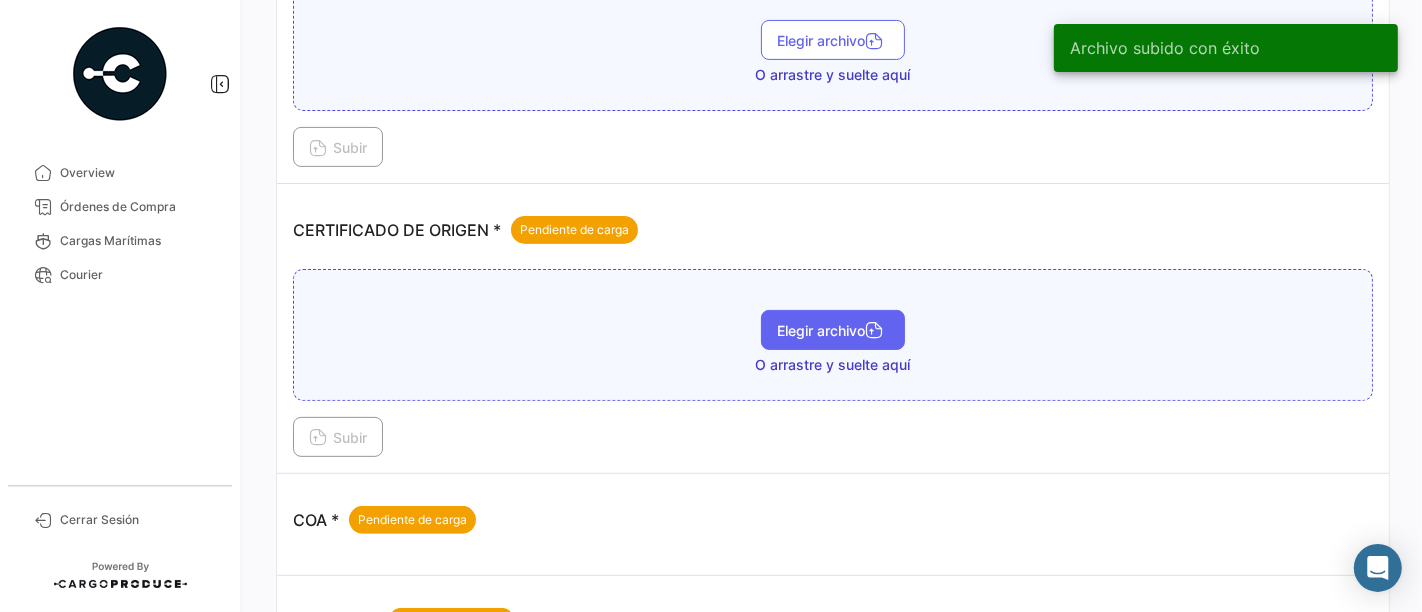click on "Elegir archivo" at bounding box center (833, 330) 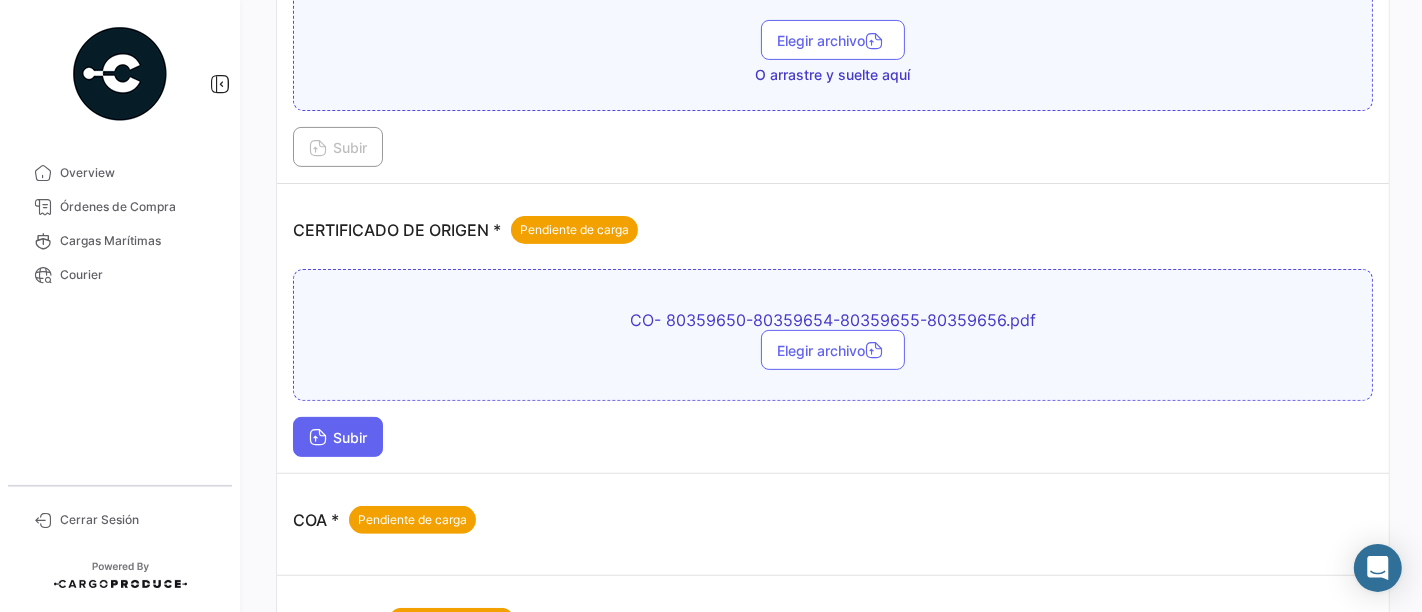click on "Subir" at bounding box center (338, 437) 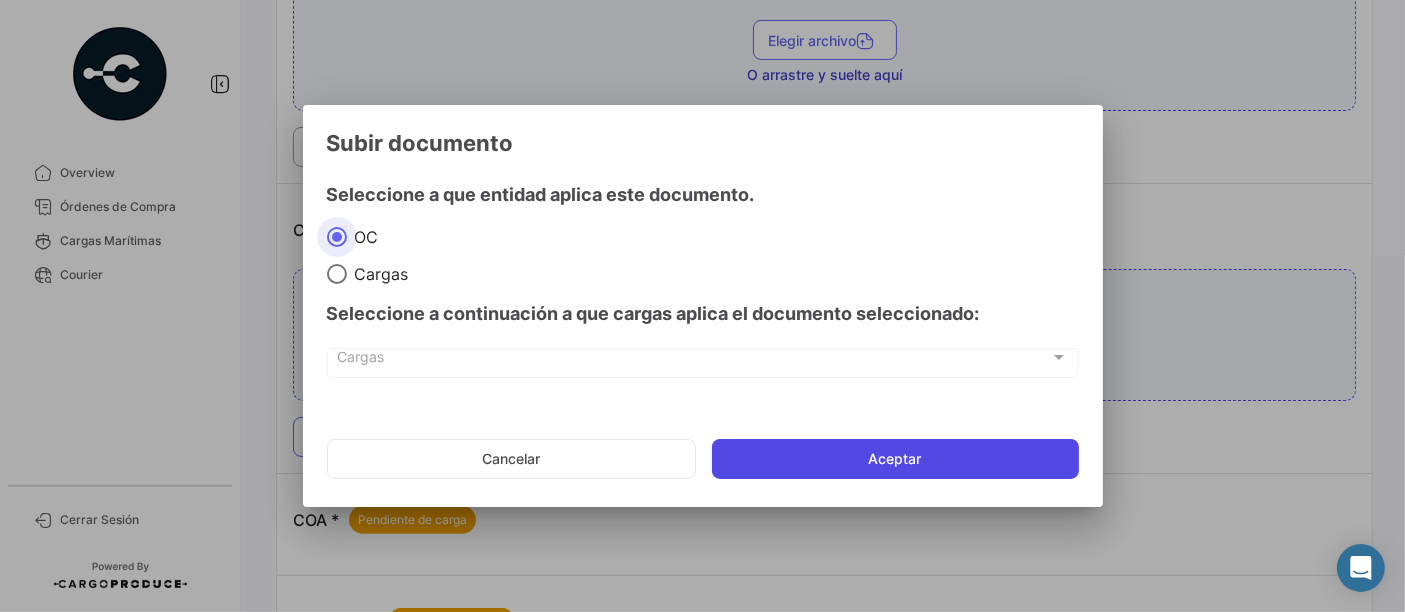 click on "Aceptar" 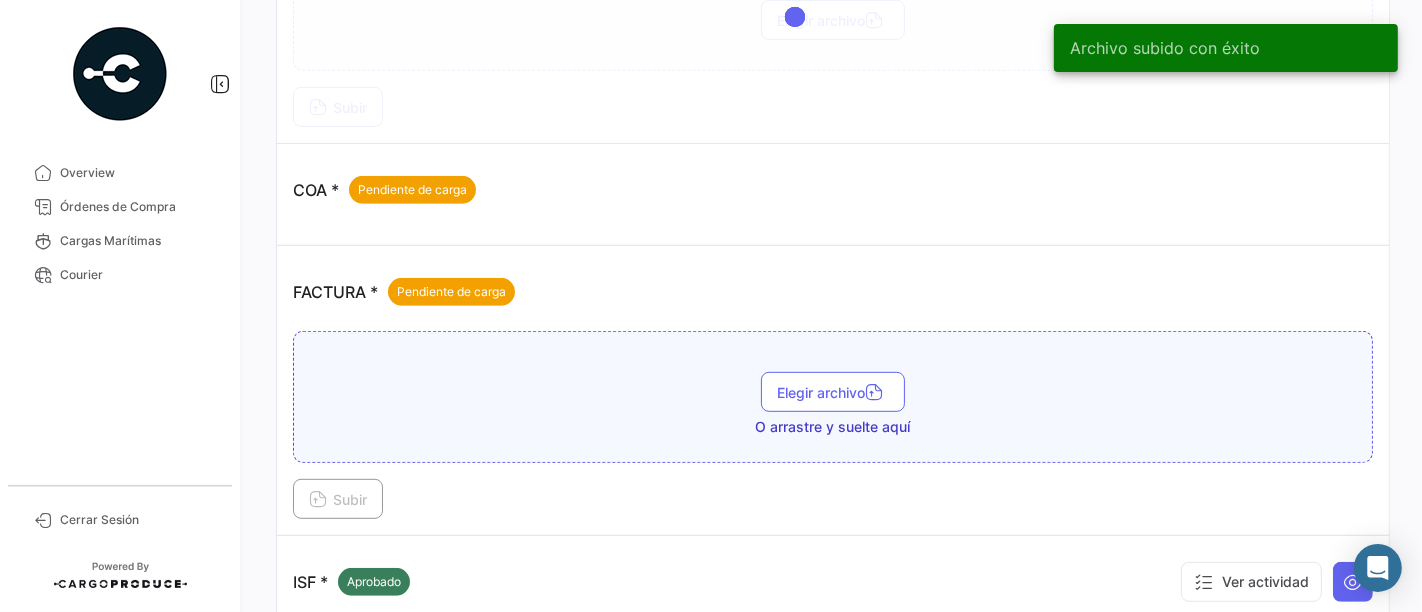 scroll, scrollTop: 777, scrollLeft: 0, axis: vertical 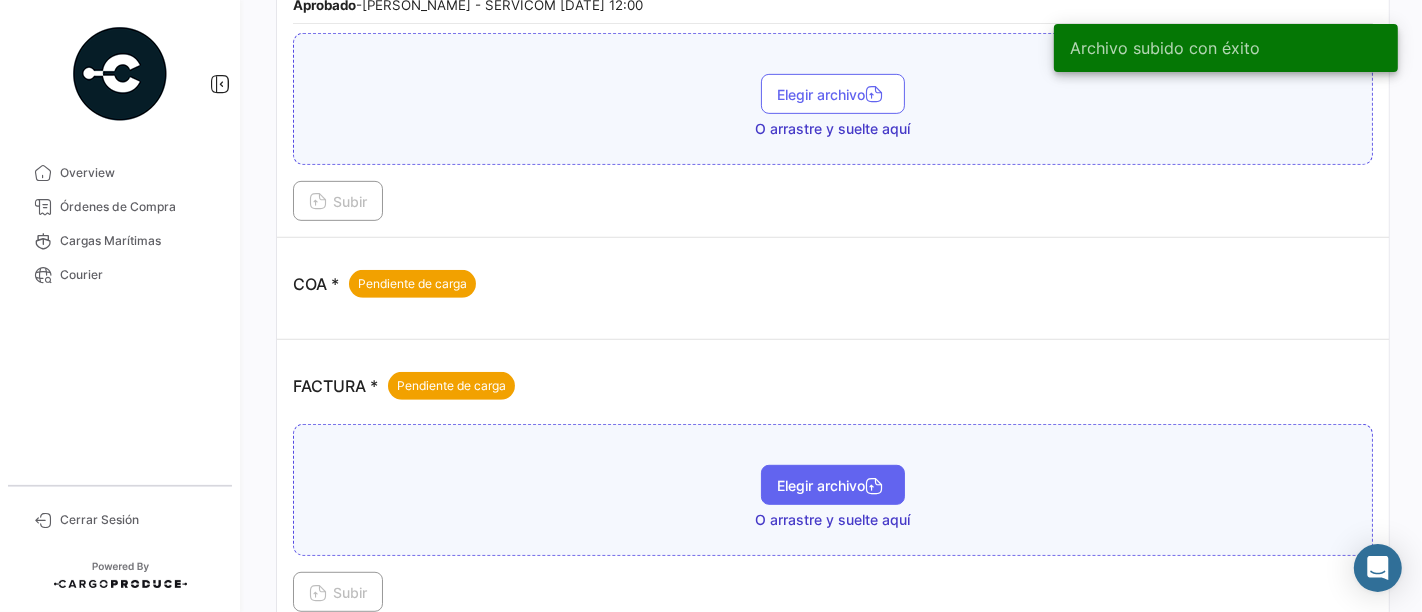click on "Elegir archivo" at bounding box center (833, 485) 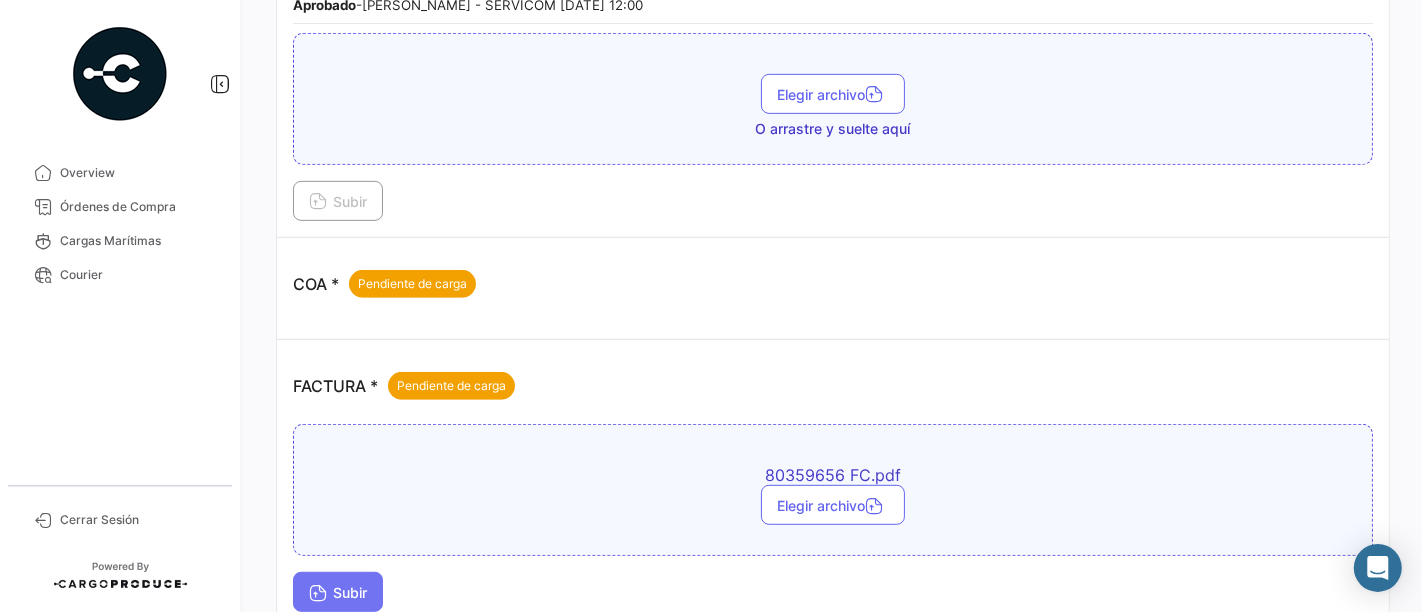 click on "Subir" at bounding box center [338, 592] 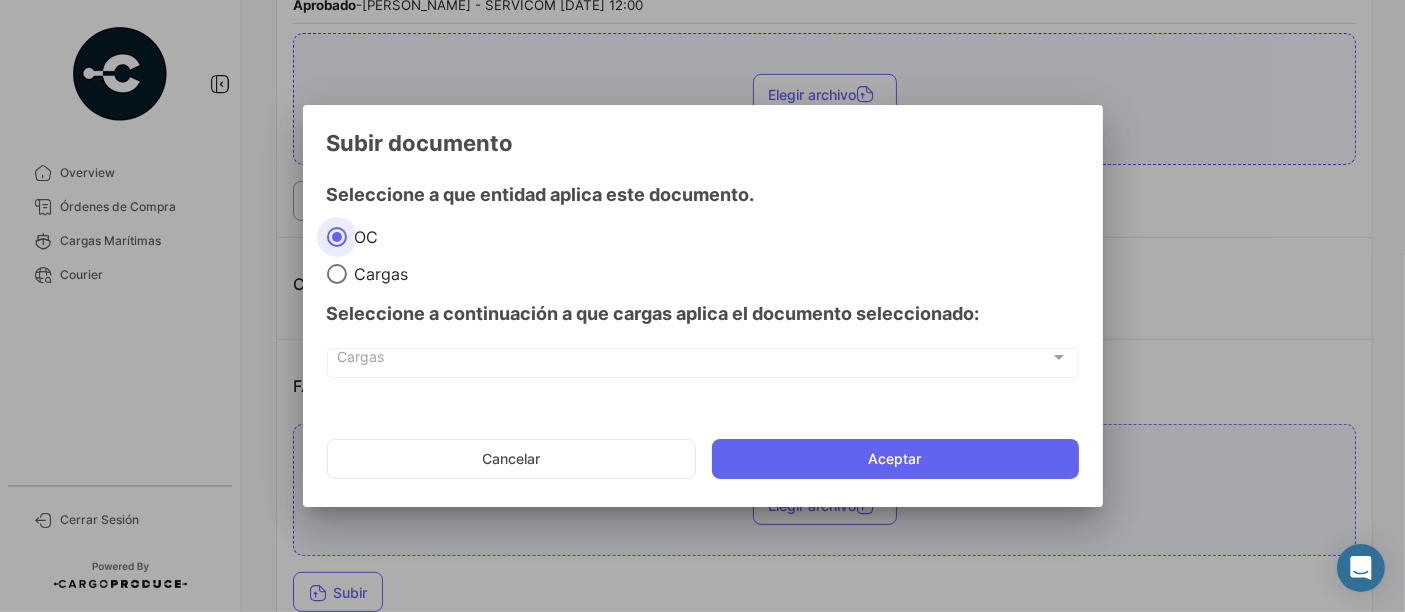 click on "Cancelar   Aceptar" 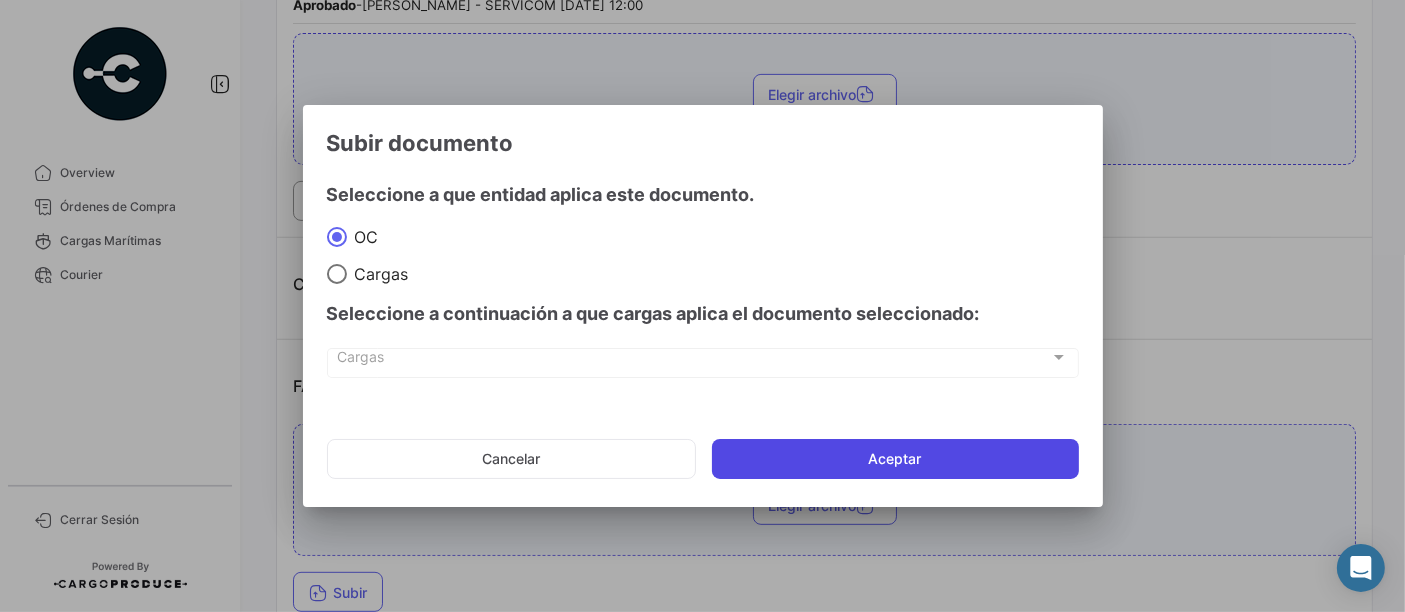 click on "Aceptar" 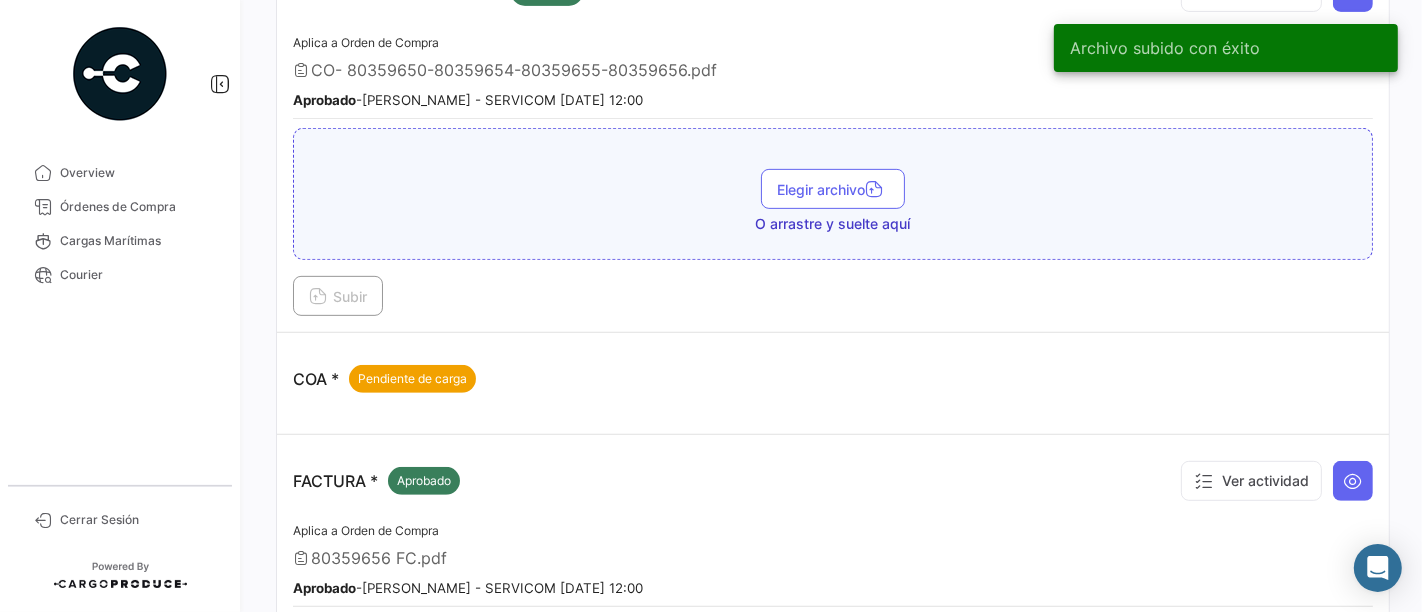 scroll, scrollTop: 666, scrollLeft: 0, axis: vertical 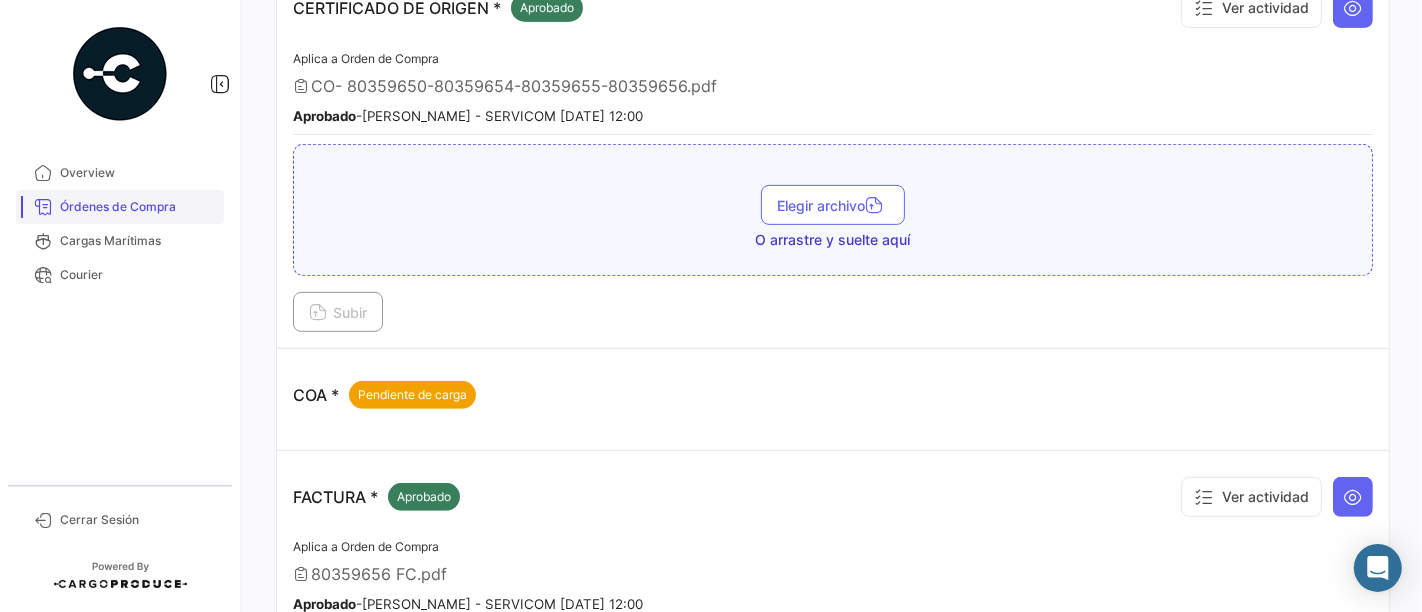 click on "Órdenes de Compra" at bounding box center [138, 207] 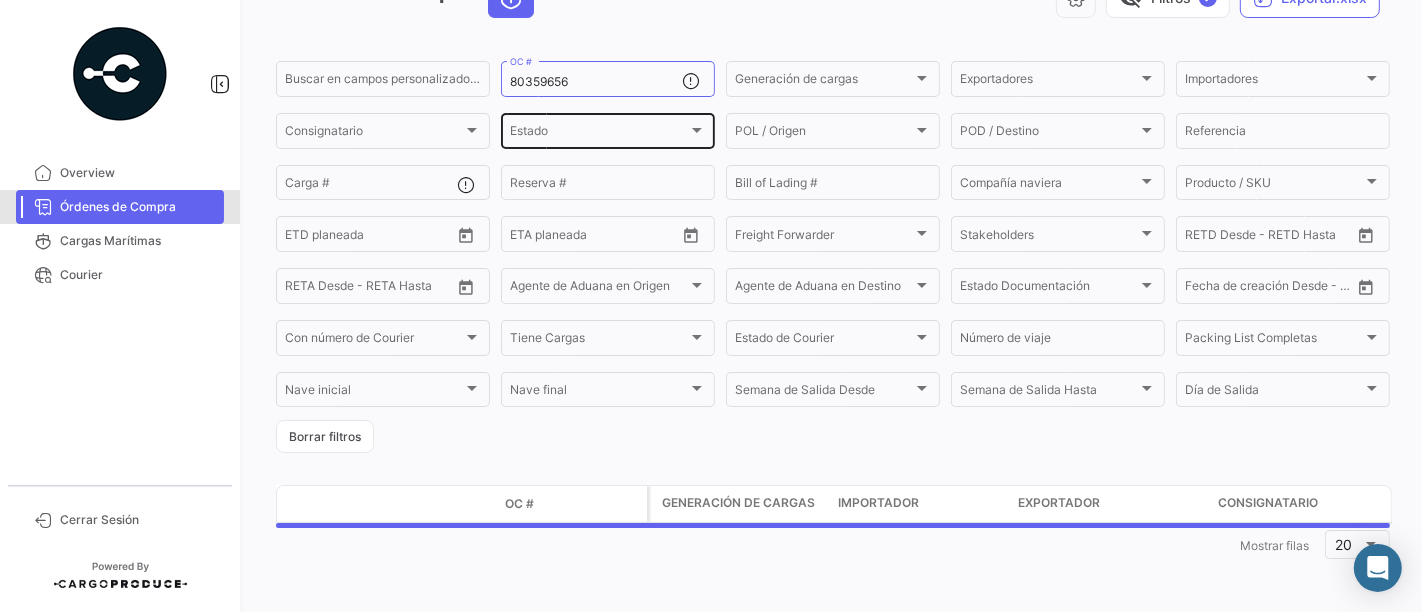 scroll, scrollTop: 0, scrollLeft: 0, axis: both 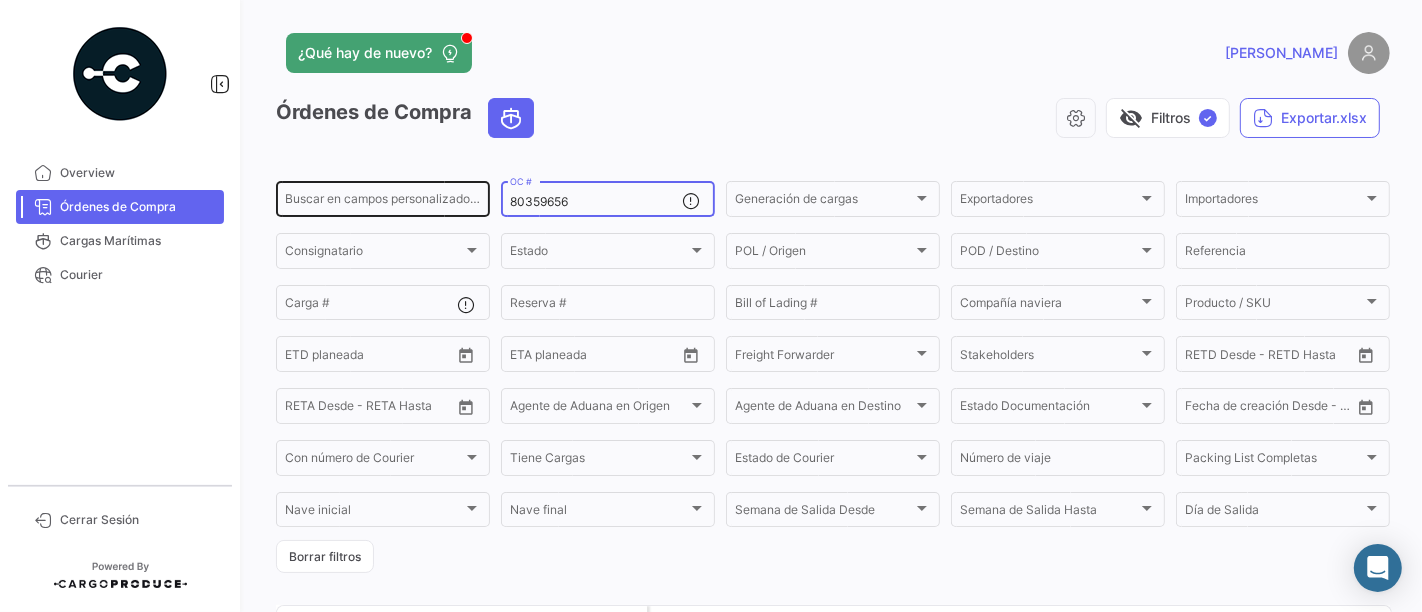 drag, startPoint x: 565, startPoint y: 201, endPoint x: 462, endPoint y: 204, distance: 103.04368 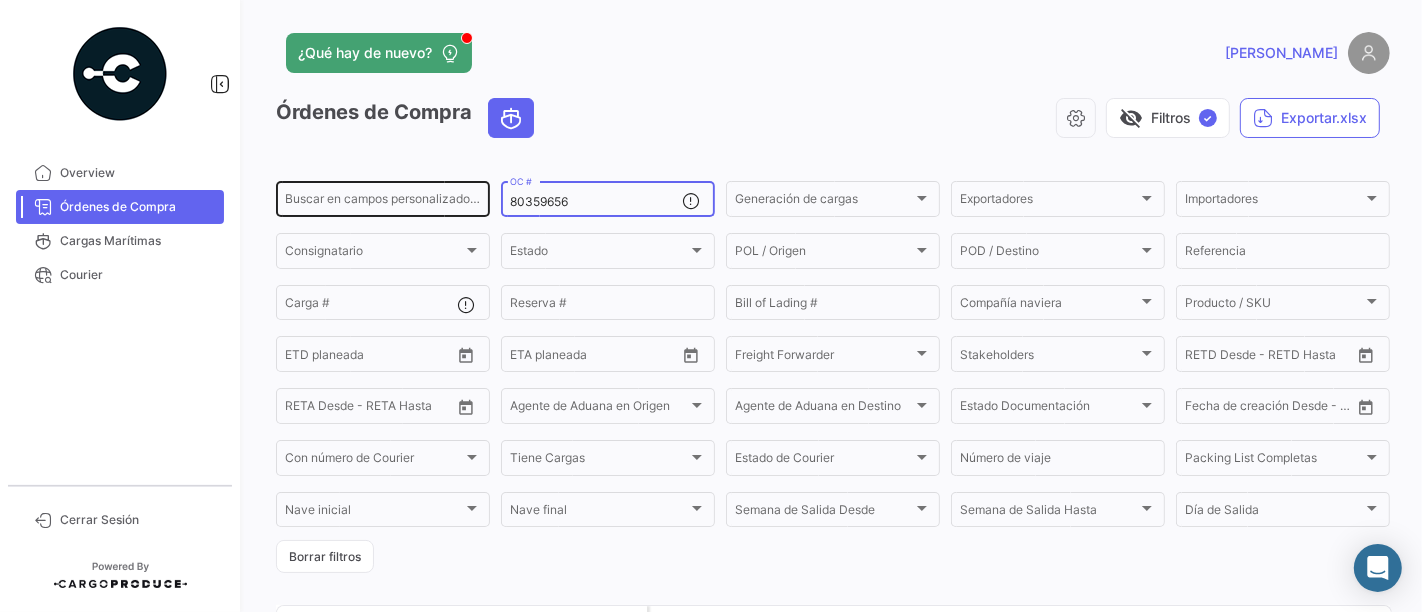 click on "Buscar en [PERSON_NAME] personalizados... 80359656  OC #  Generación [PERSON_NAME] Generación [PERSON_NAME] Exportadores Exportadores Importadores Importadores Consignatario Consignatario Estado Estado POL / Origen  POL / Origen  POD / Destino POD / Destino  Referencia  Carga # Reserva # Bill of Lading # Compañía naviera Compañía naviera Producto / SKU Producto / SKU Desde –  ETD planeada  Desde –  ETA planeada  Freight Forwarder Freight Forwarder Stakeholders Stakeholders Desde –  RETD Desde - RETD Hasta  Desde –  [PERSON_NAME] Desde - [PERSON_NAME] Hasta  Agente de Aduana en Origen Agente de Aduana en Origen Agente de Aduana en Destino Agente de Aduana en Destino Estado Documentación Estado Documentación Desde –  Fecha de creación Desde - Hasta  Con número de Courier Con número de Courier Tiene Cargas Tiene Cargas Estado de Courier Estado de Courier Número de viaje Packing List Completas Packing List Completas [PERSON_NAME] inicial [PERSON_NAME] inicial [PERSON_NAME] final [PERSON_NAME] final Semana de Salida
Desde Día de Salida" 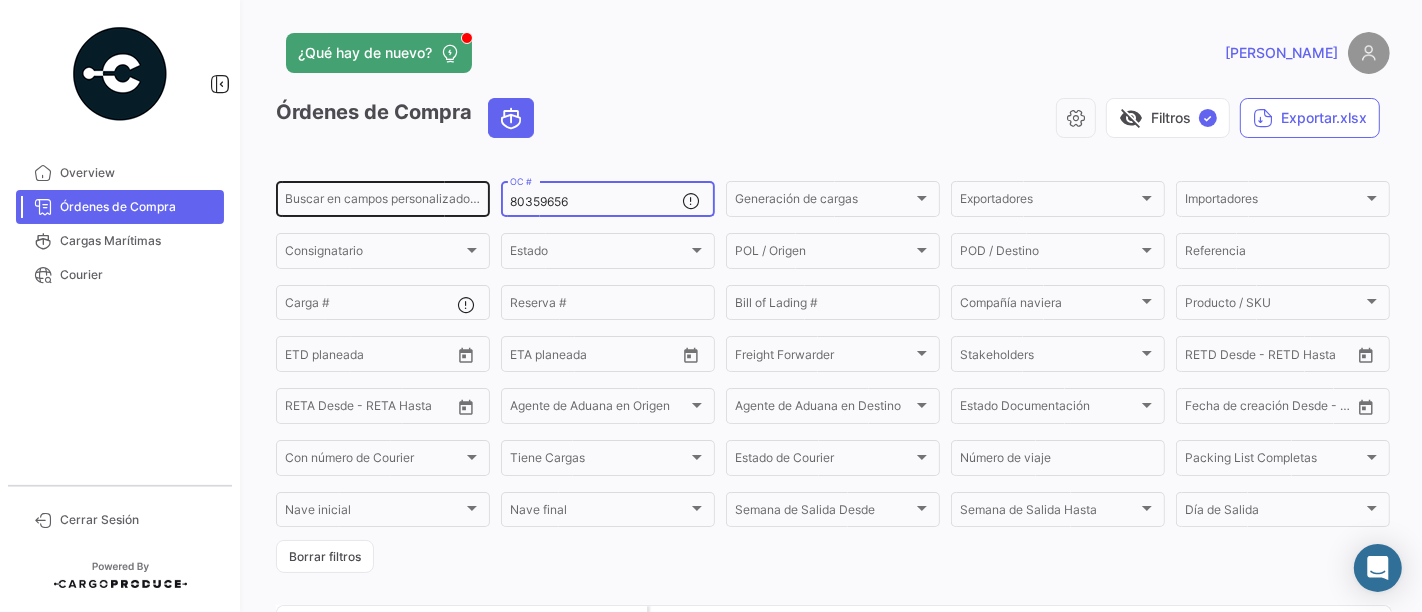 paste on "60283" 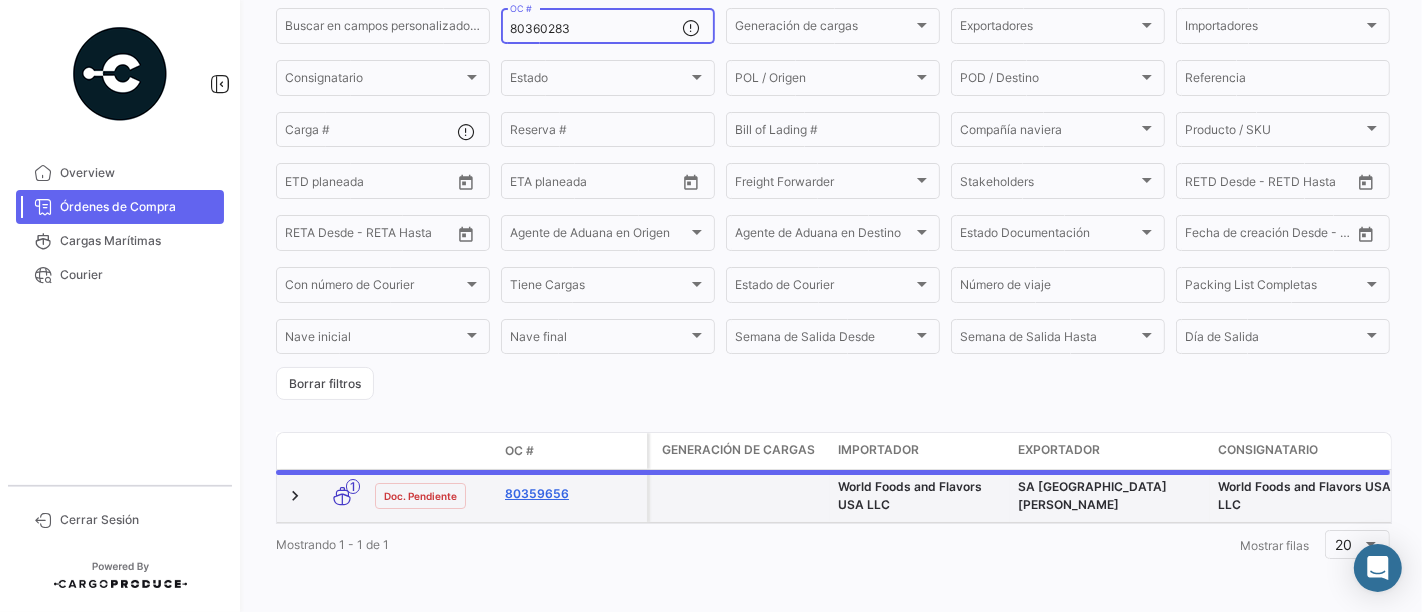 scroll, scrollTop: 183, scrollLeft: 0, axis: vertical 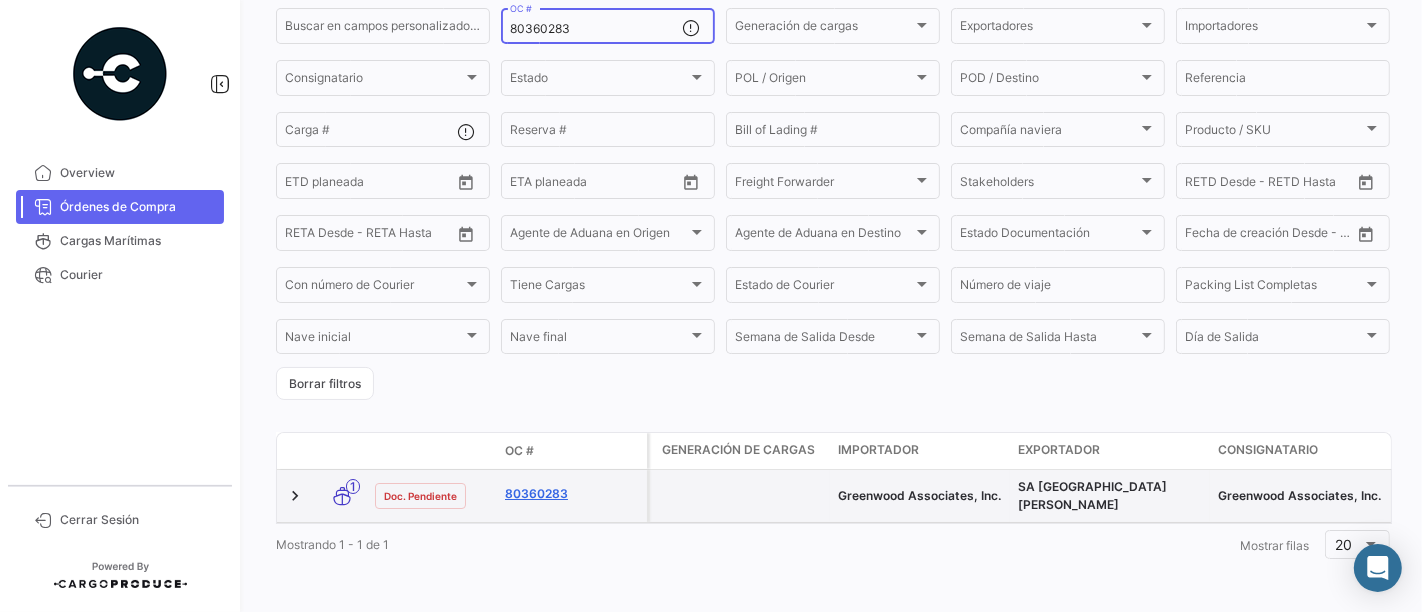 type on "80360283" 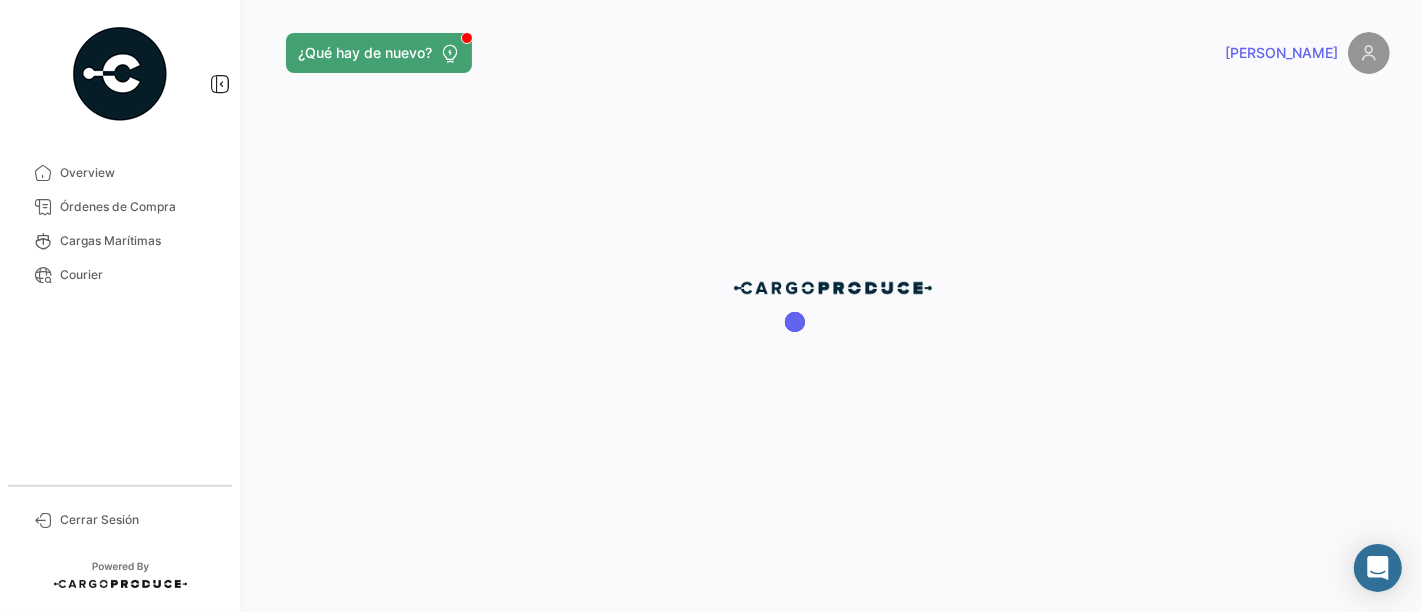 scroll, scrollTop: 0, scrollLeft: 0, axis: both 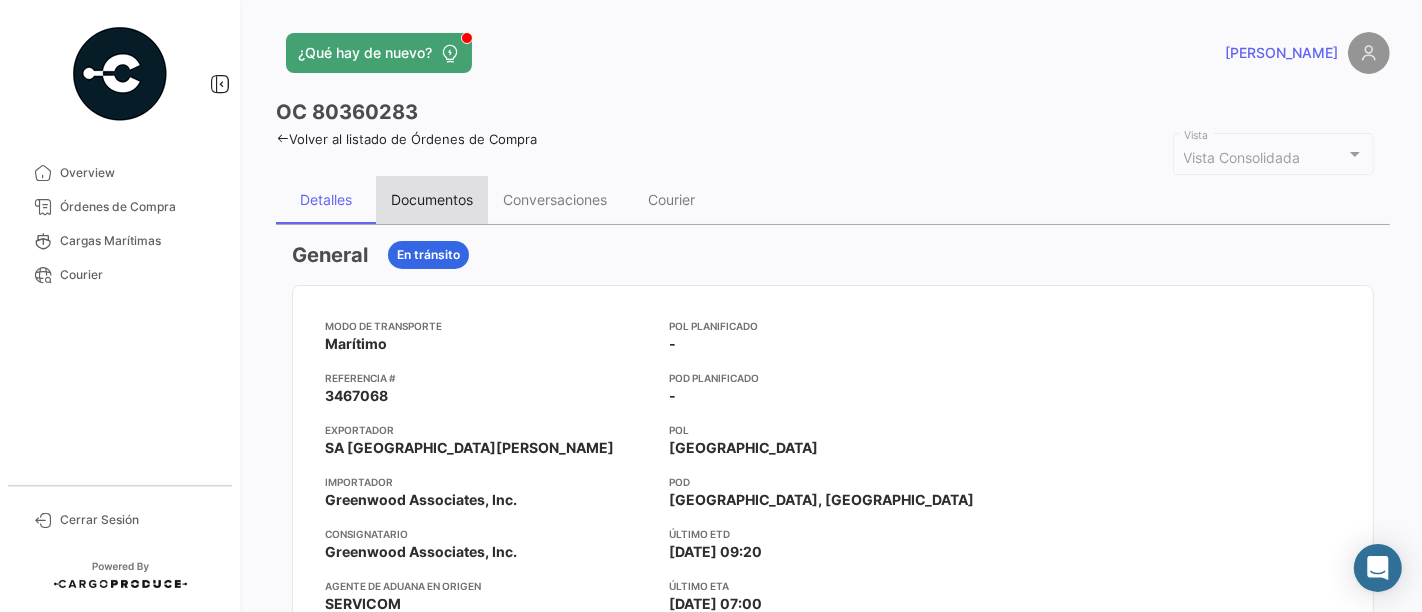 click on "Documentos" at bounding box center [432, 200] 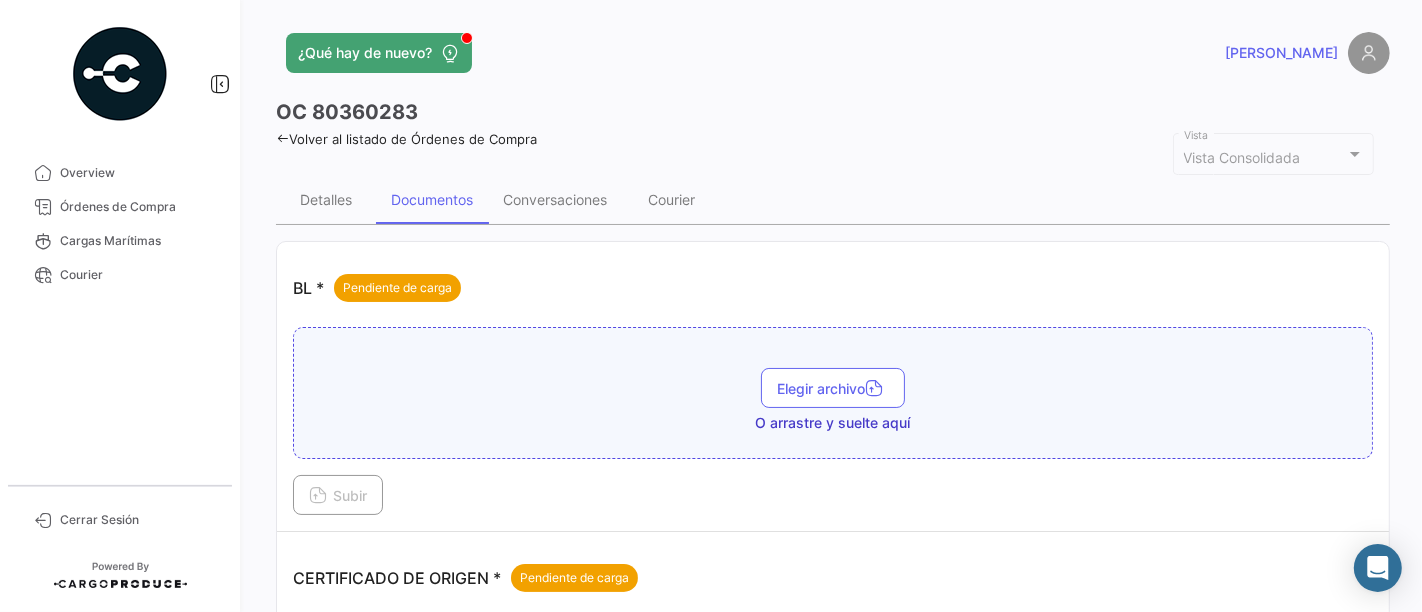 click on "Elegir archivo" at bounding box center [833, 388] 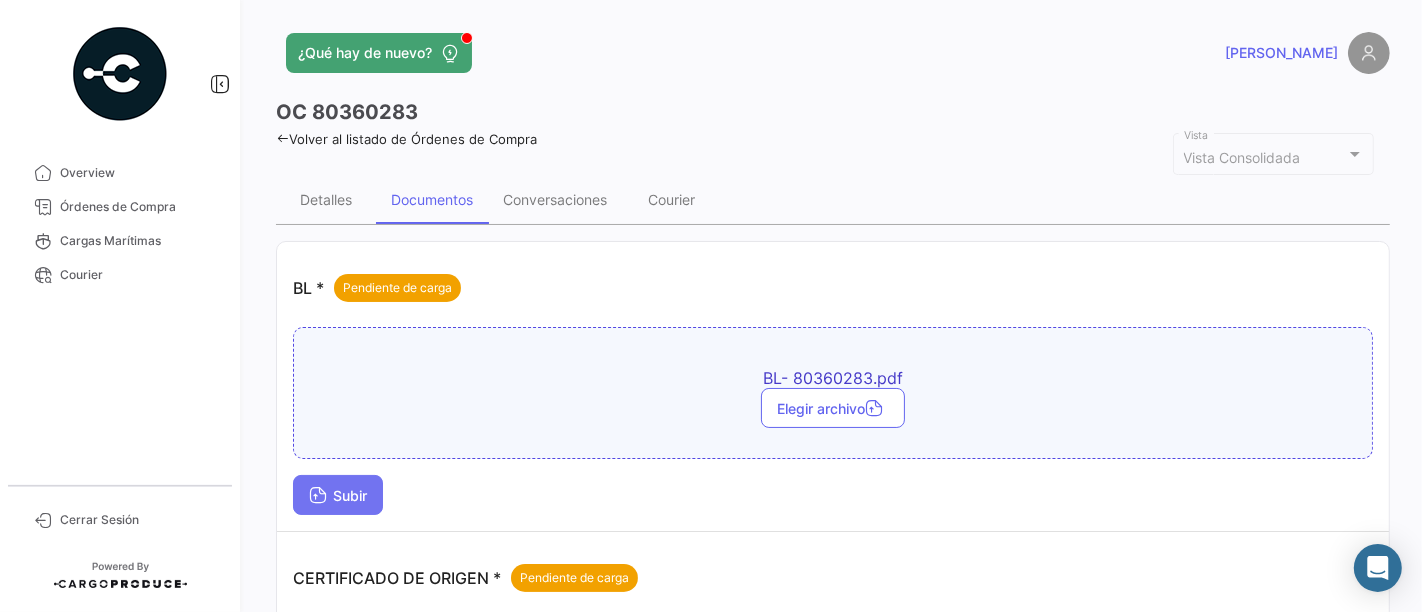 click on "Subir" at bounding box center (338, 495) 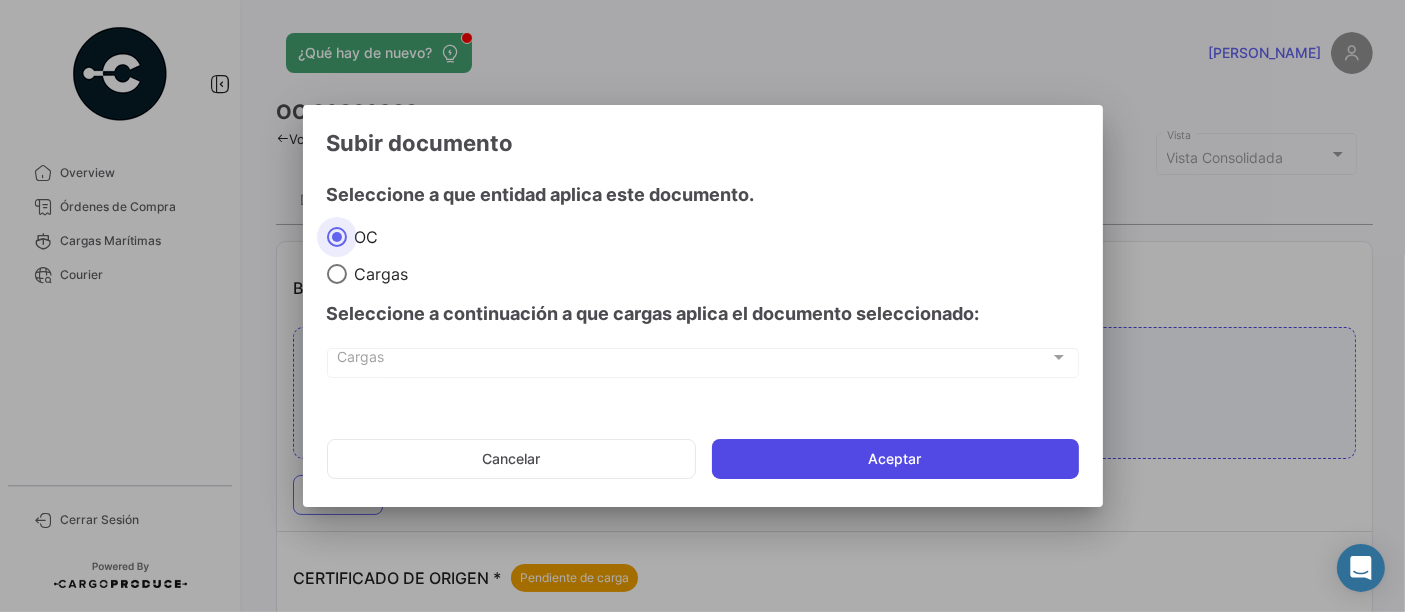 click on "Aceptar" 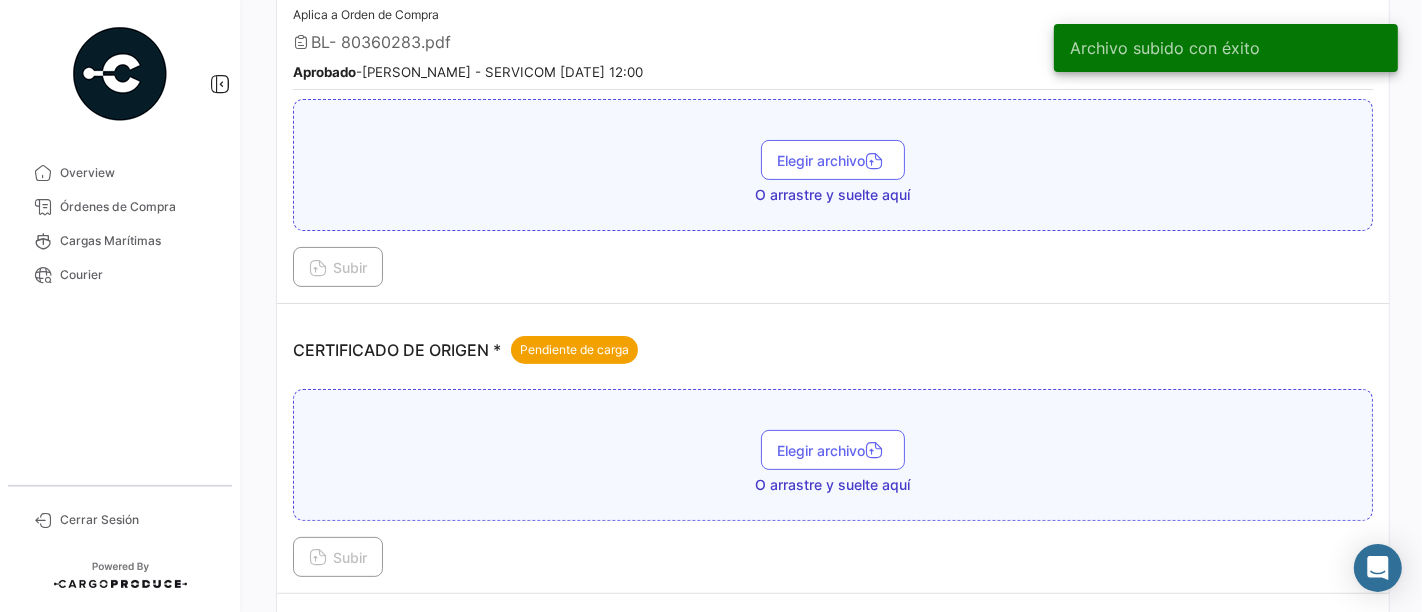 scroll, scrollTop: 333, scrollLeft: 0, axis: vertical 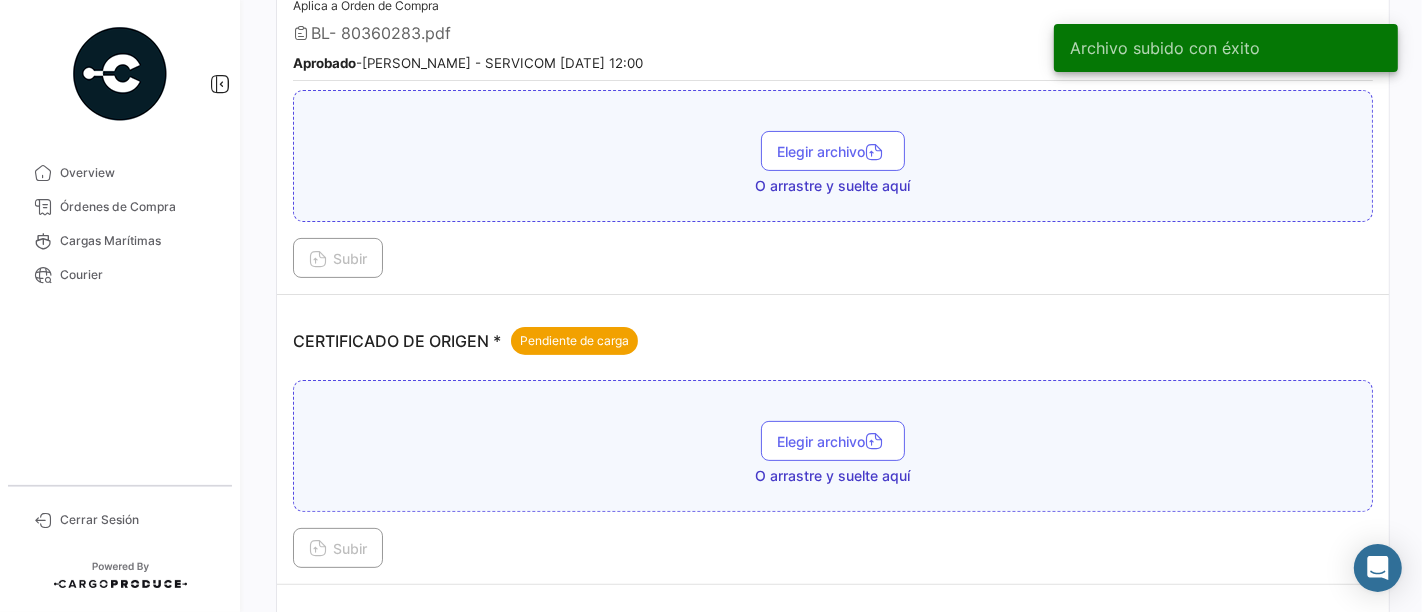 click on "Elegir archivo  O arrastre y suelte aquí" at bounding box center (833, 453) 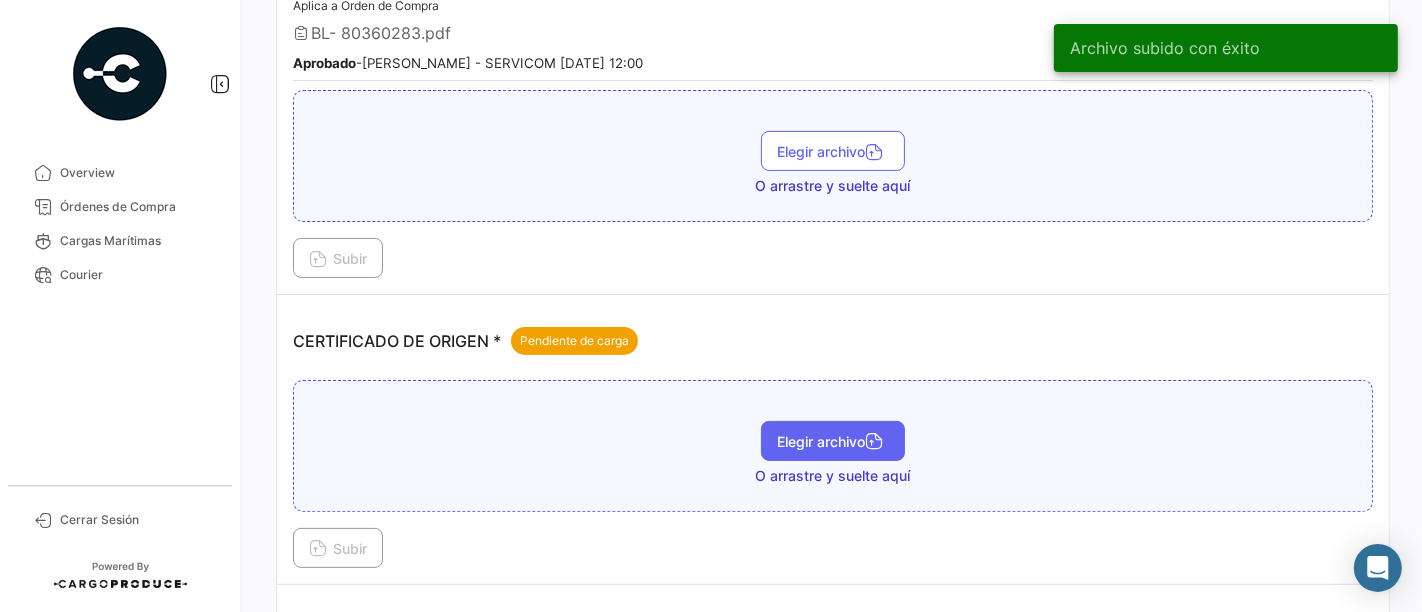 drag, startPoint x: 779, startPoint y: 458, endPoint x: 788, endPoint y: 451, distance: 11.401754 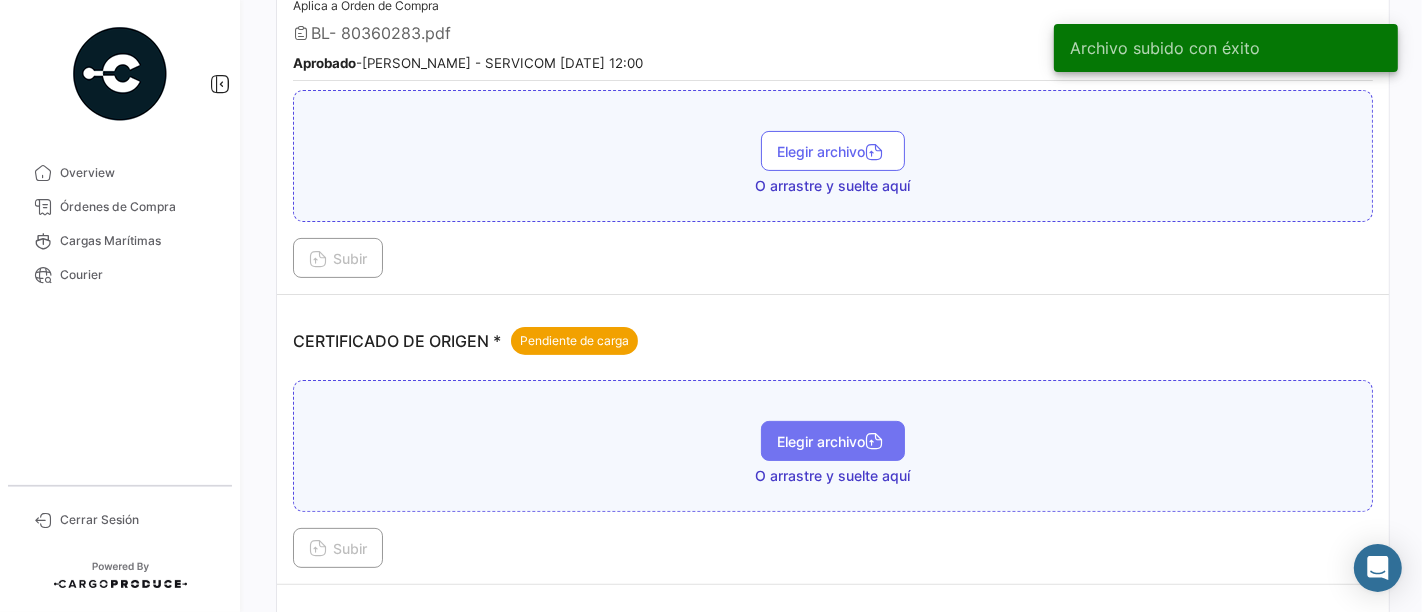 click on "Elegir archivo" at bounding box center [833, 441] 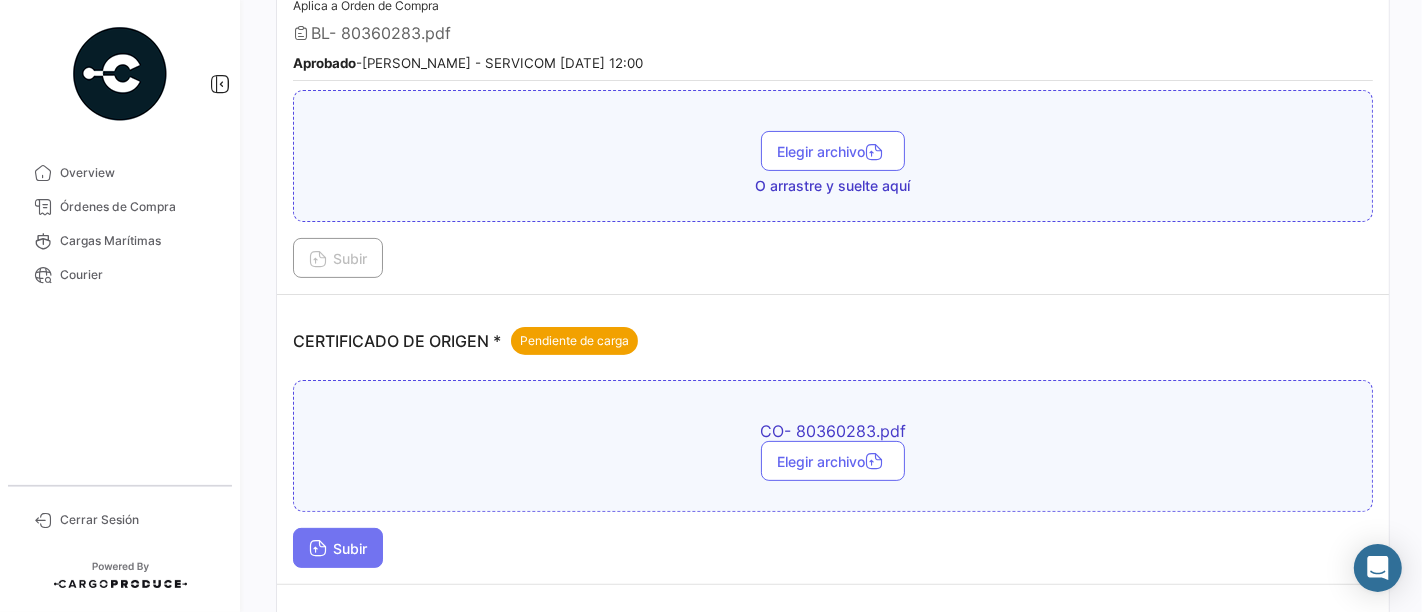 click on "Subir" at bounding box center (338, 548) 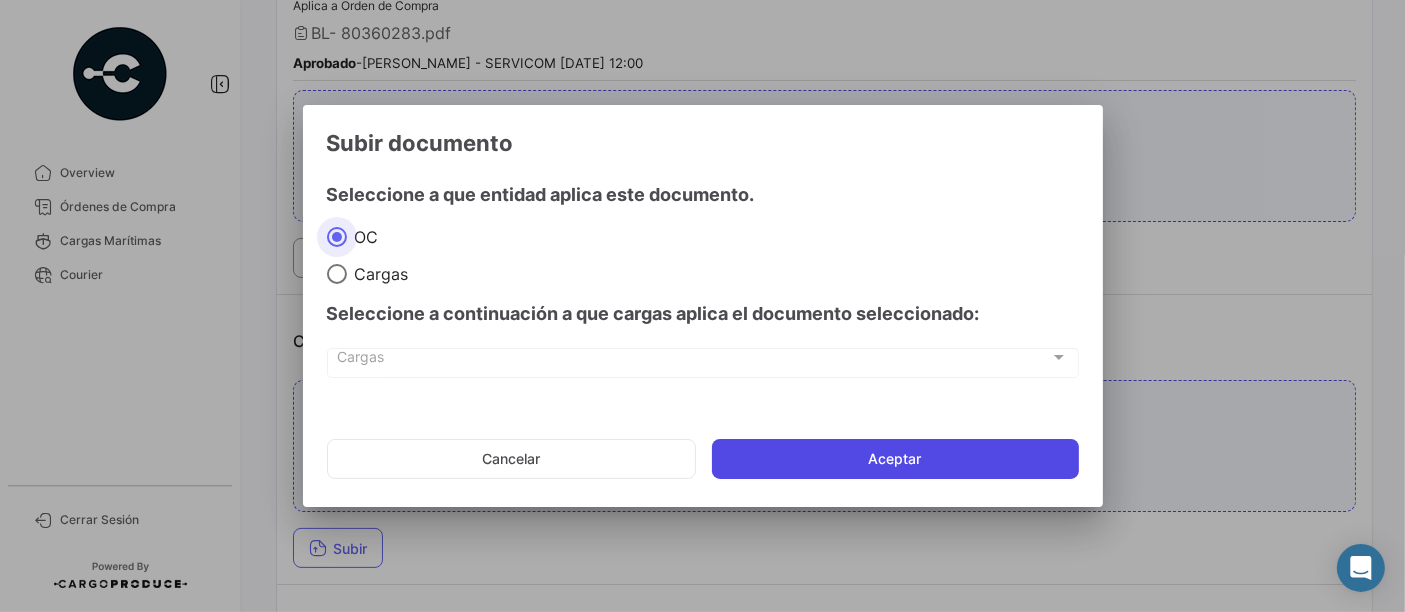 click on "Aceptar" 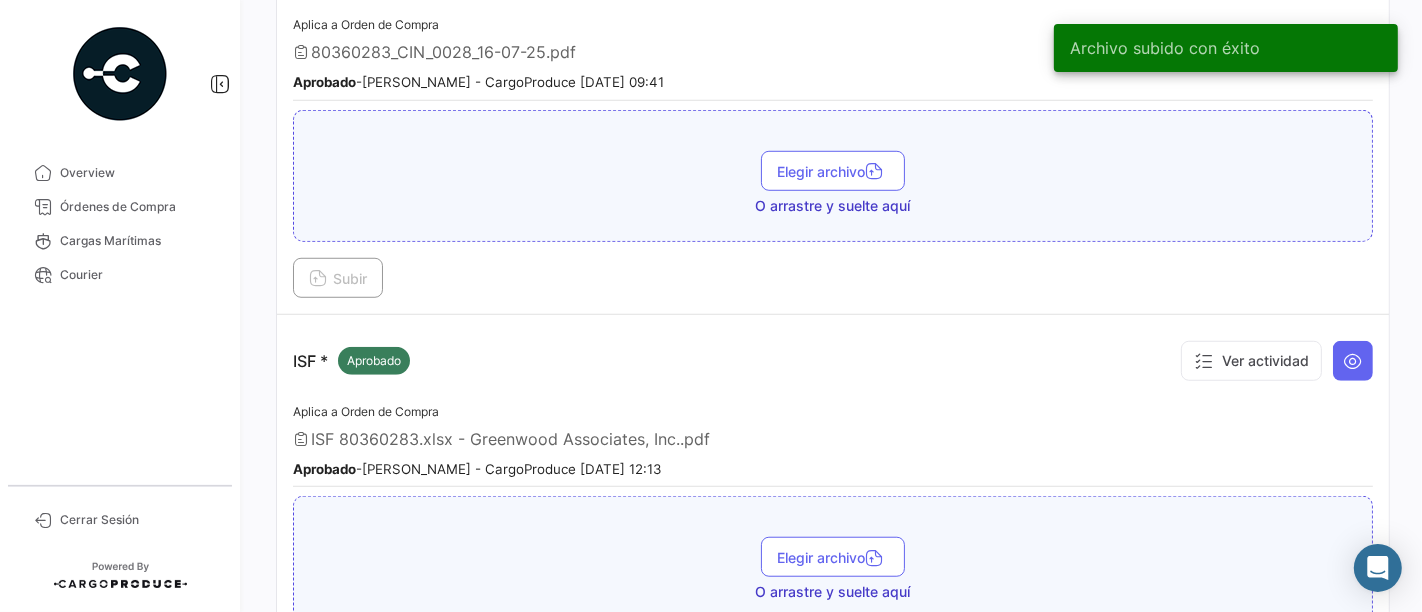 scroll, scrollTop: 1222, scrollLeft: 0, axis: vertical 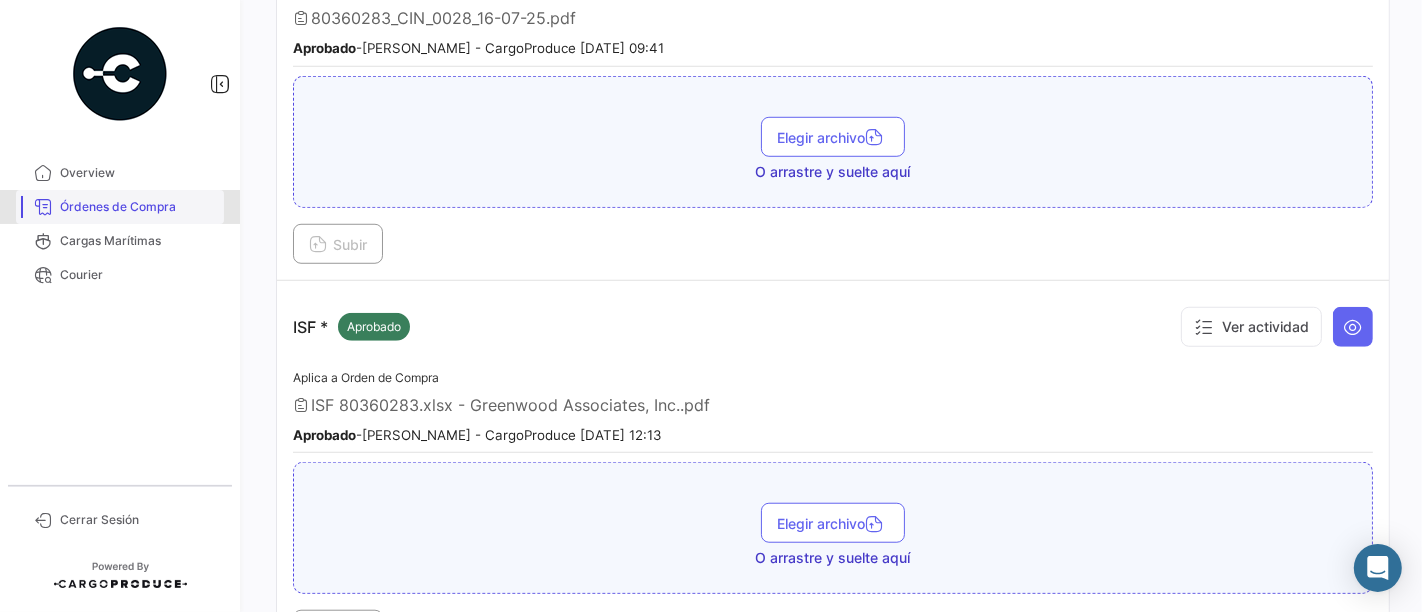 click on "Órdenes de Compra" at bounding box center [120, 207] 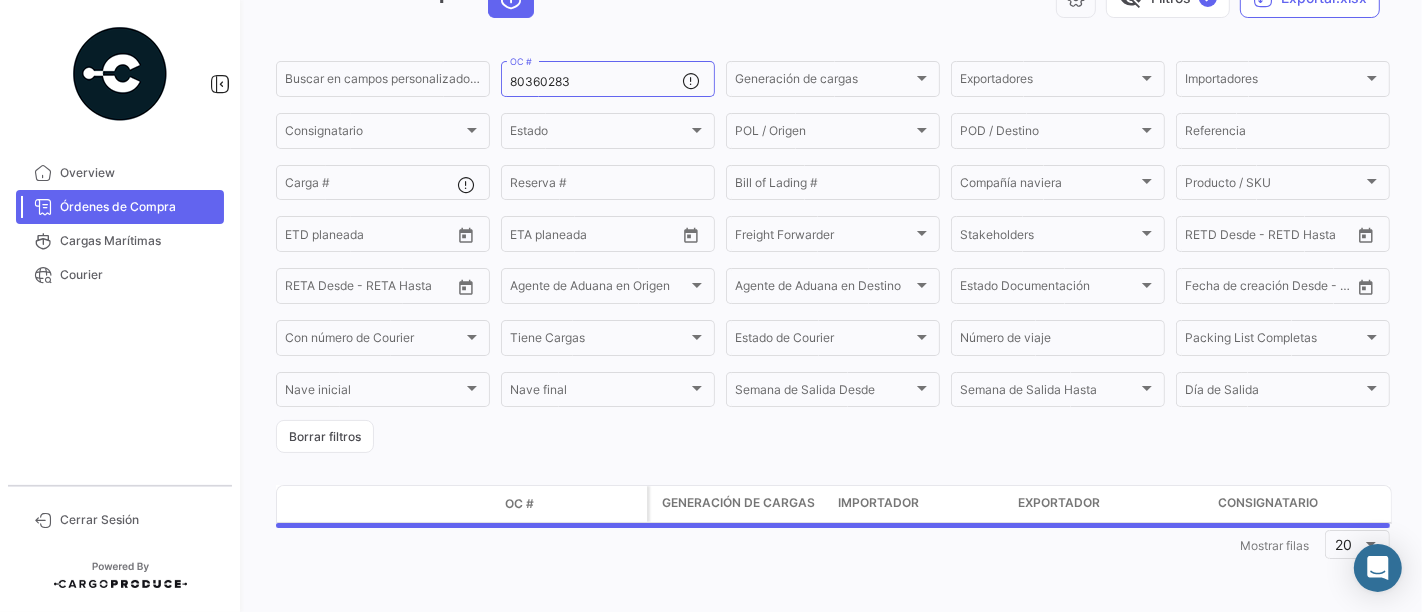 scroll, scrollTop: 0, scrollLeft: 0, axis: both 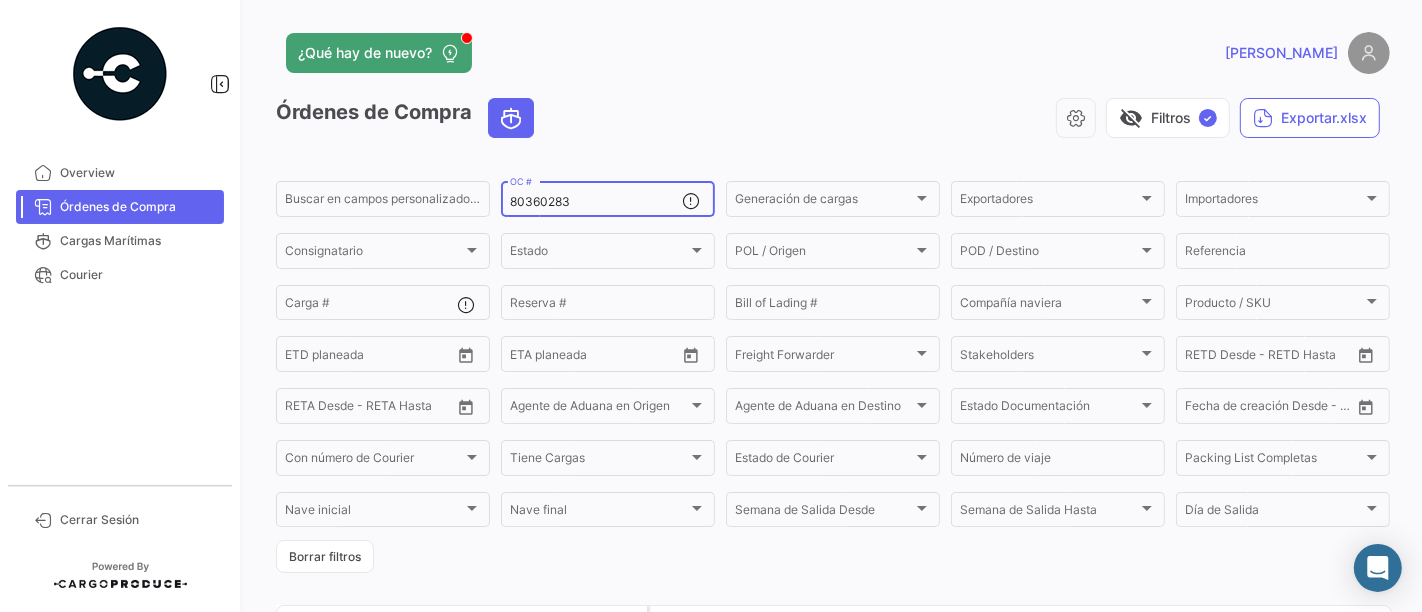 drag, startPoint x: 618, startPoint y: 201, endPoint x: 448, endPoint y: 222, distance: 171.29214 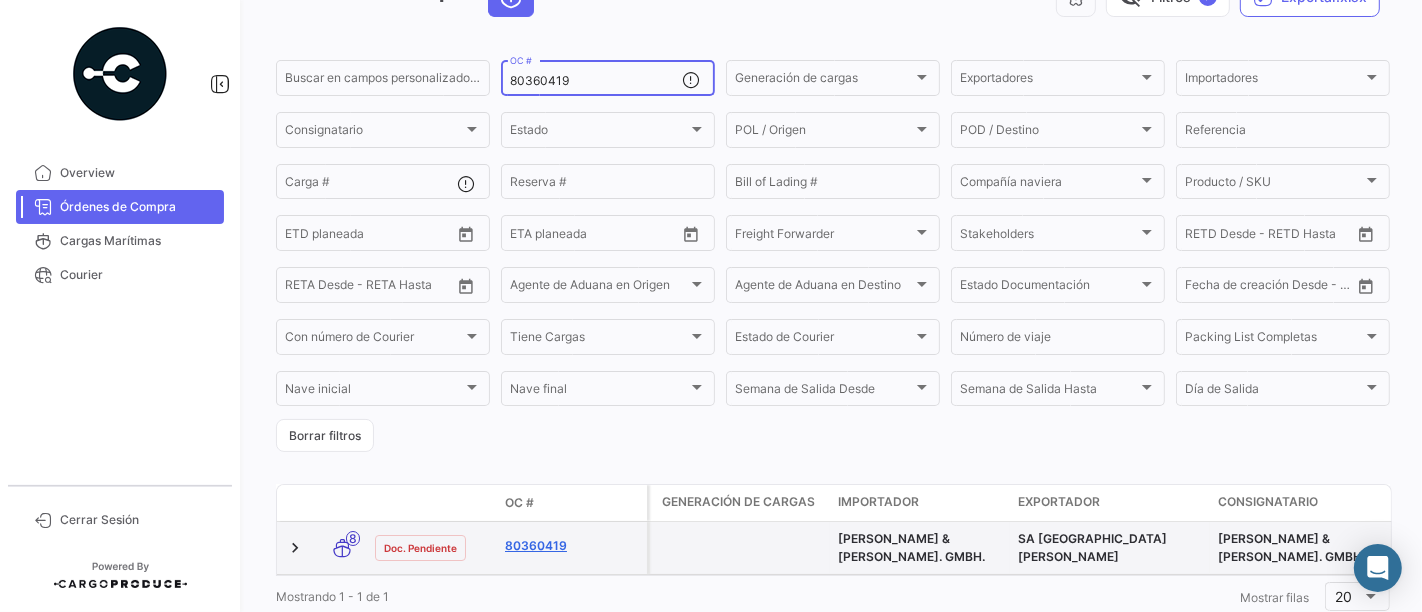 scroll, scrollTop: 191, scrollLeft: 0, axis: vertical 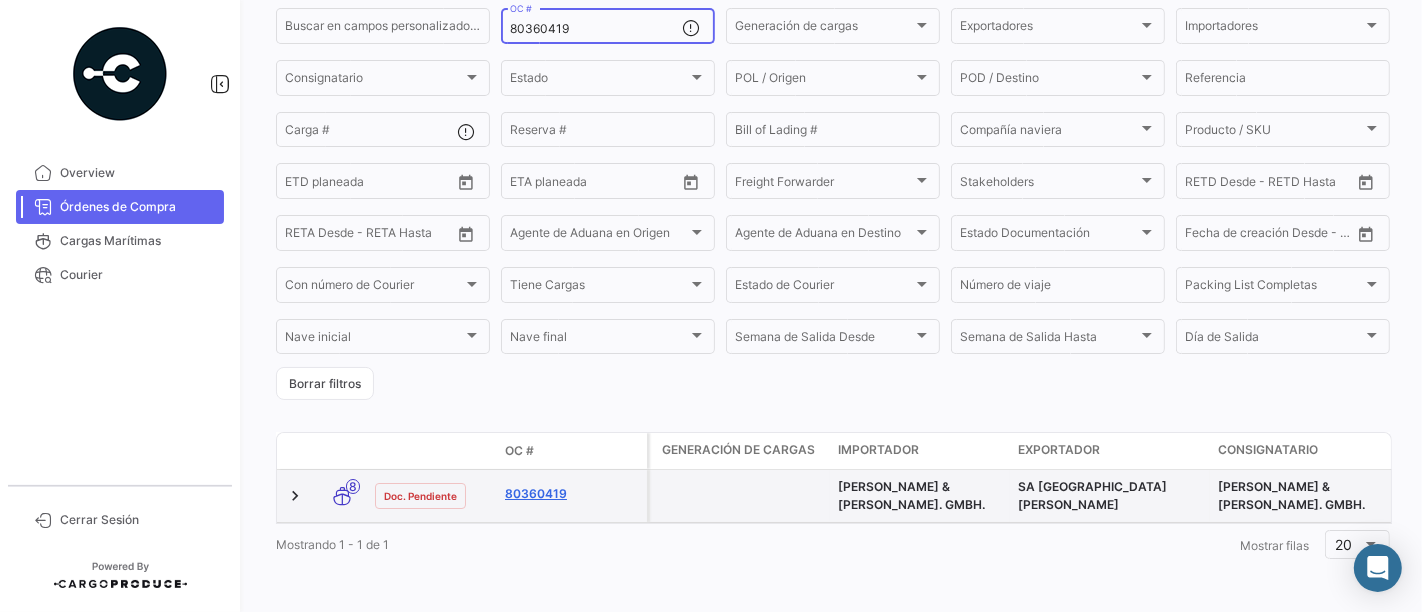 type on "80360419" 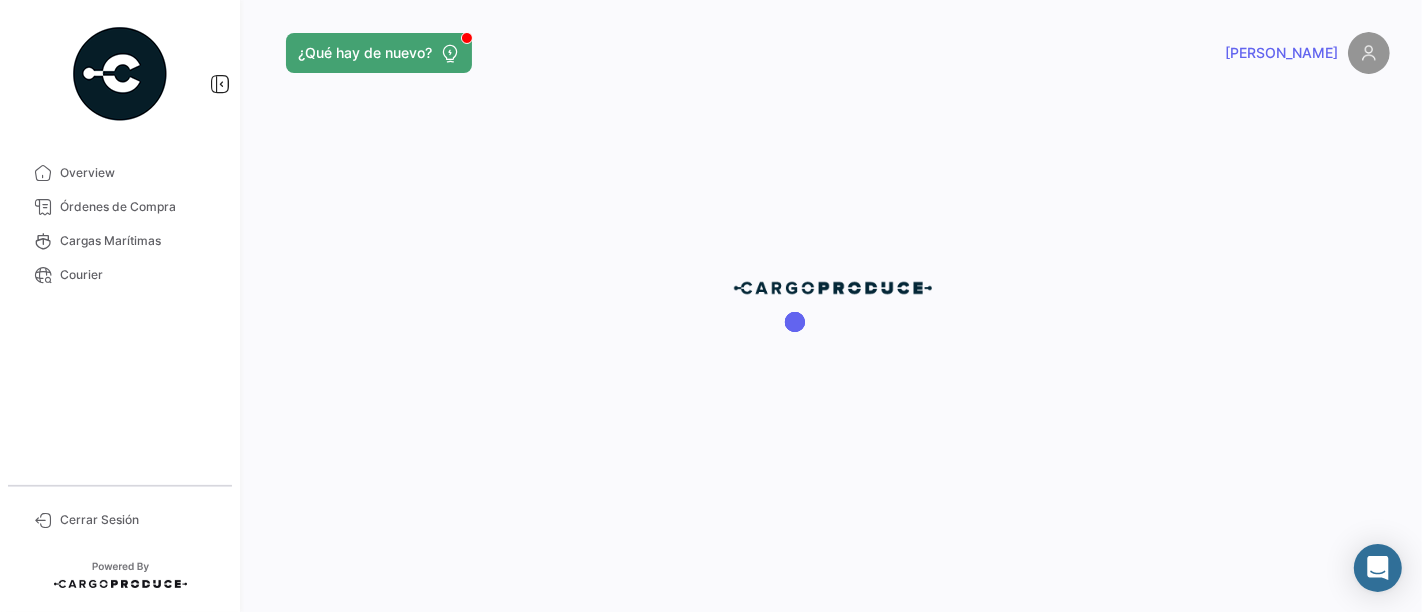 scroll, scrollTop: 0, scrollLeft: 0, axis: both 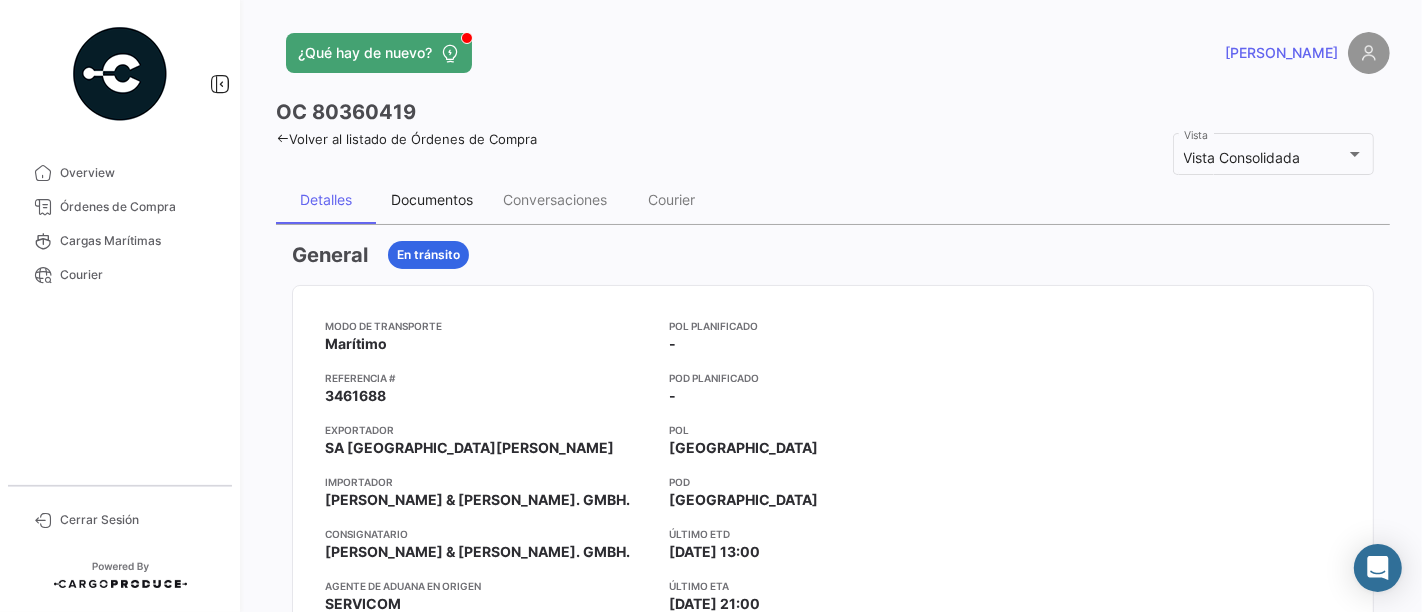 click on "Documentos" at bounding box center (432, 200) 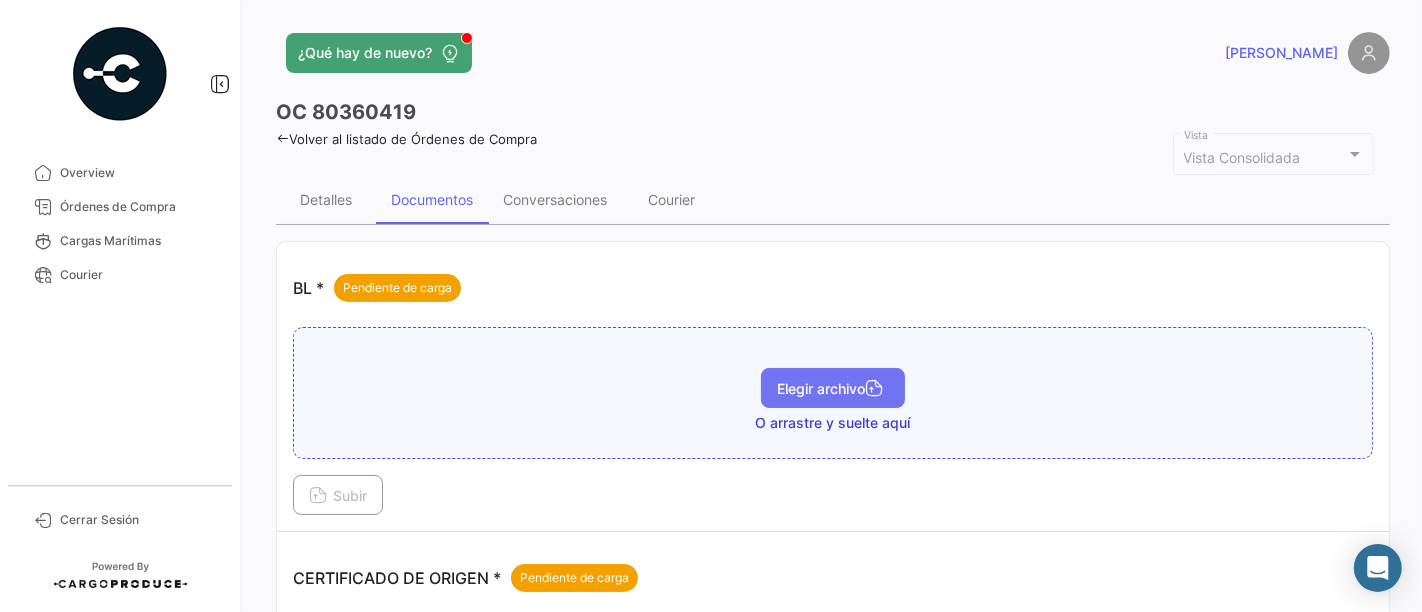 click on "Elegir archivo" at bounding box center [833, 388] 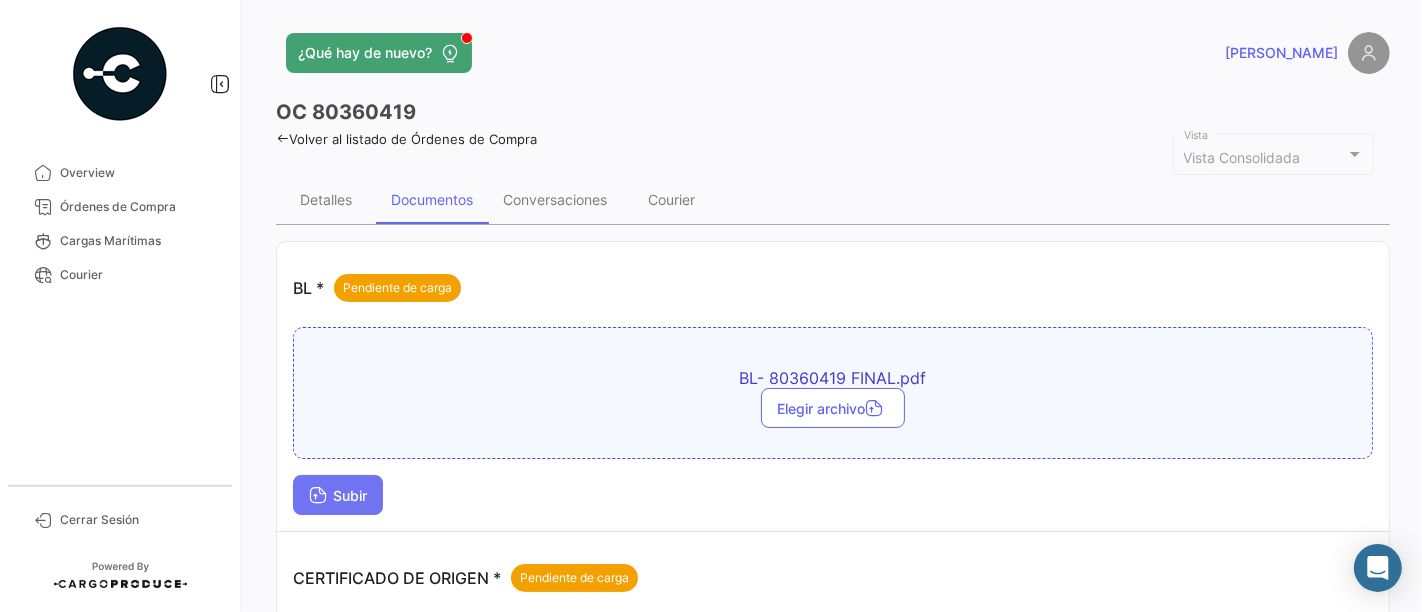 click on "Subir" at bounding box center [338, 495] 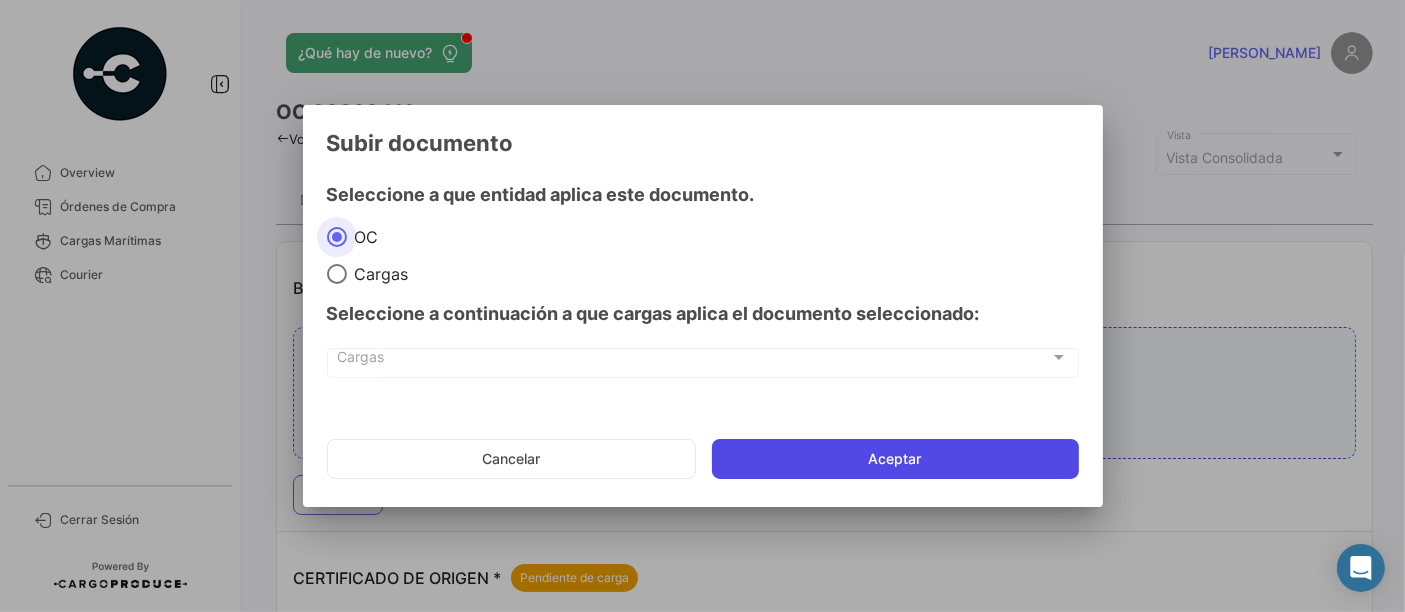 click on "Aceptar" 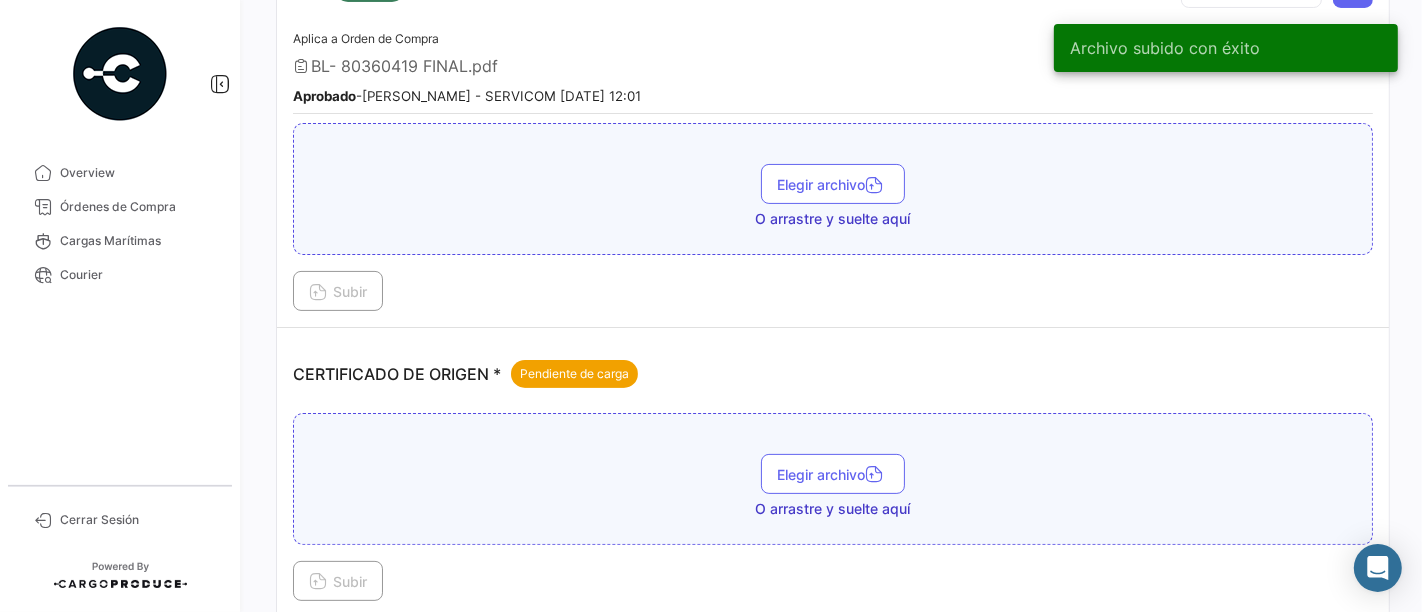 scroll, scrollTop: 333, scrollLeft: 0, axis: vertical 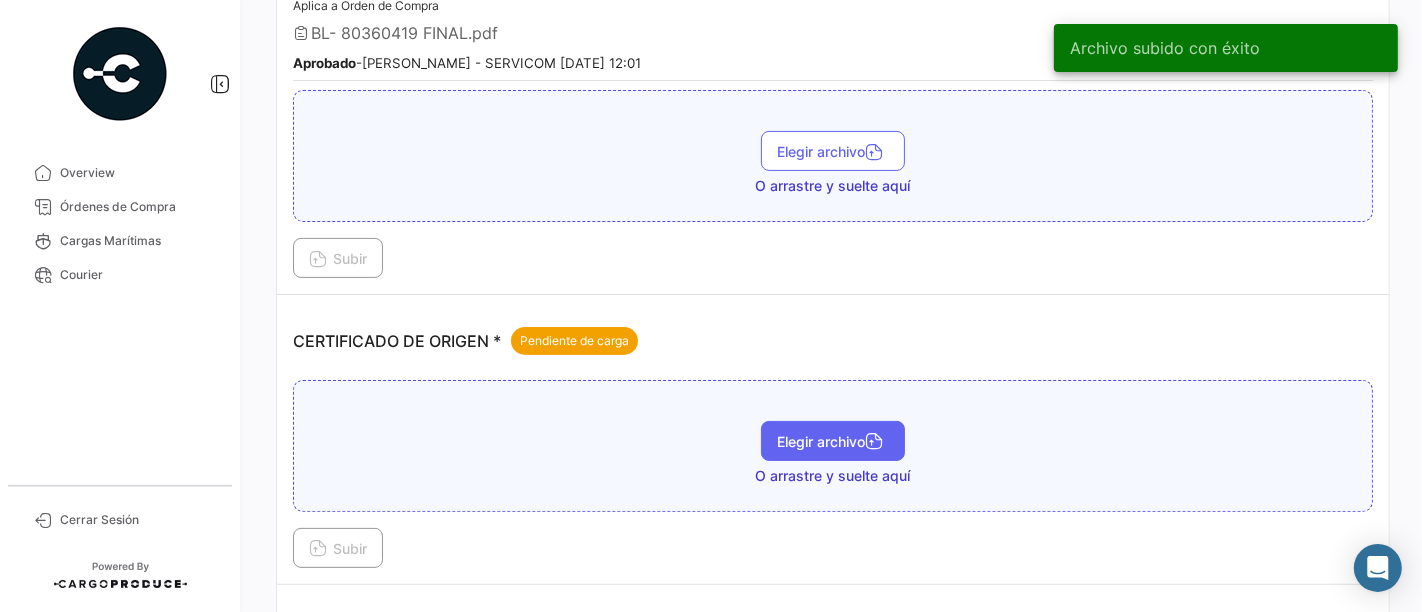 click on "Elegir archivo" at bounding box center [833, 441] 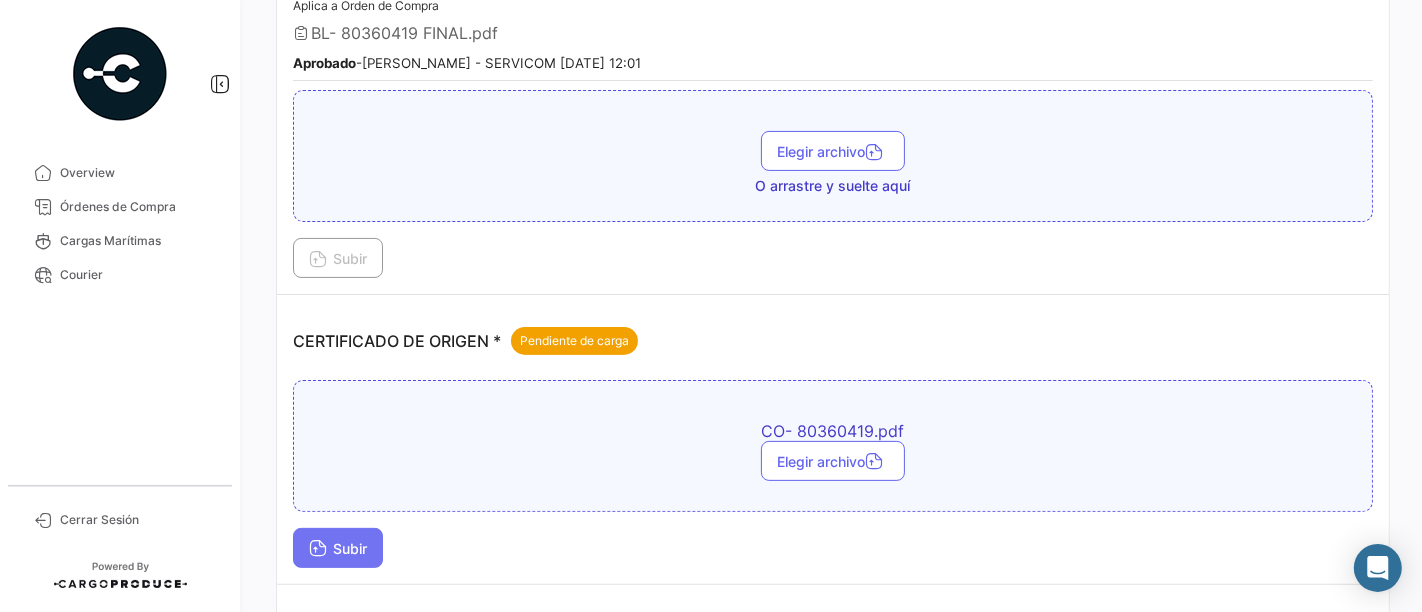click on "Subir" at bounding box center (338, 548) 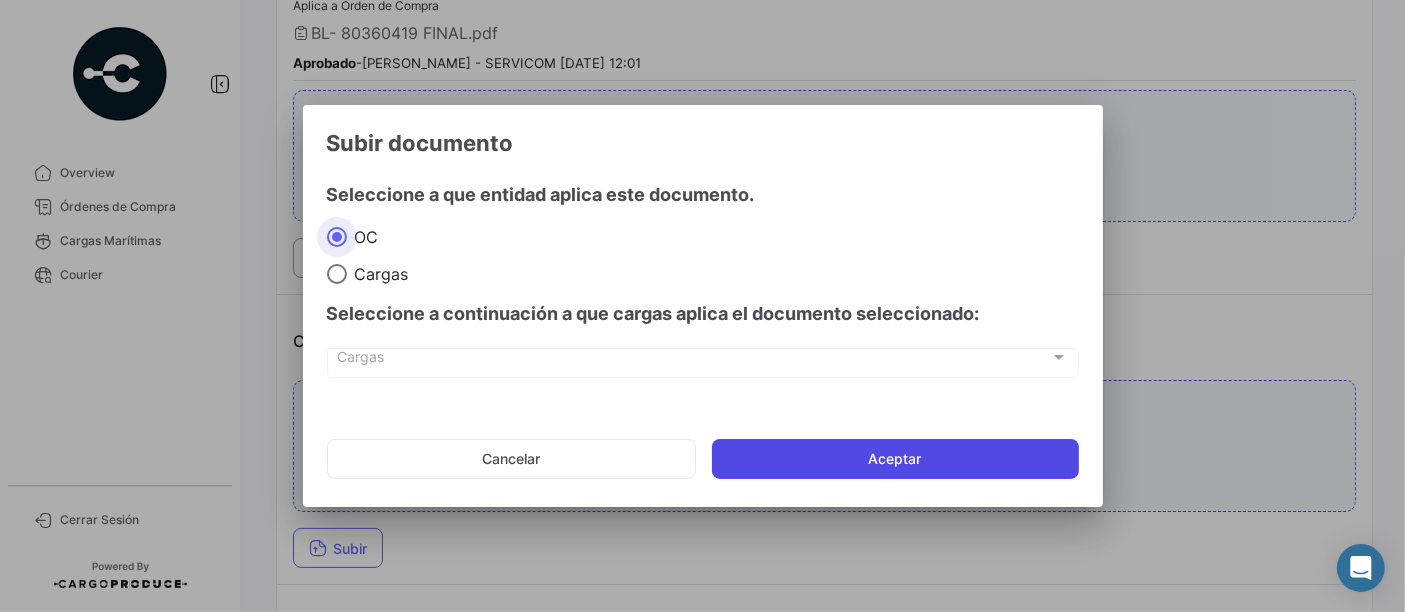 click on "Aceptar" 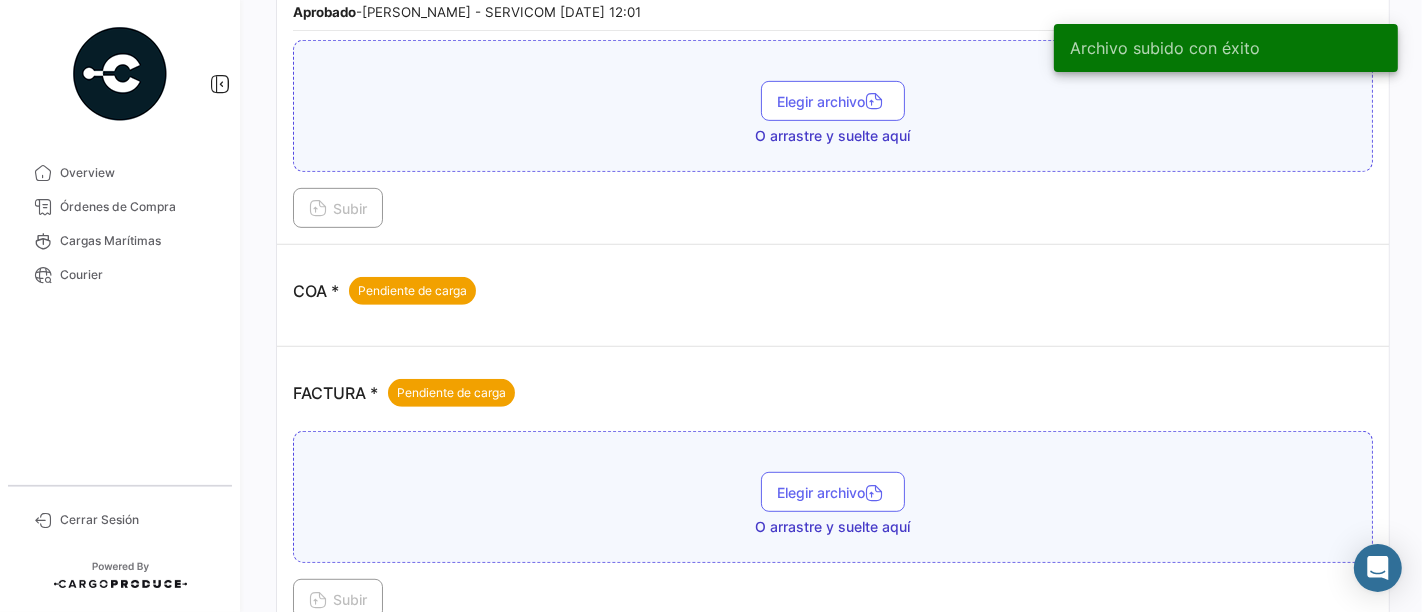 scroll, scrollTop: 777, scrollLeft: 0, axis: vertical 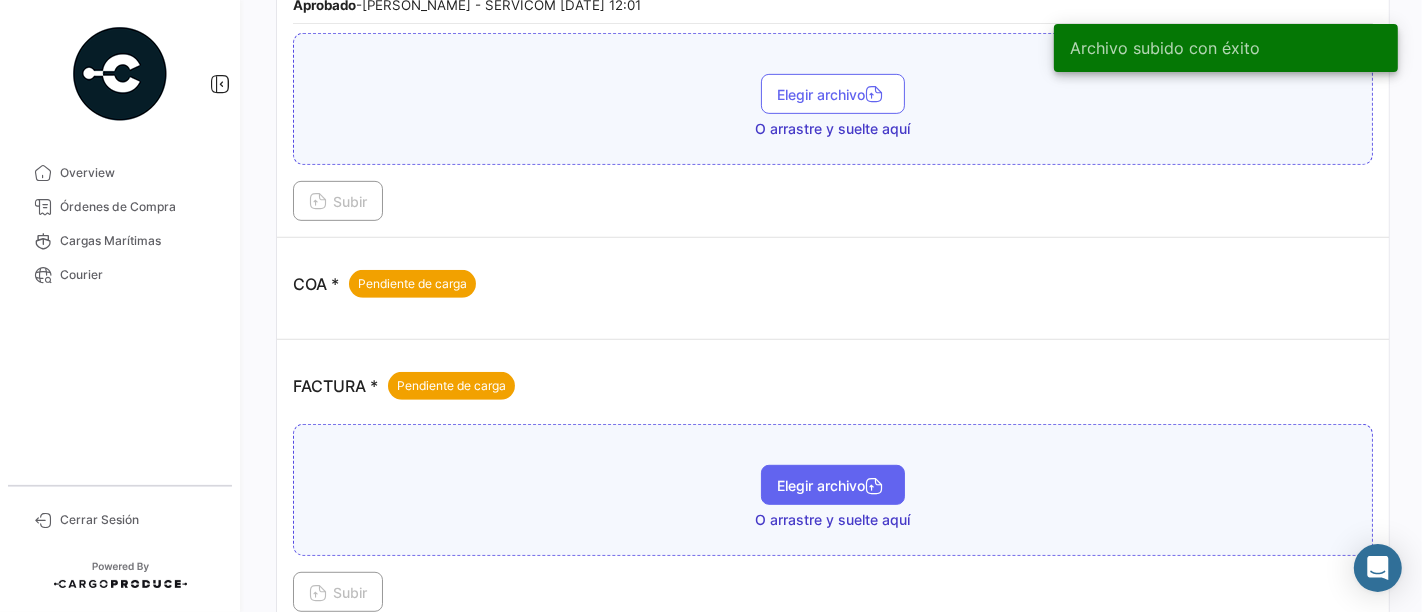 click on "Elegir archivo" at bounding box center (833, 485) 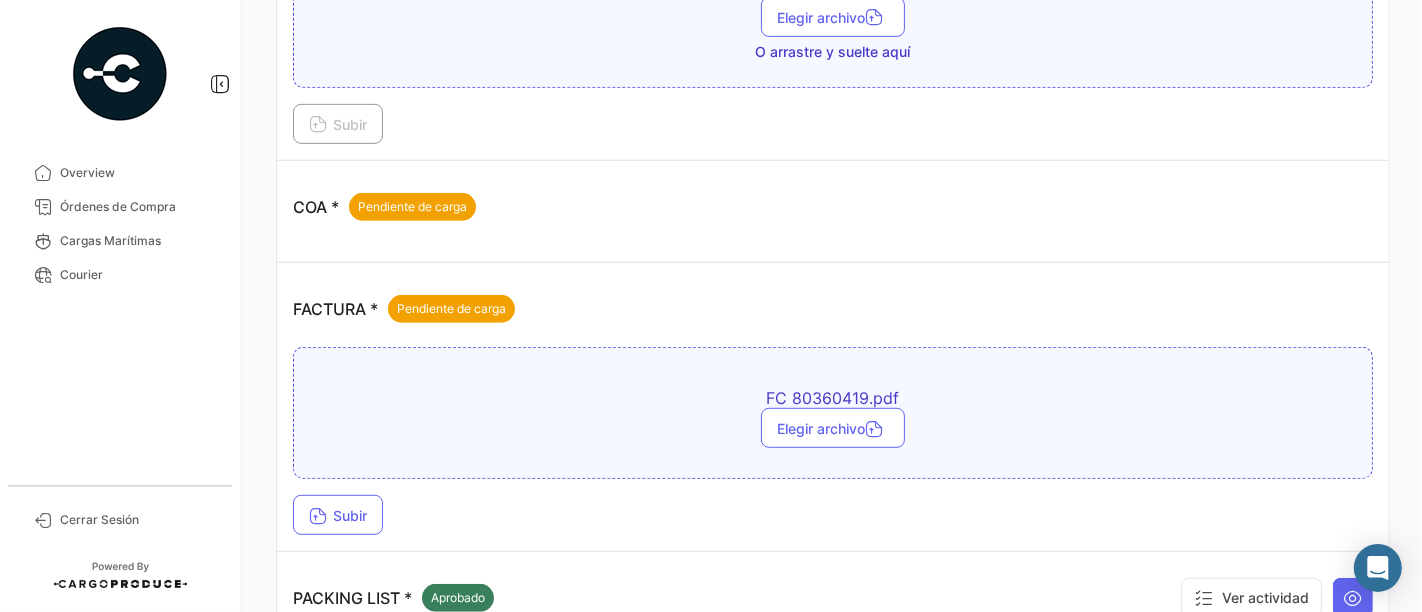 scroll, scrollTop: 888, scrollLeft: 0, axis: vertical 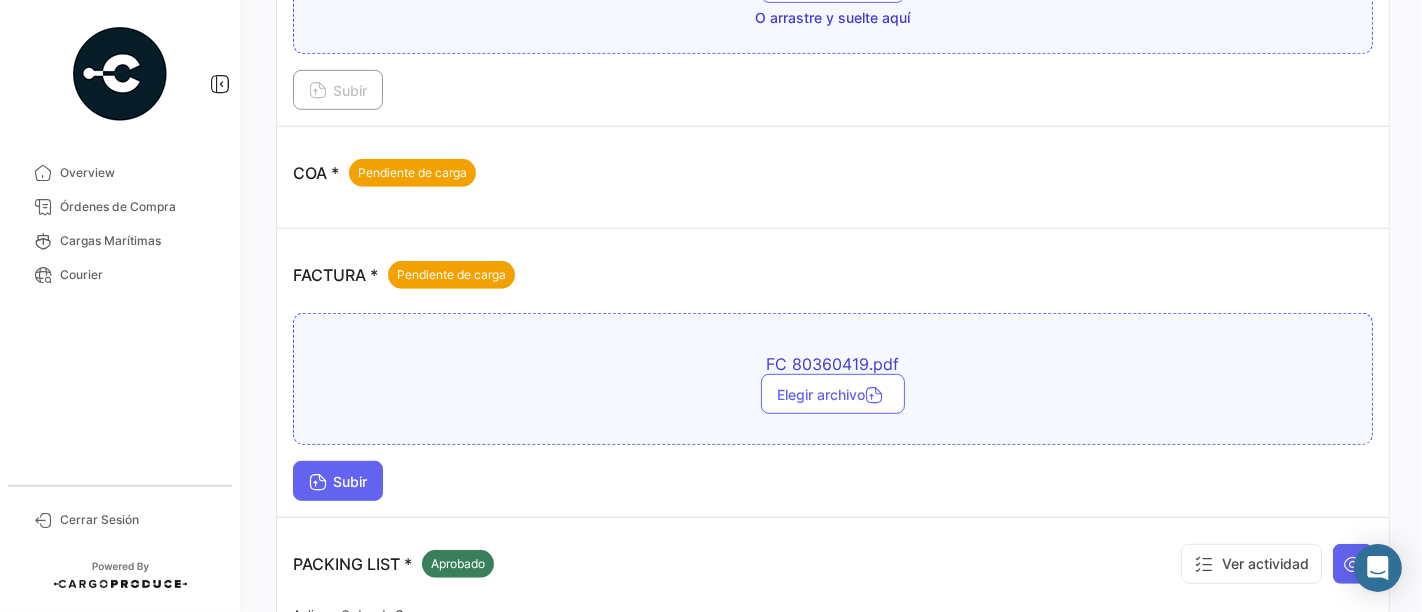 click at bounding box center [318, 484] 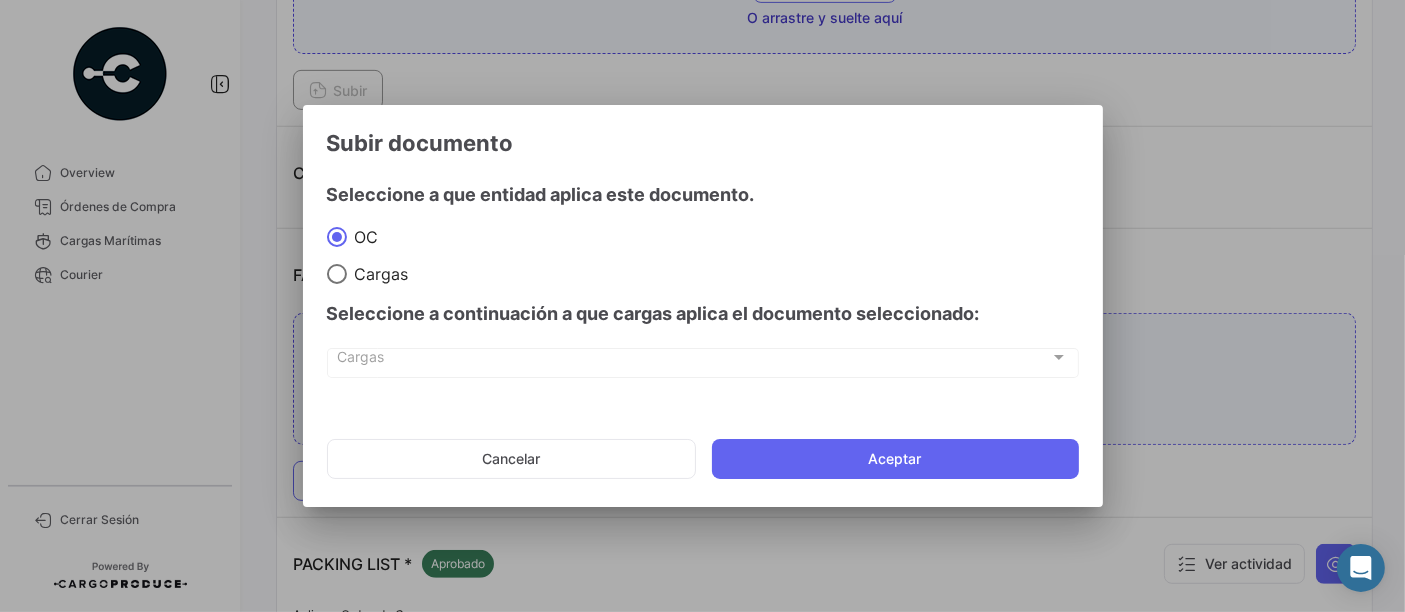 click on "Cancelar   Aceptar" 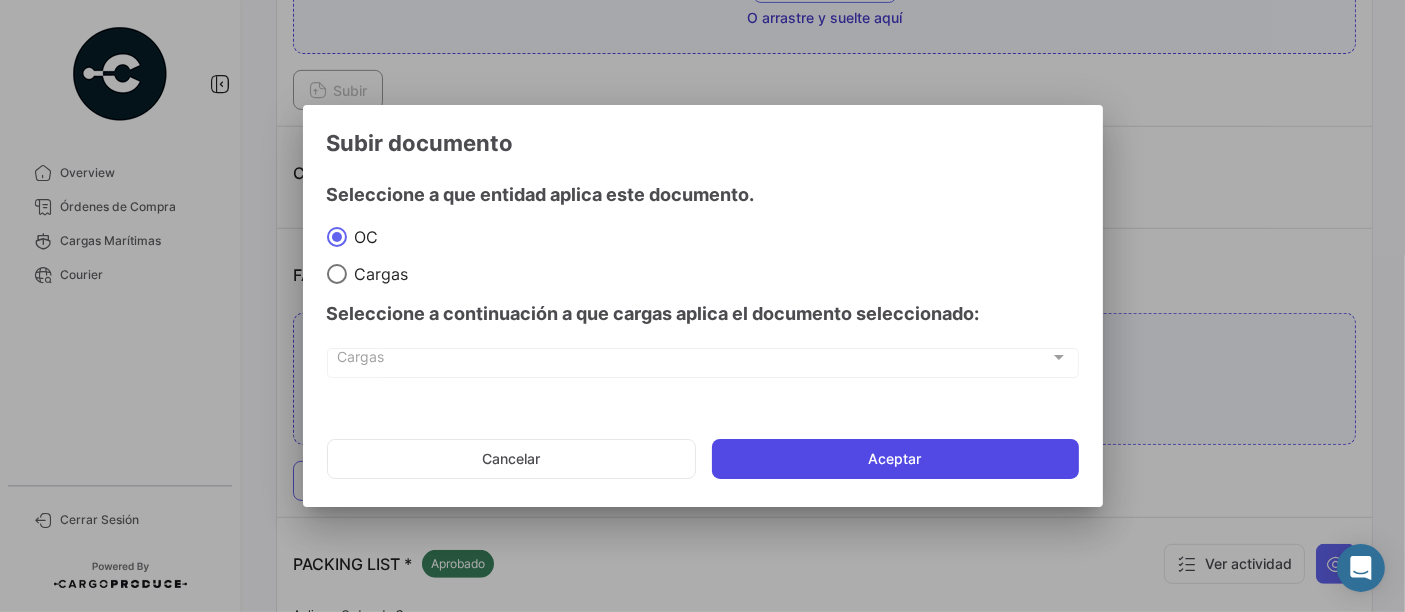 click on "Aceptar" 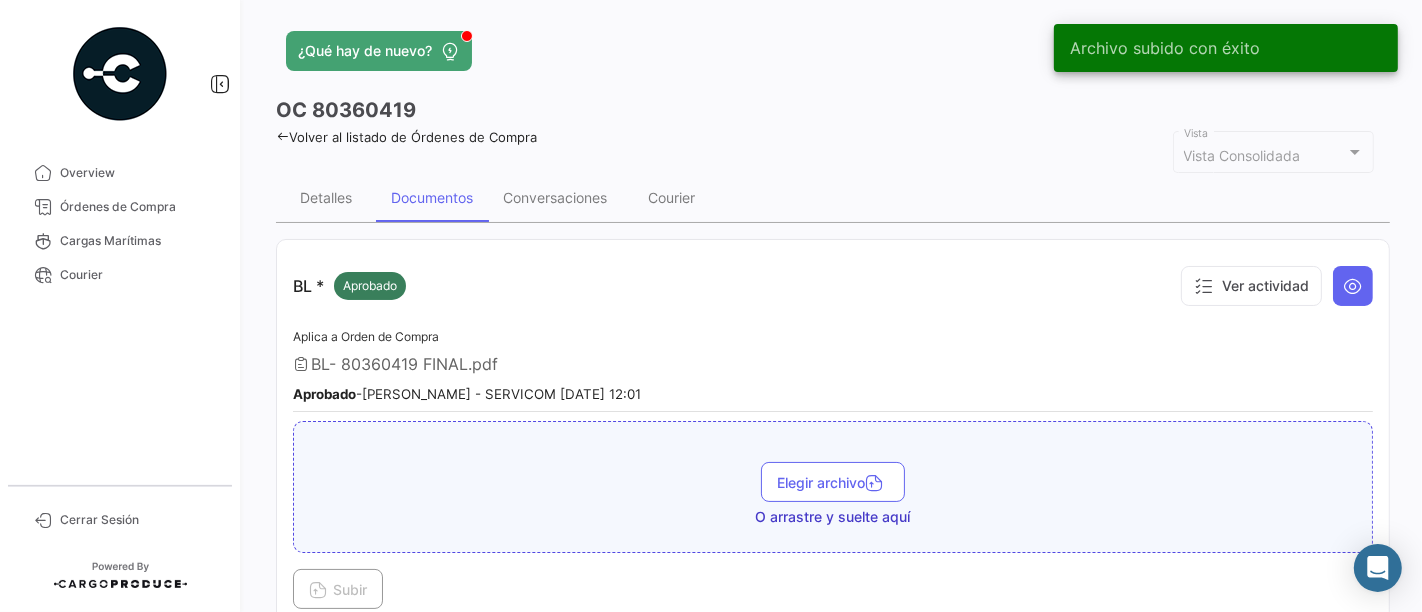 scroll, scrollTop: 0, scrollLeft: 0, axis: both 